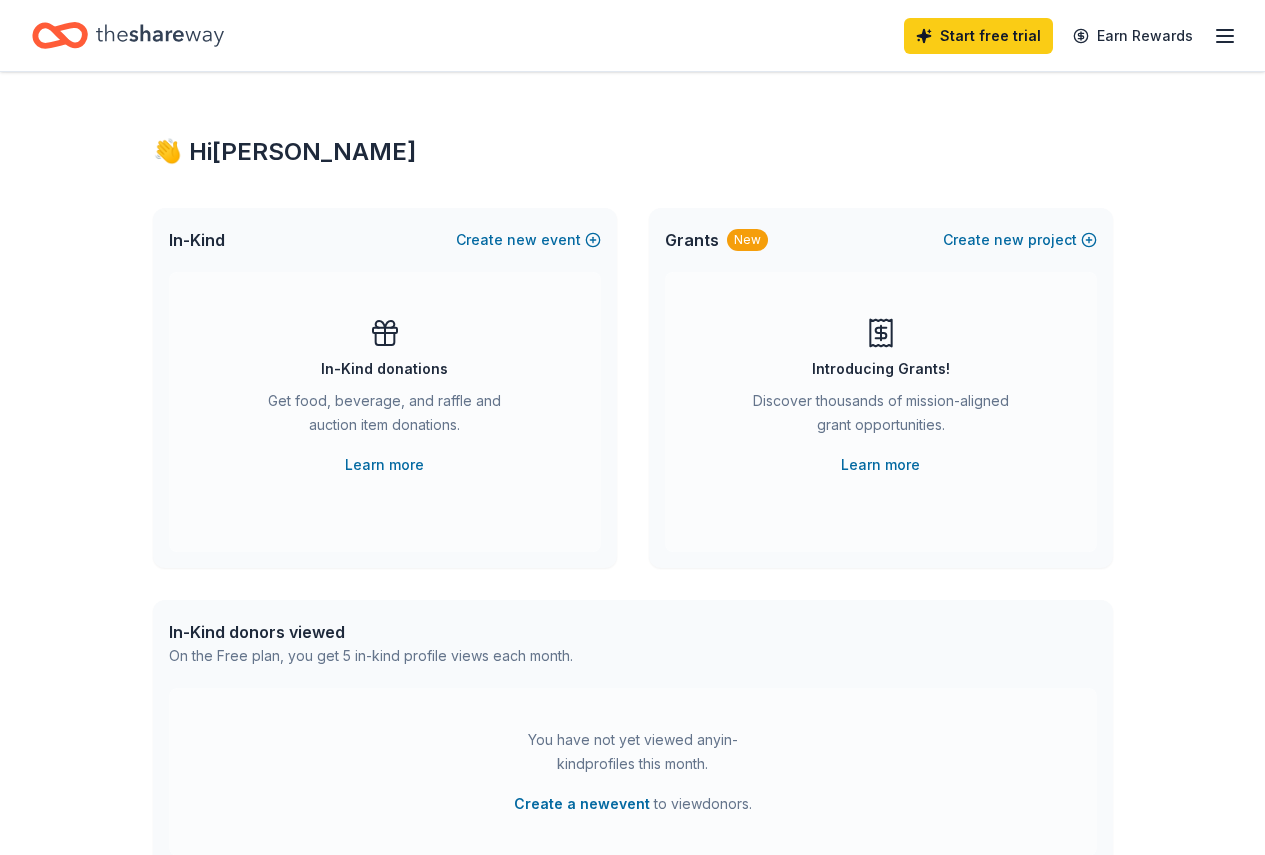 scroll, scrollTop: 0, scrollLeft: 0, axis: both 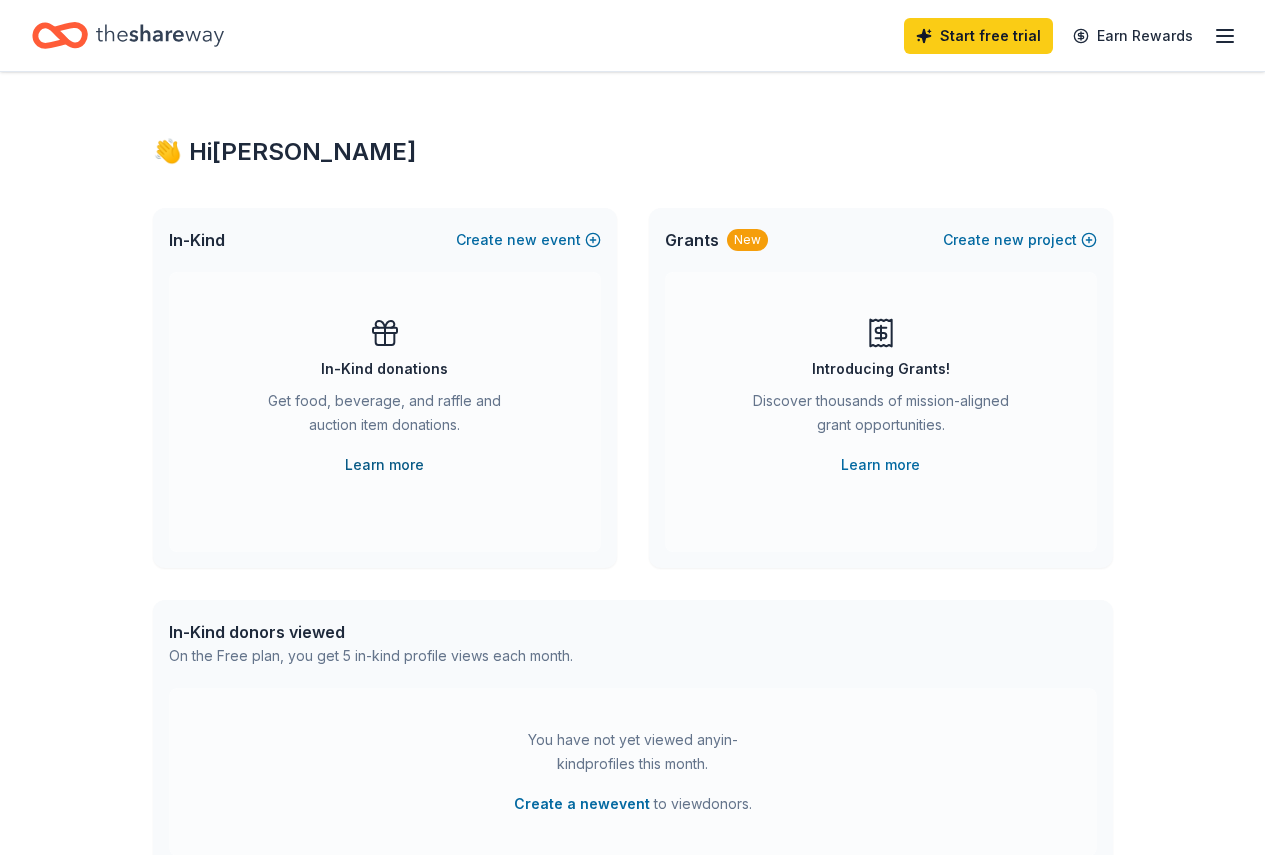 click on "Learn more" at bounding box center [384, 465] 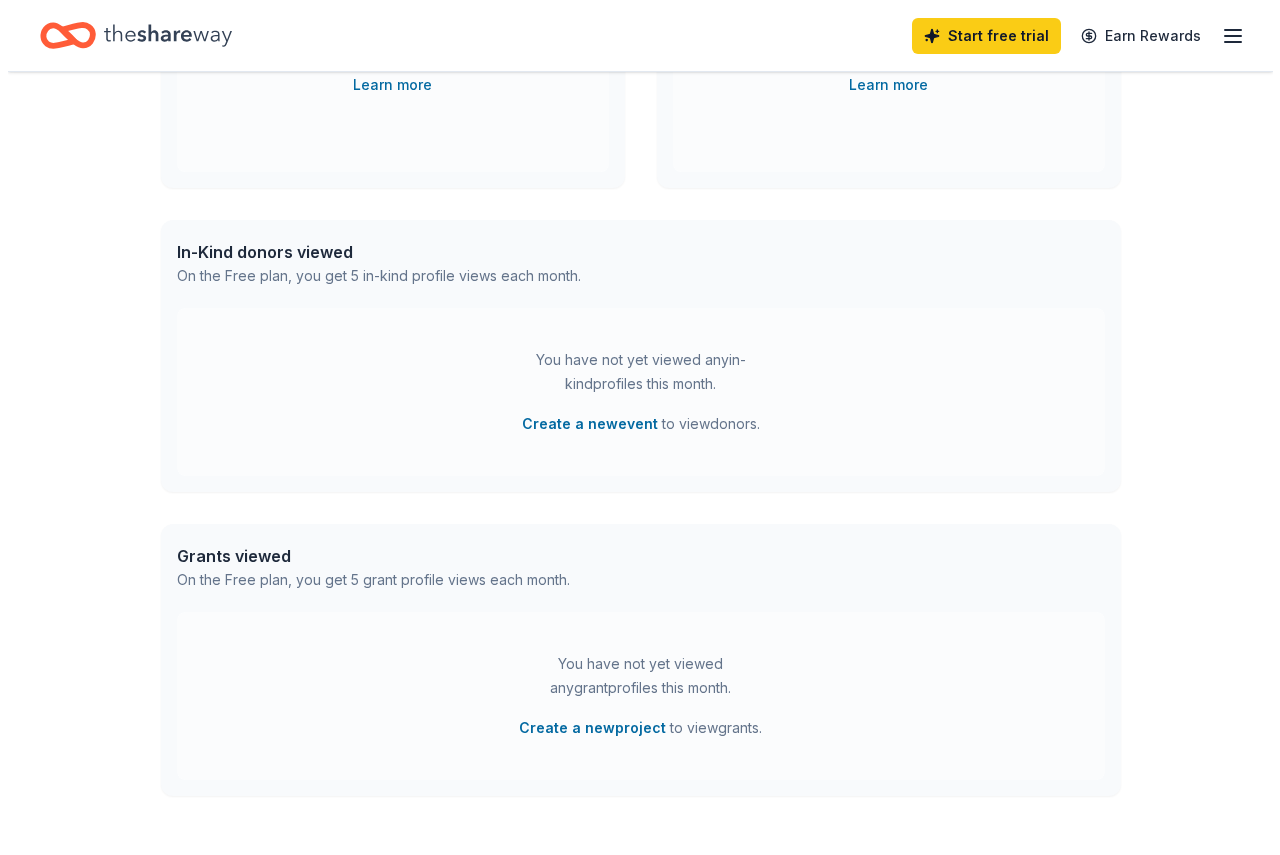 scroll, scrollTop: 529, scrollLeft: 0, axis: vertical 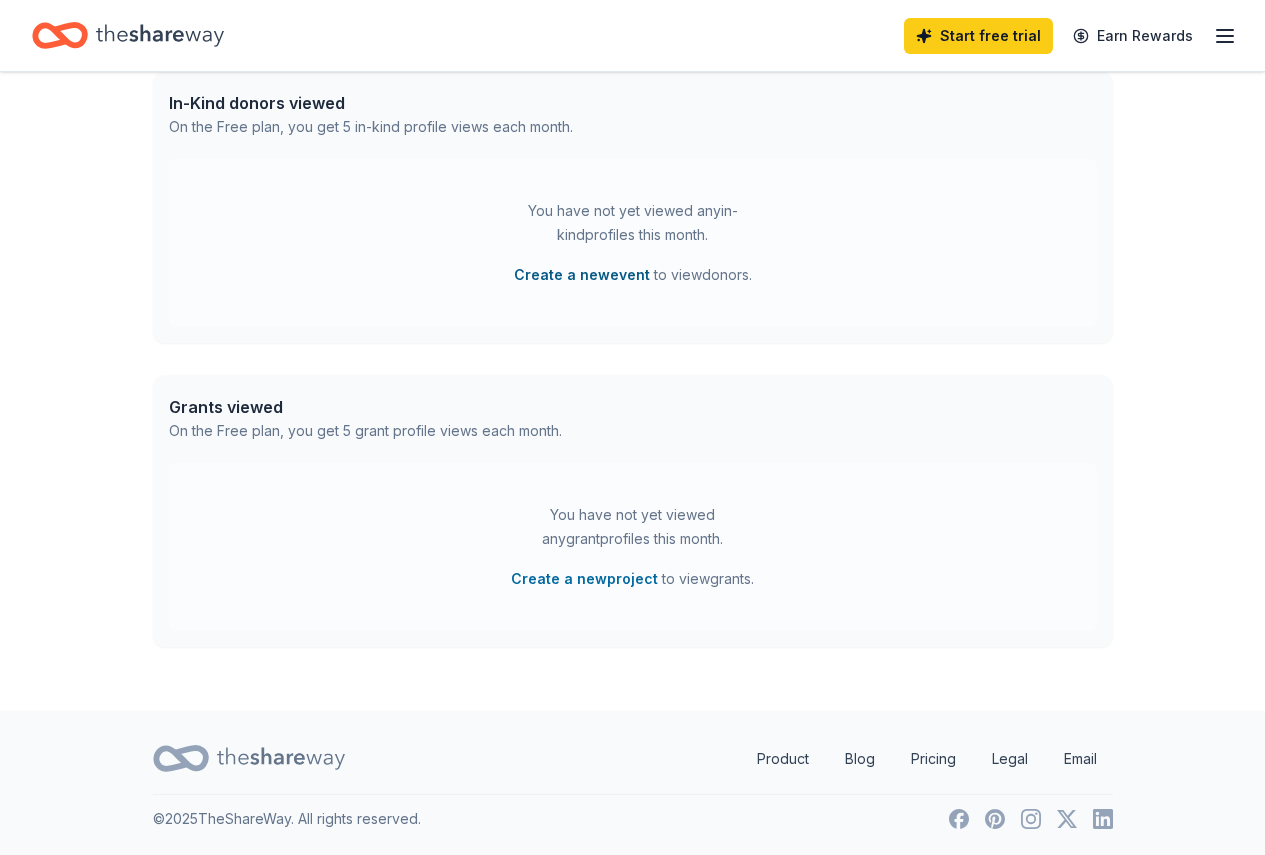 click on "Create a new  event" at bounding box center [582, 275] 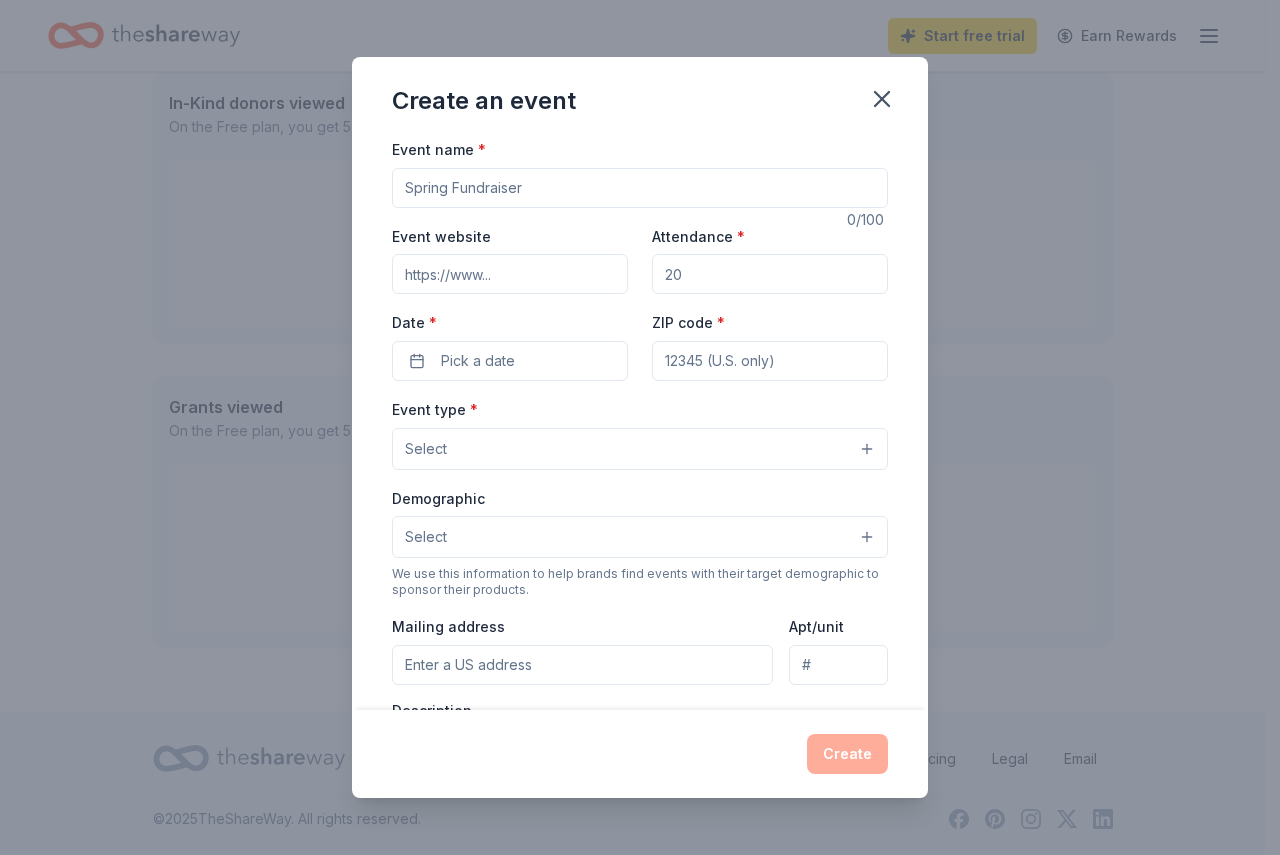 click on "Event name *" at bounding box center (640, 188) 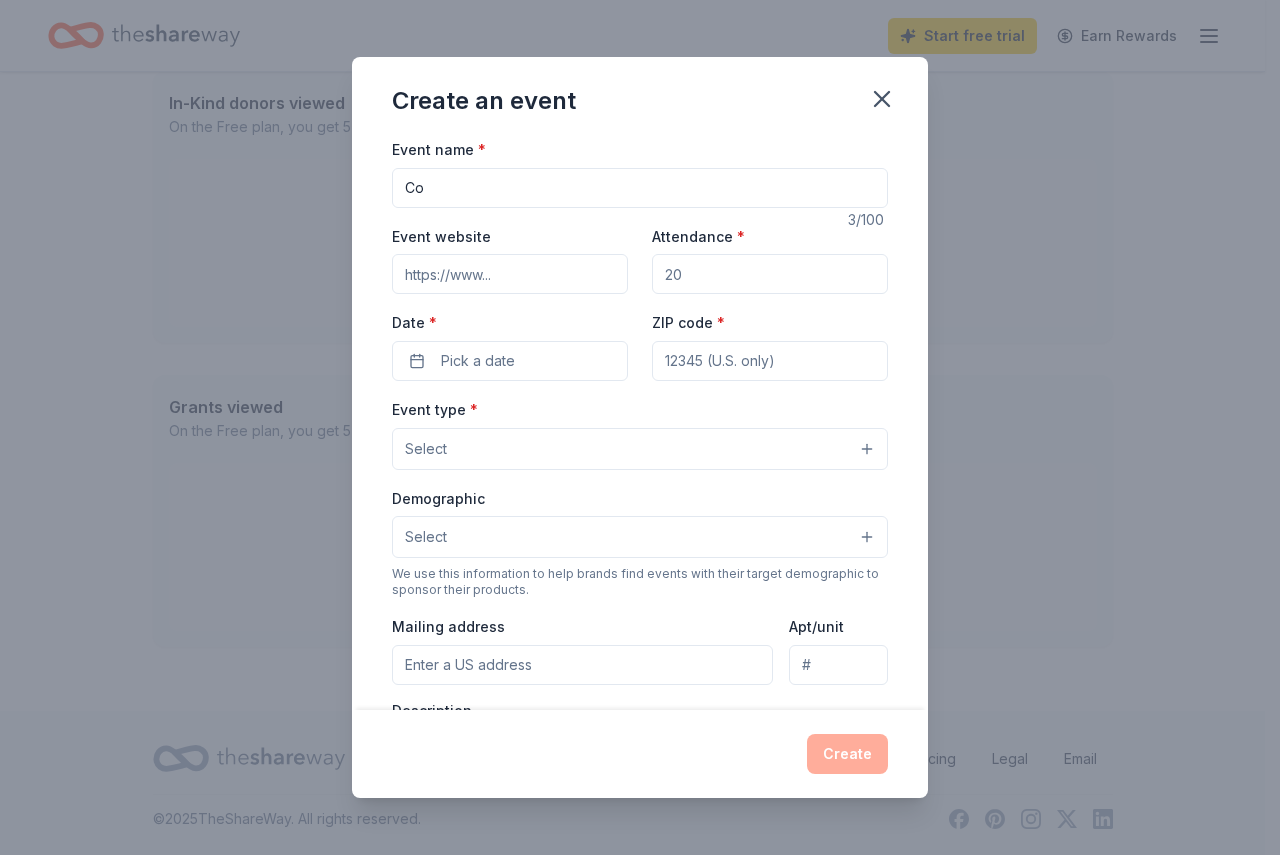 type on "C" 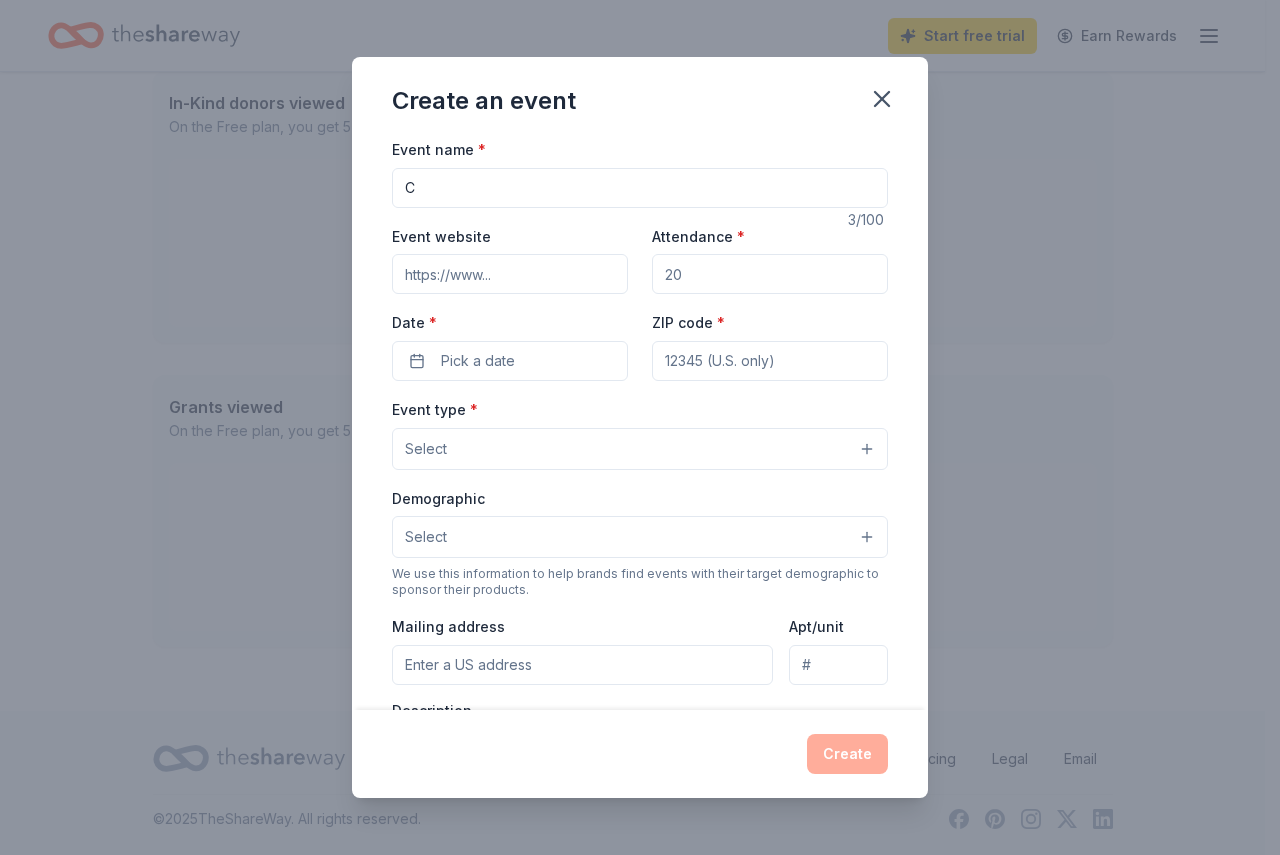 type 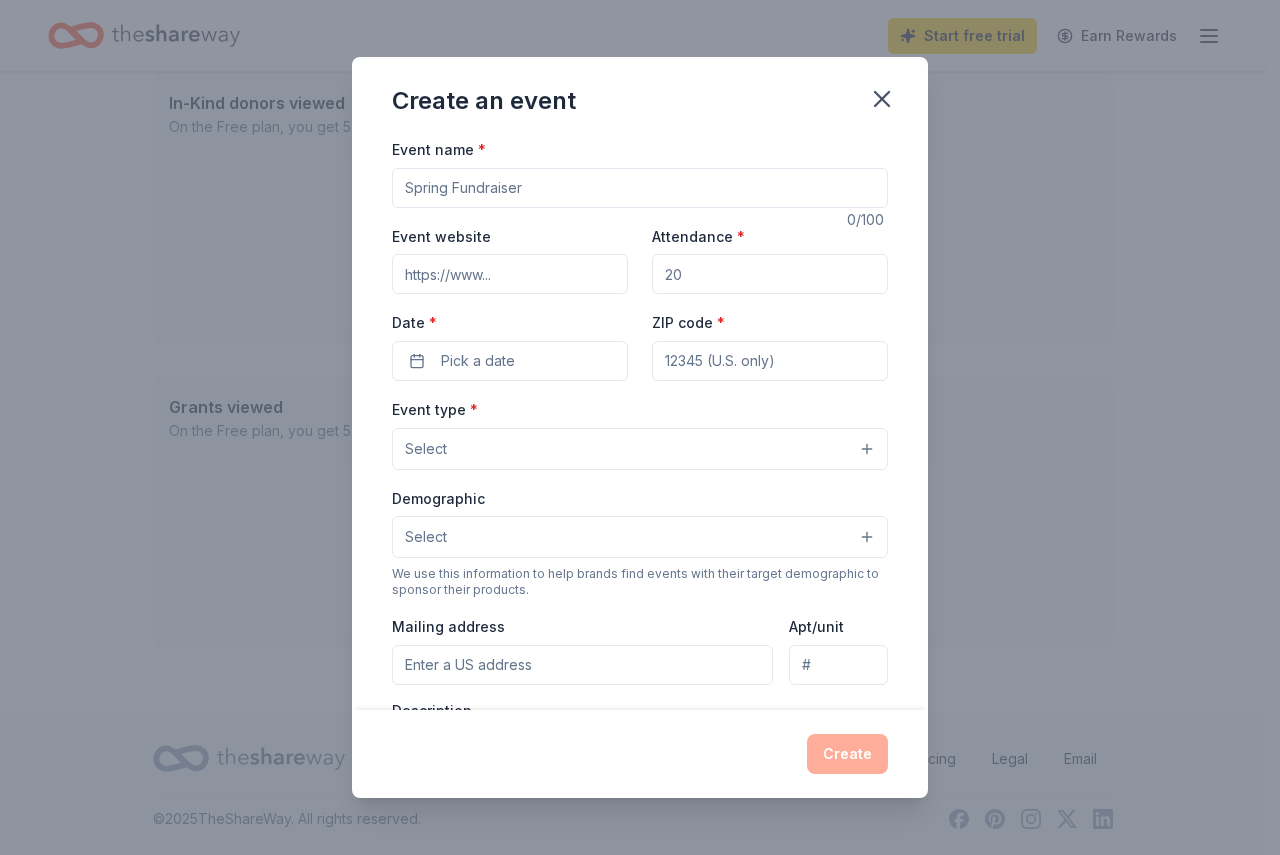 click on "Event website" at bounding box center [510, 274] 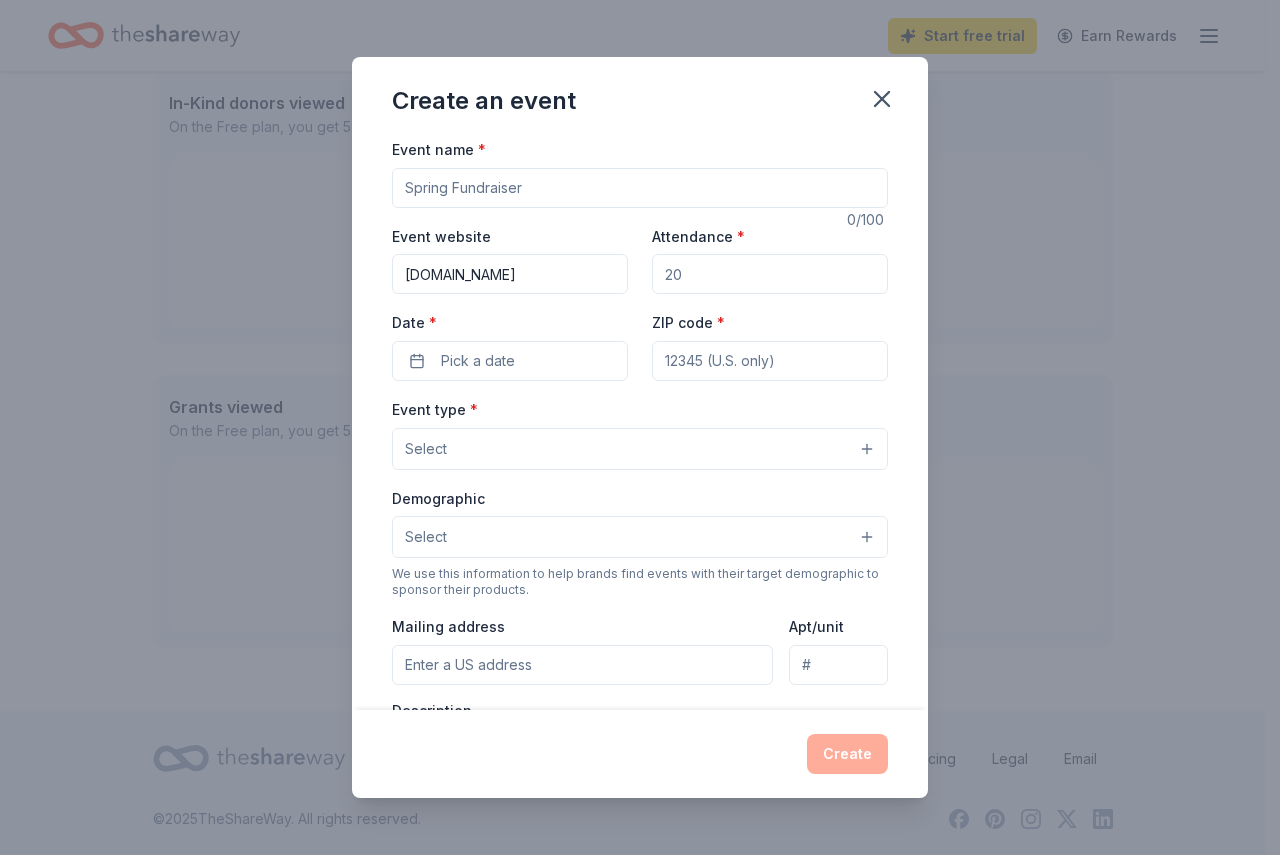 type on "[DOMAIN_NAME]" 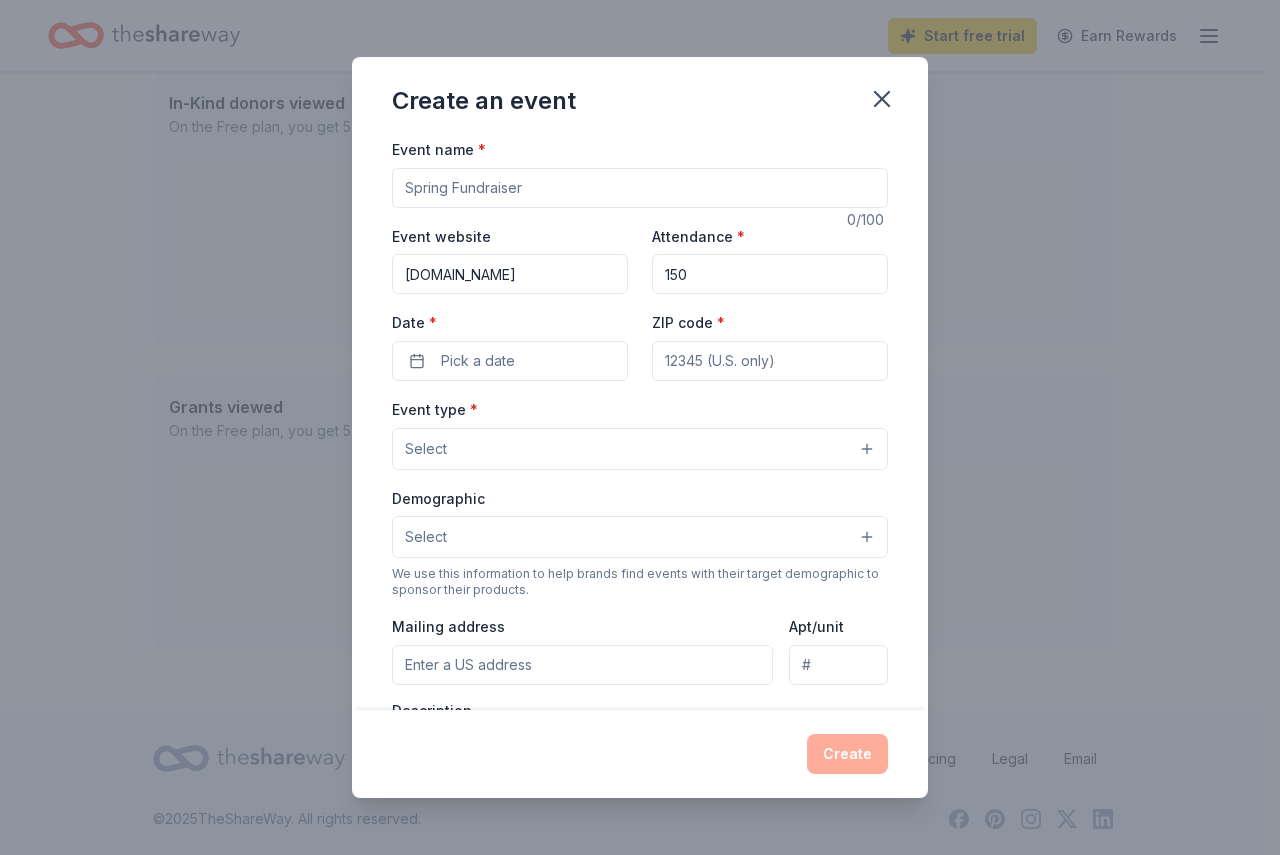 type on "150" 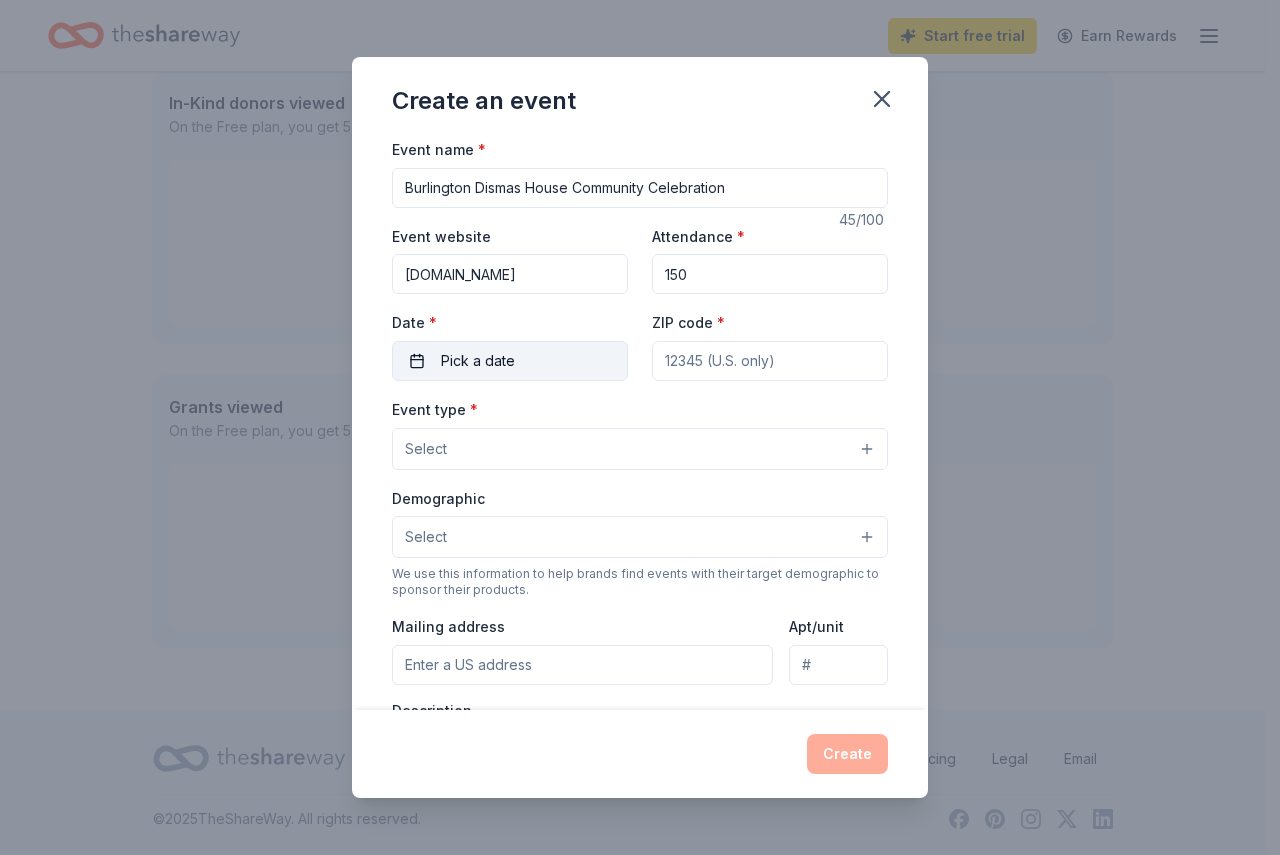 type on "Burlington Dismas House Community Celebration" 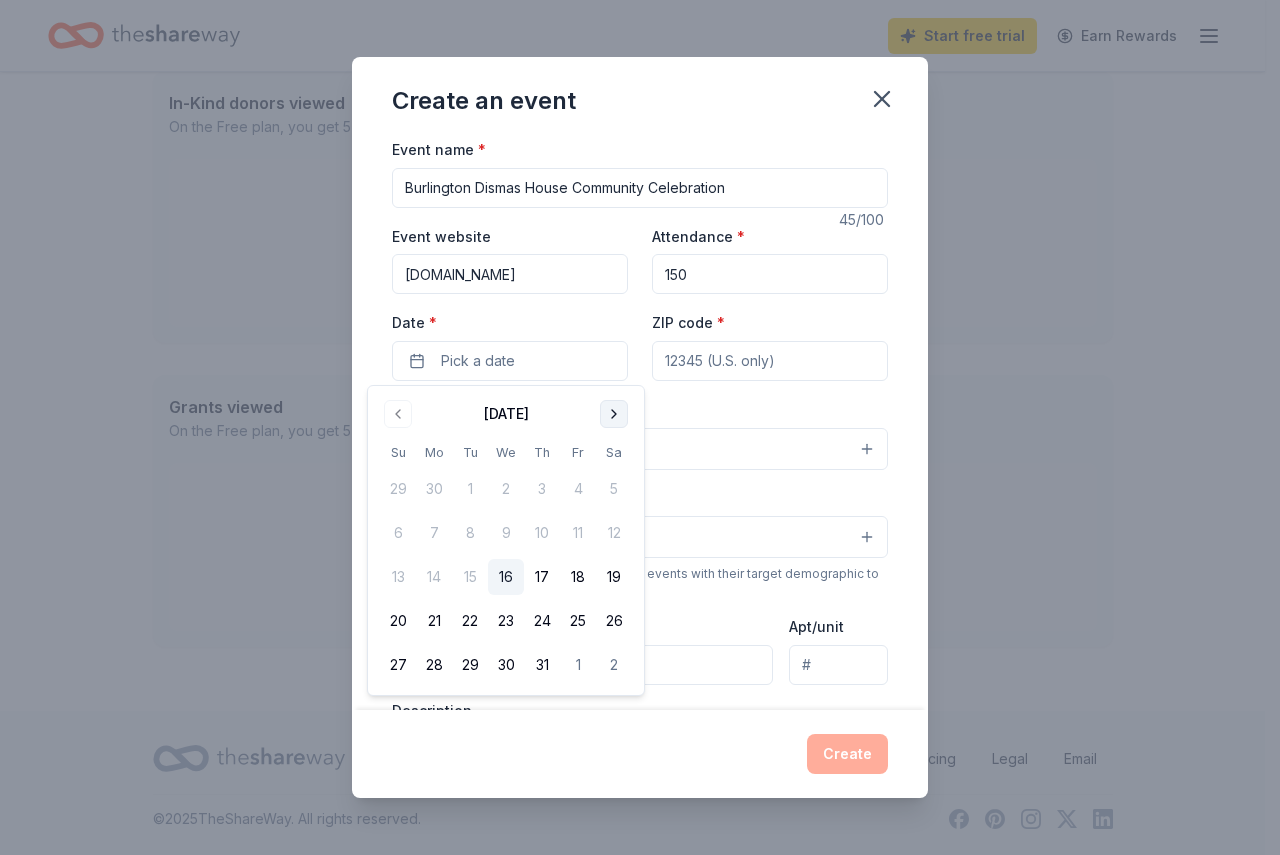 click at bounding box center (614, 414) 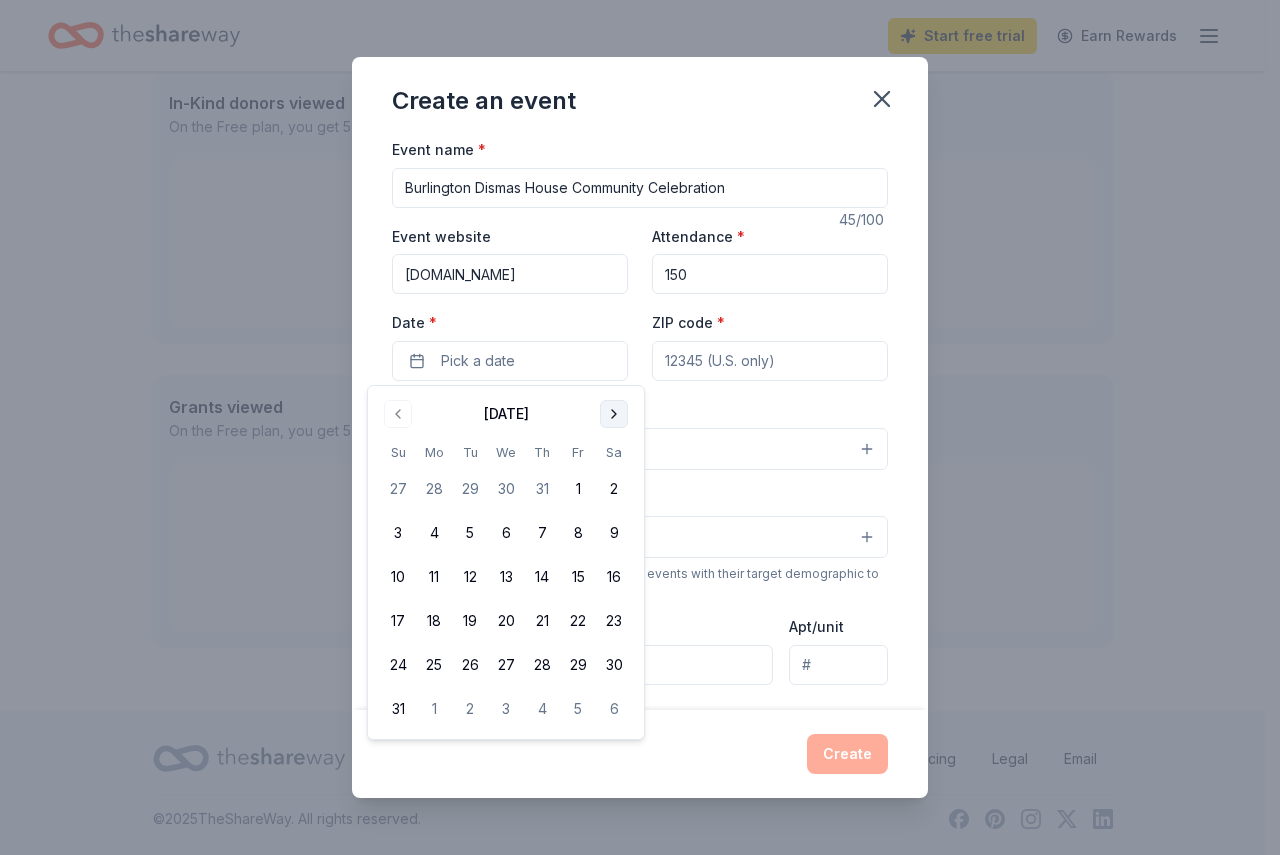 click at bounding box center (614, 414) 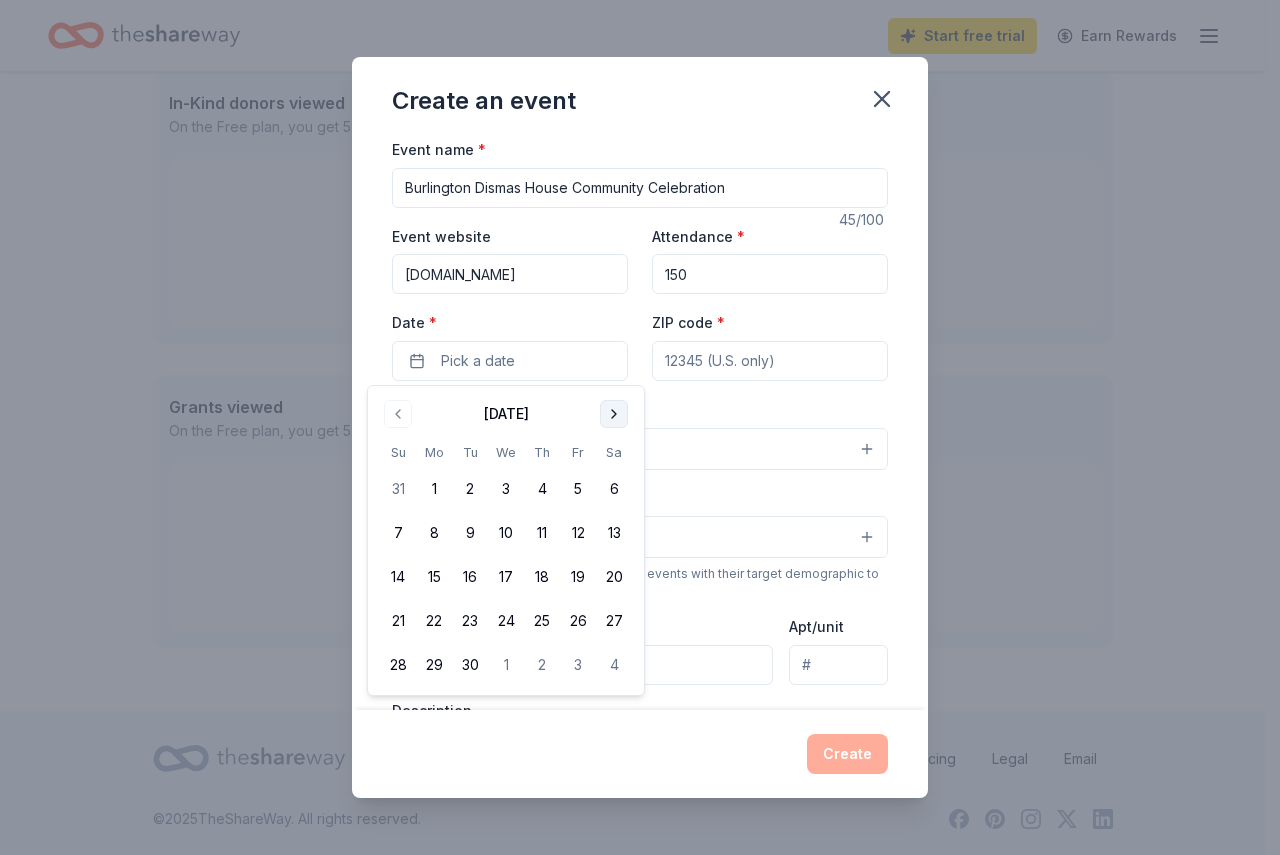 click at bounding box center (614, 414) 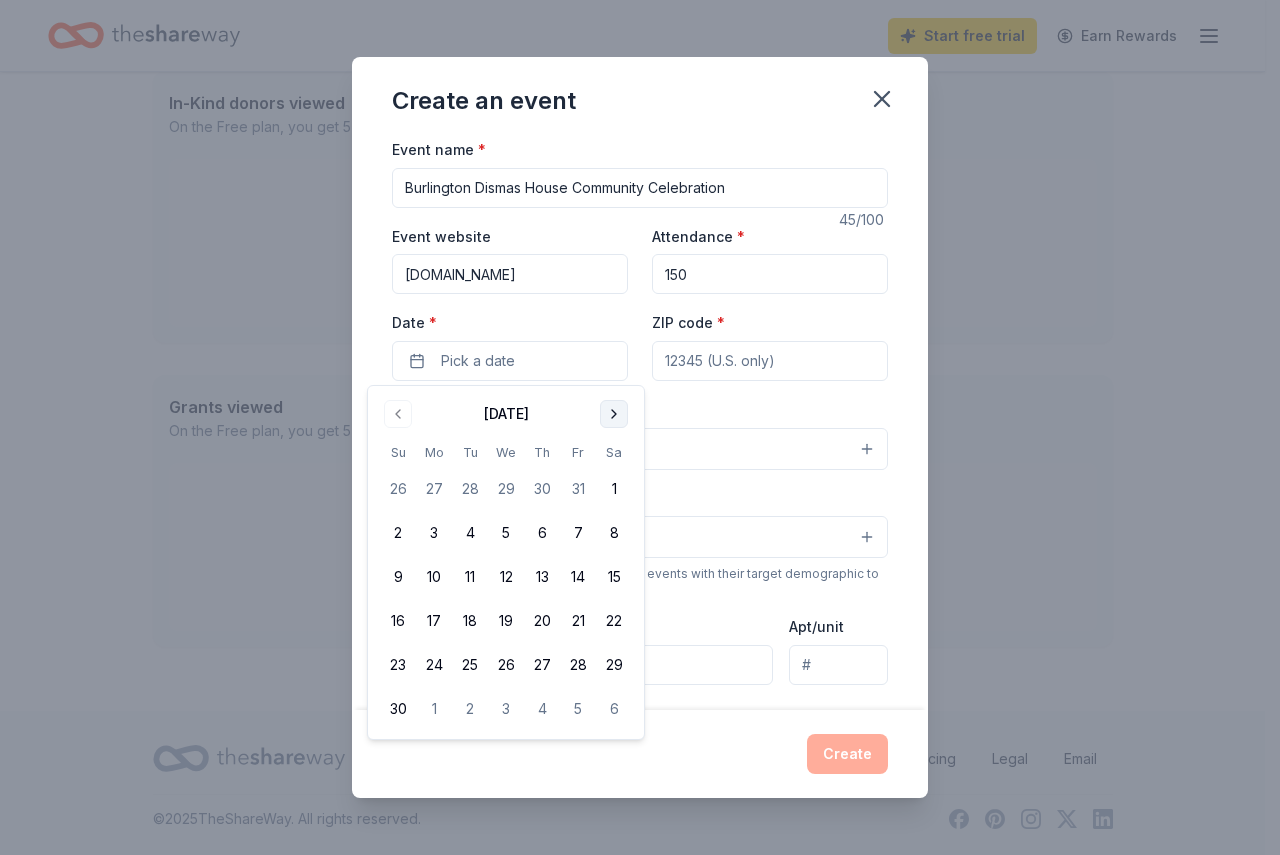 click at bounding box center (614, 414) 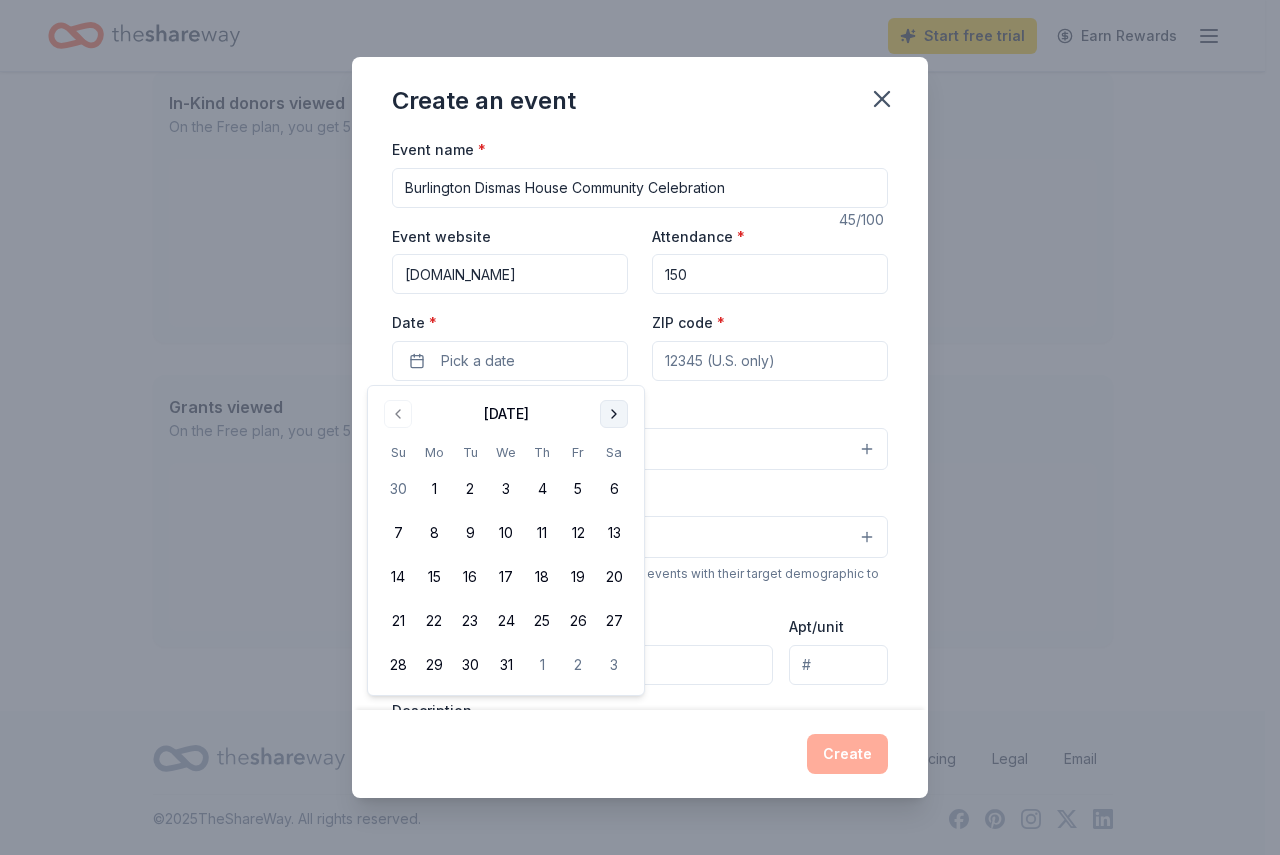 click at bounding box center (614, 414) 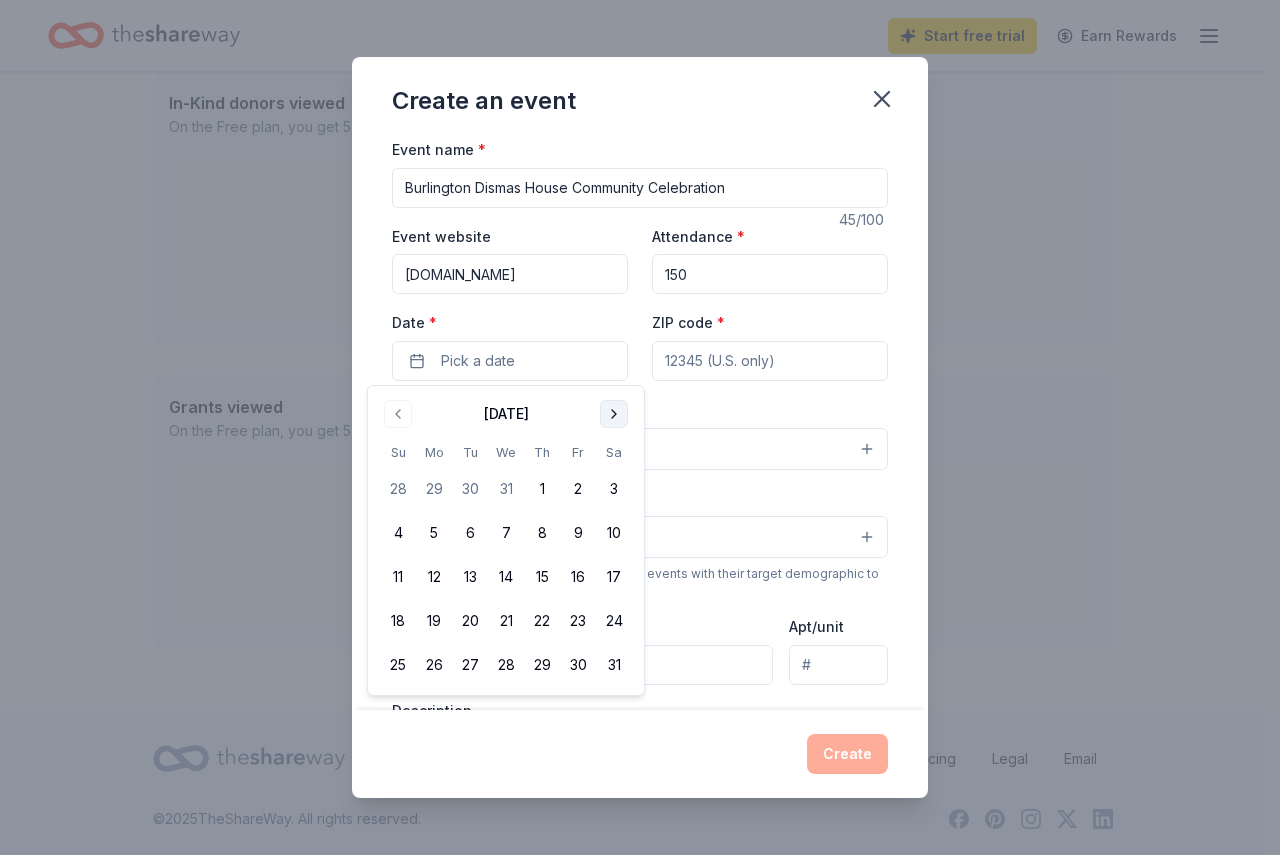 click at bounding box center (614, 414) 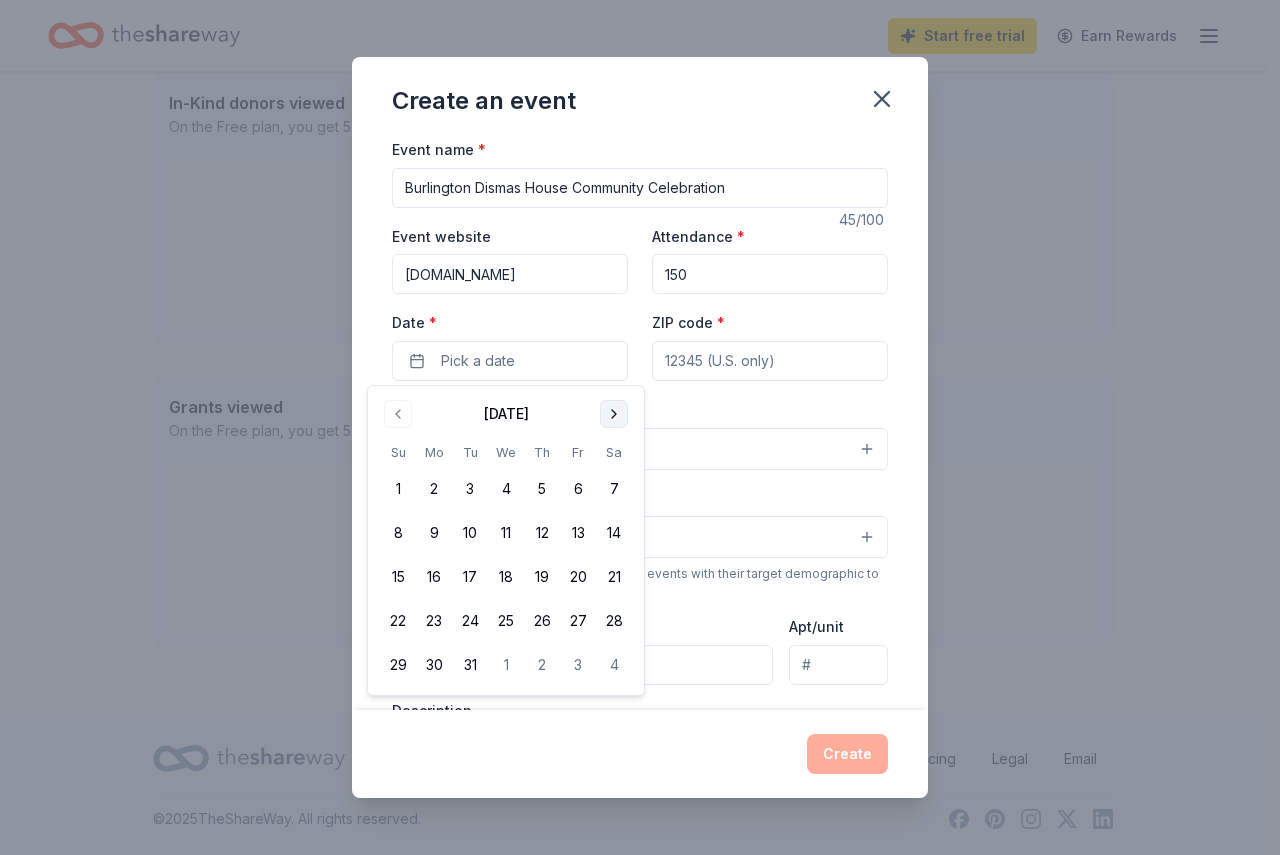 click at bounding box center [614, 414] 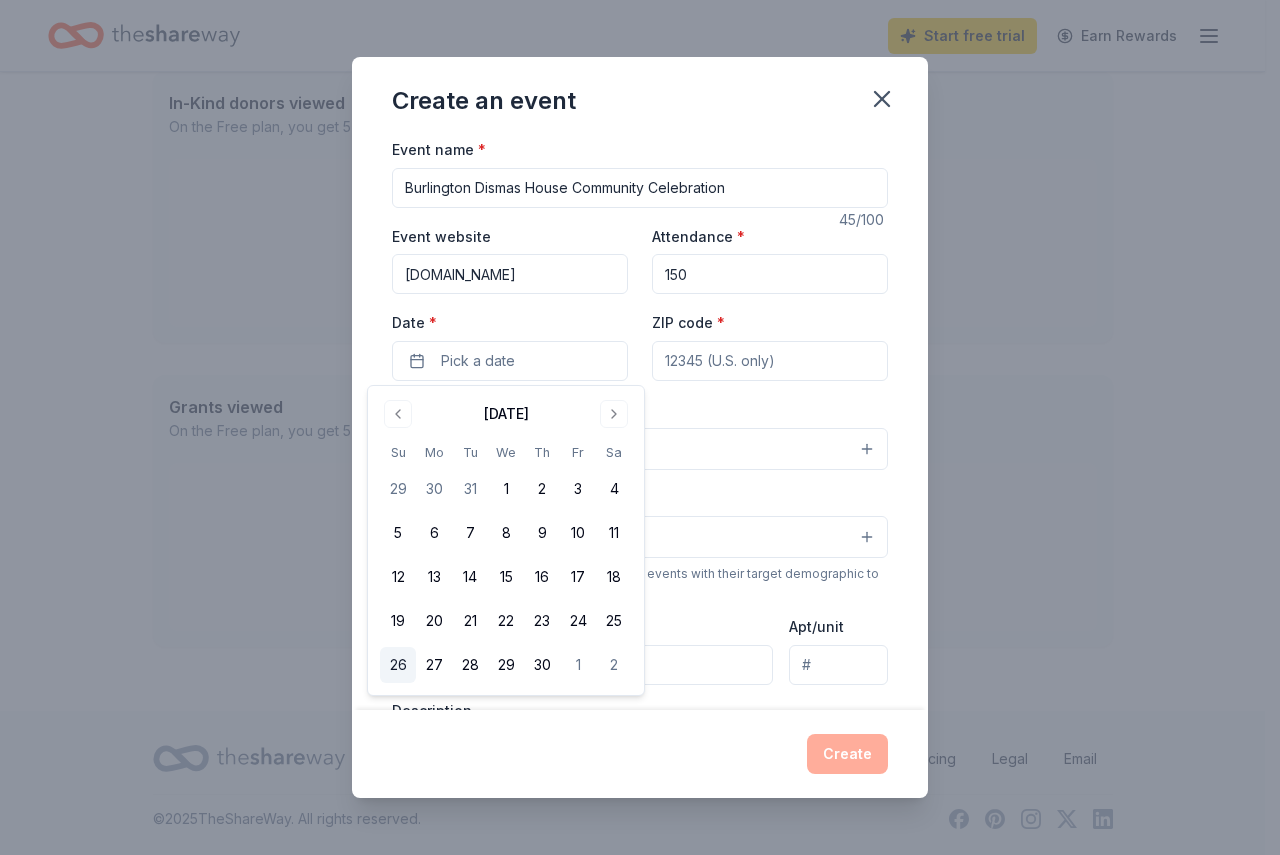 click on "26" at bounding box center (398, 665) 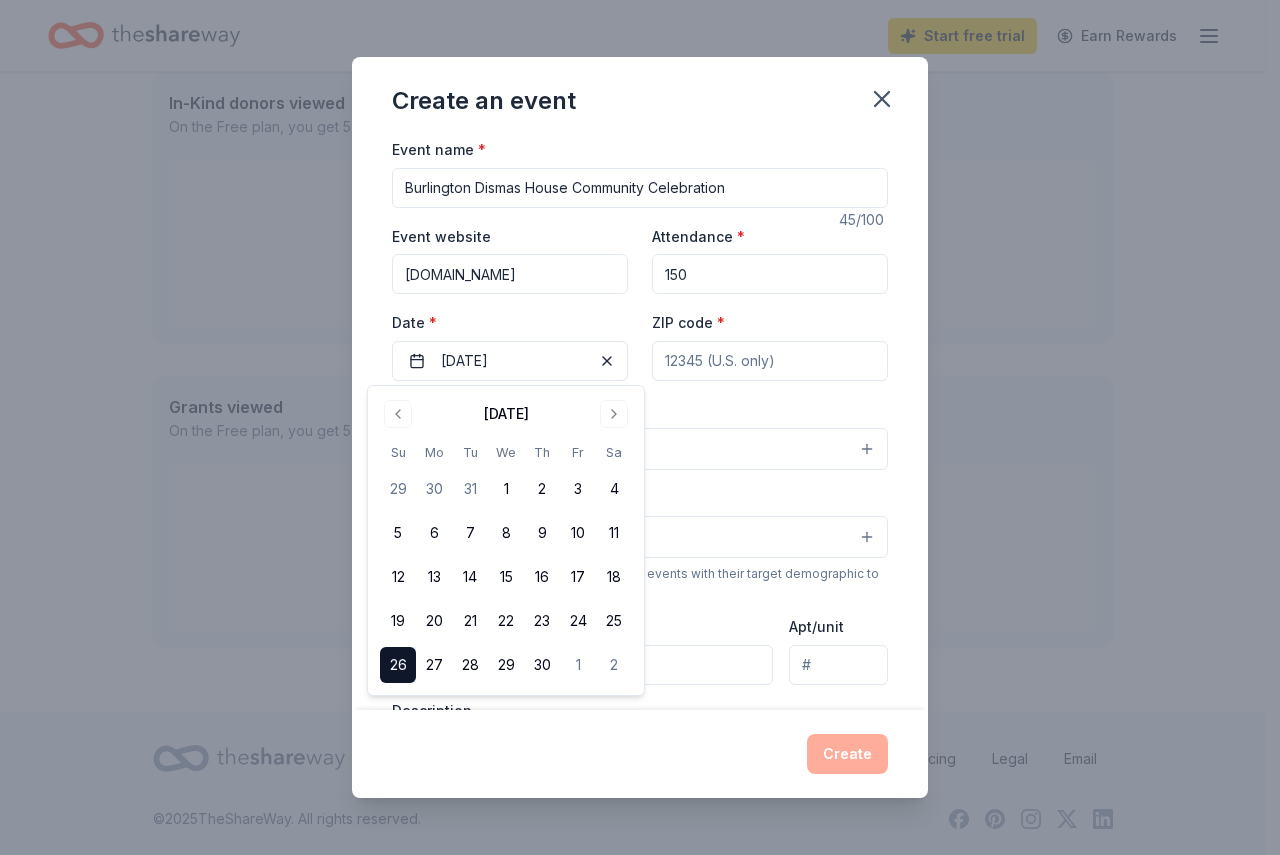click on "Event name * [GEOGRAPHIC_DATA] Community Celebration 45 /100 Event website [DOMAIN_NAME] Attendance * 150 Date * [DATE] ZIP code * Event type * Select Demographic Select We use this information to help brands find events with their target demographic to sponsor their products. Mailing address Apt/unit Description What are you looking for? * Auction & raffle Meals Snacks Desserts Alcohol Beverages Send me reminders Email me reminders of donor application deadlines Recurring event" at bounding box center (640, 599) 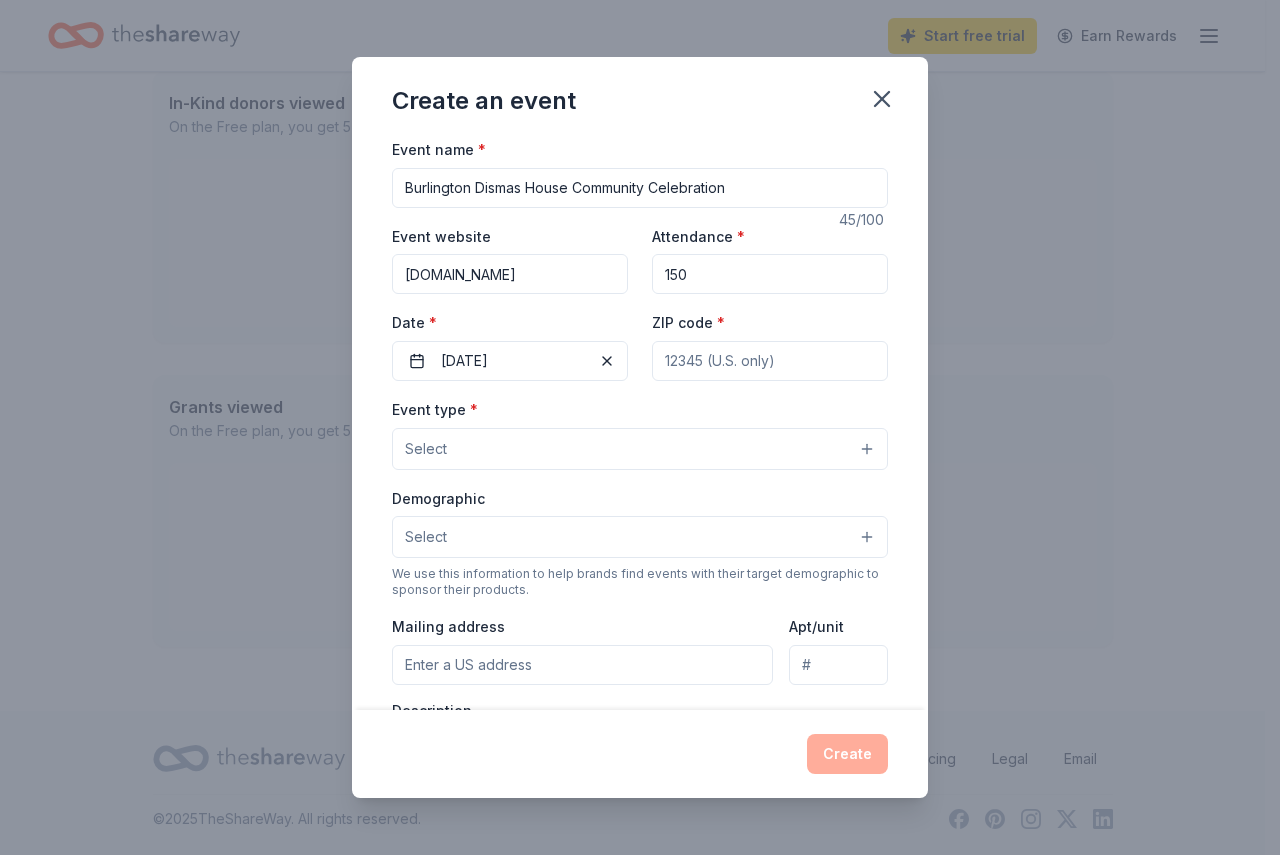 click on "ZIP code *" at bounding box center [770, 361] 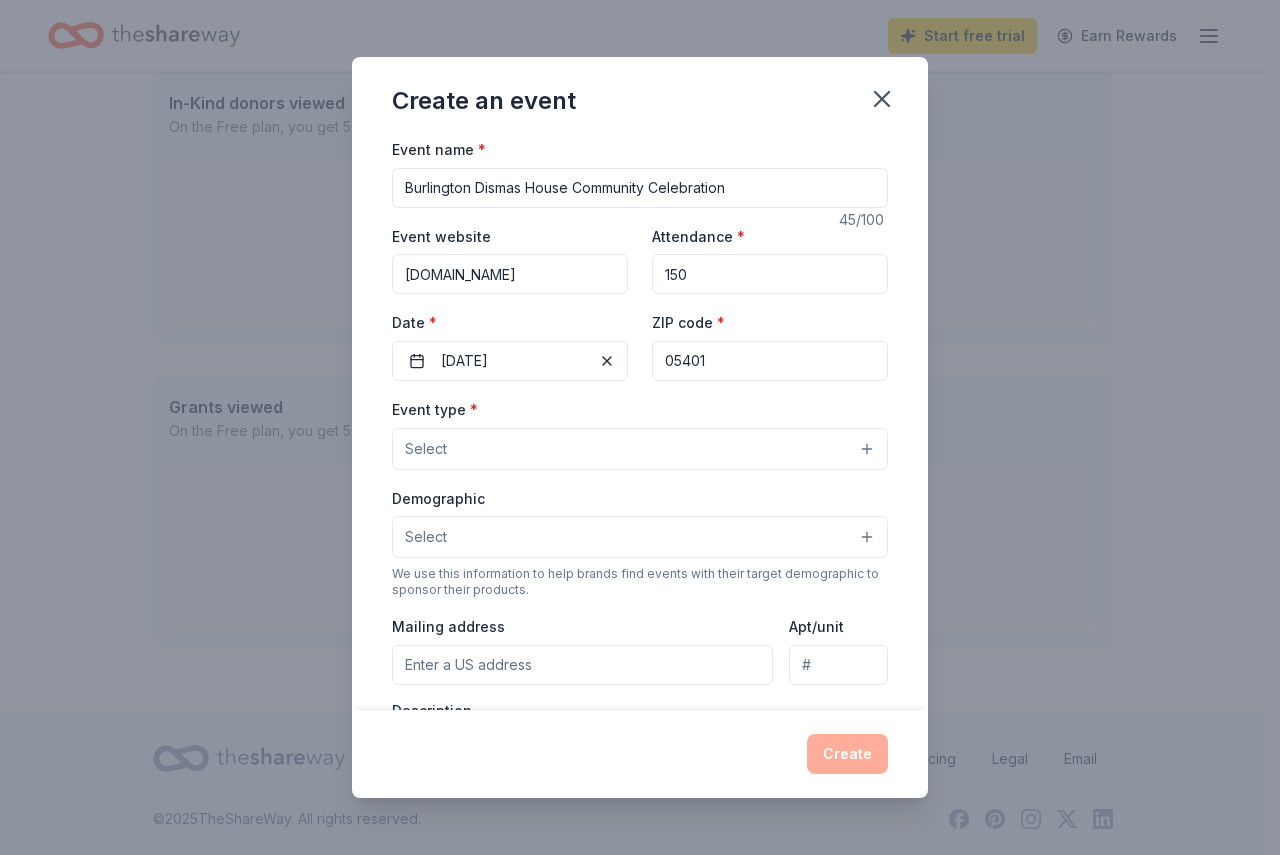 type on "05401" 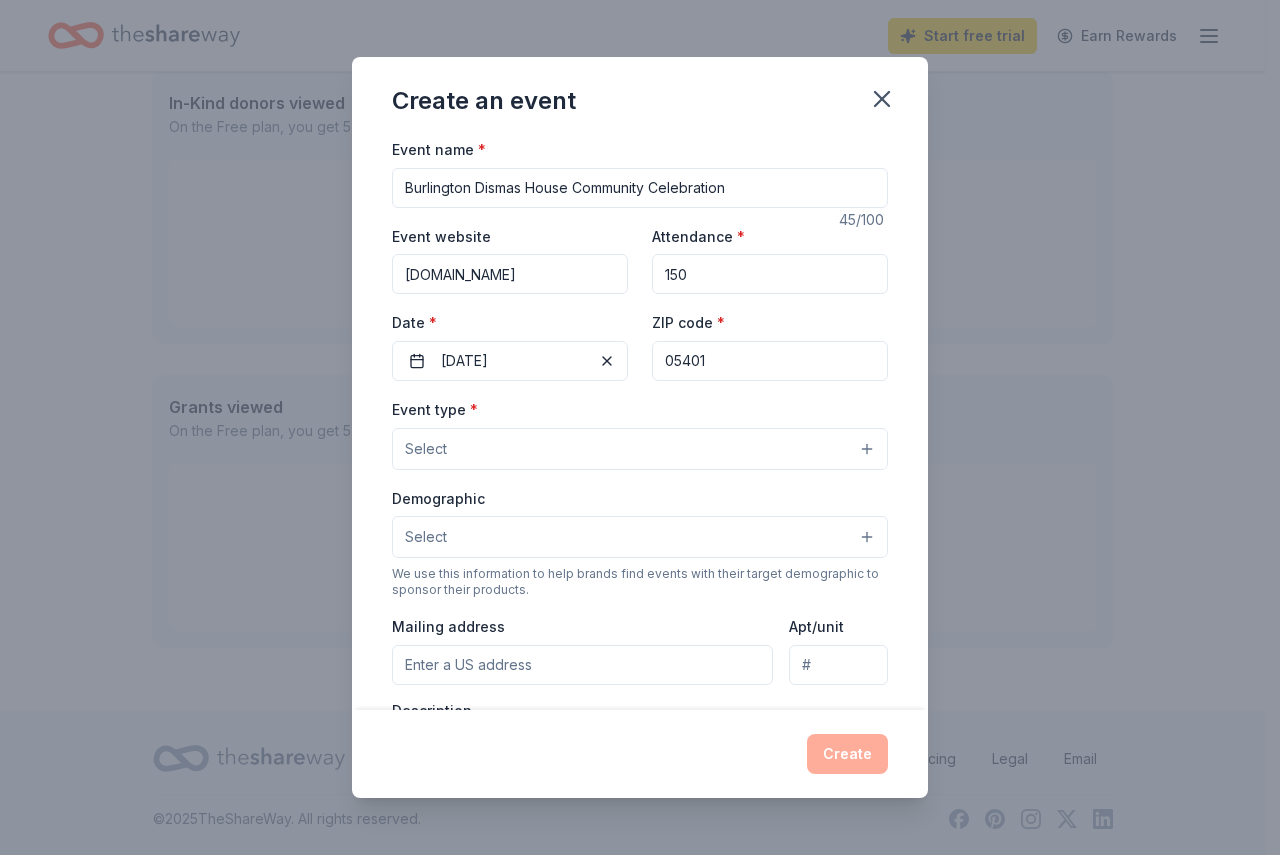 click on "Select" at bounding box center [640, 449] 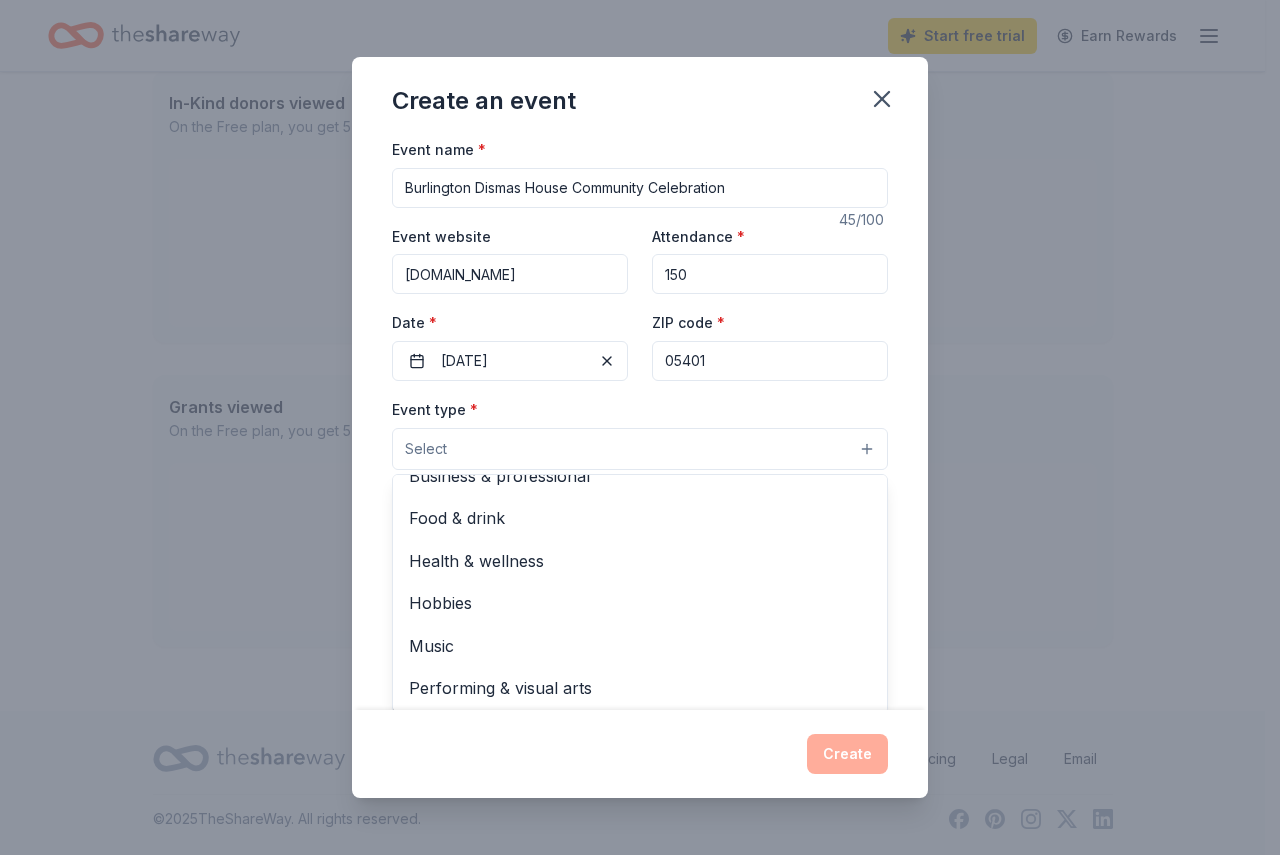 scroll, scrollTop: 0, scrollLeft: 0, axis: both 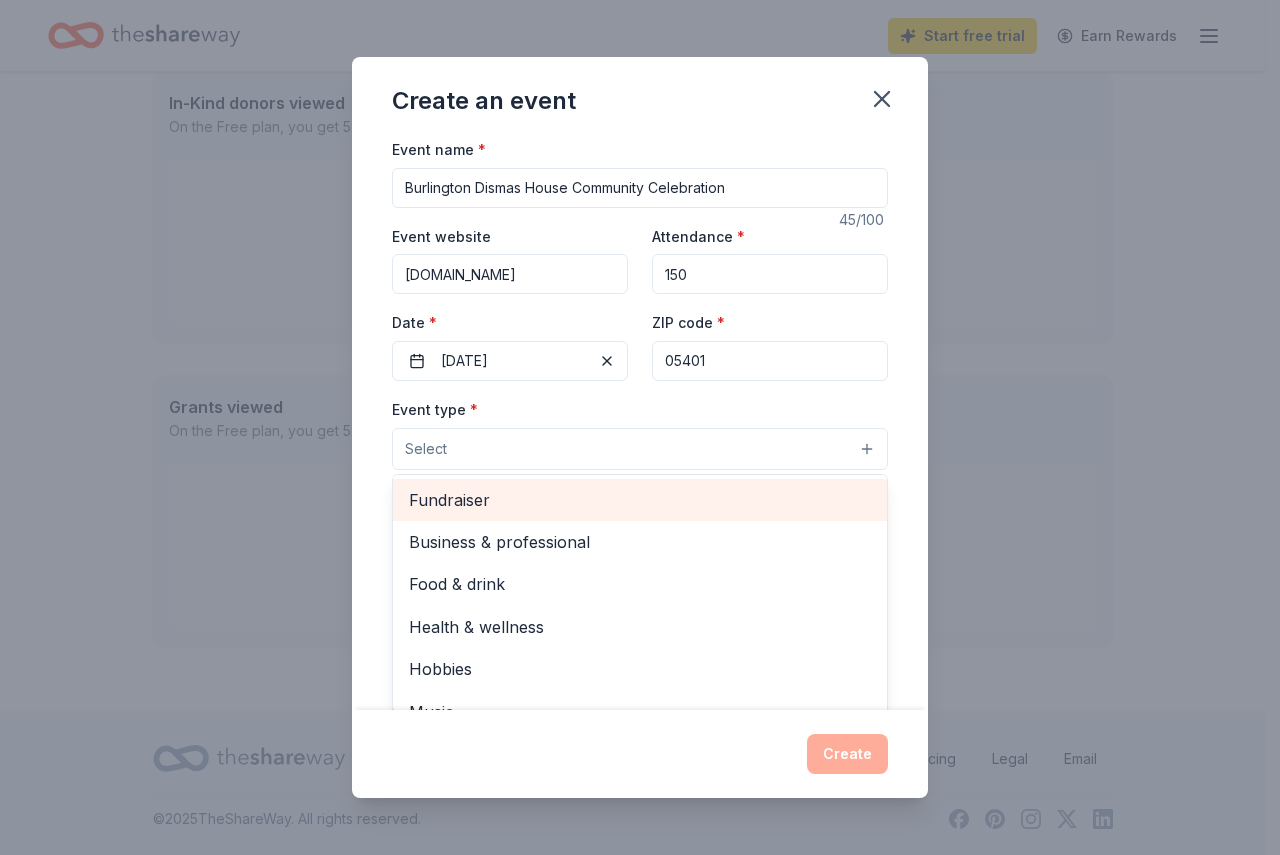 click on "Fundraiser" at bounding box center (640, 500) 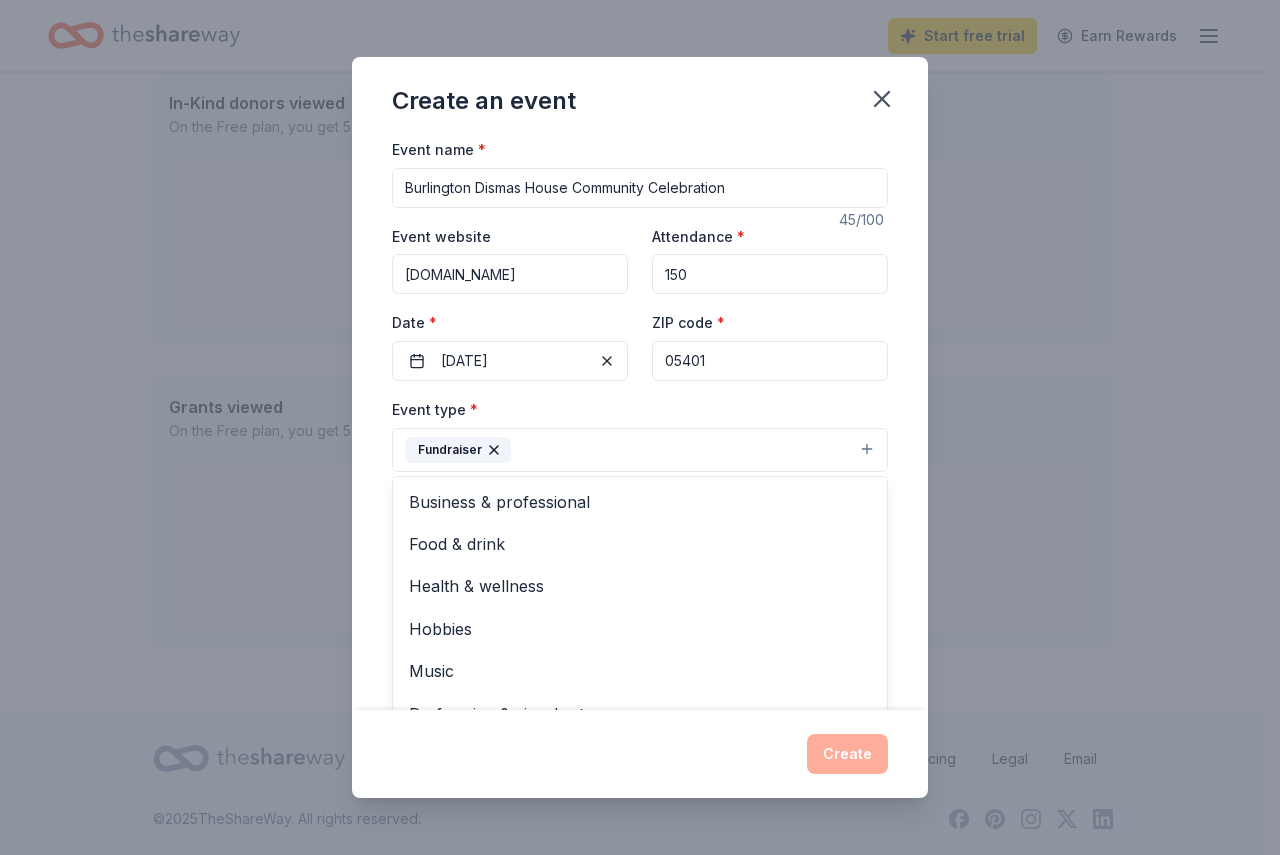 click on "Event name * [GEOGRAPHIC_DATA] Community Celebration 45 /100 Event website [DOMAIN_NAME] Attendance * 150 Date * [DATE] ZIP code * 05401 Event type * Fundraiser Business & professional Food & drink Health & wellness Hobbies Music Performing & visual arts Demographic Select We use this information to help brands find events with their target demographic to sponsor their products. Mailing address Apt/unit Description What are you looking for? * Auction & raffle Meals Snacks Desserts Alcohol Beverages Send me reminders Email me reminders of donor application deadlines Recurring event" at bounding box center (640, 423) 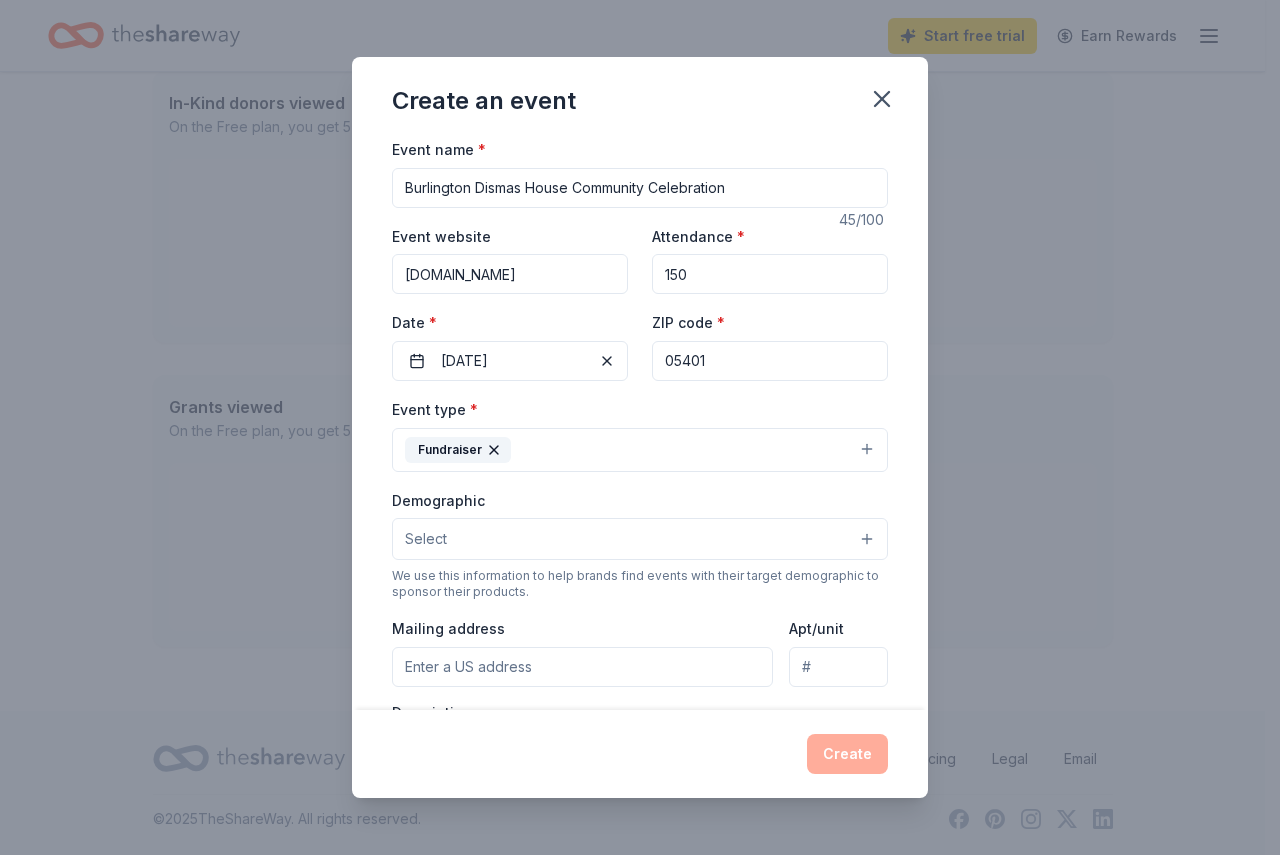 click on "Select" at bounding box center (640, 539) 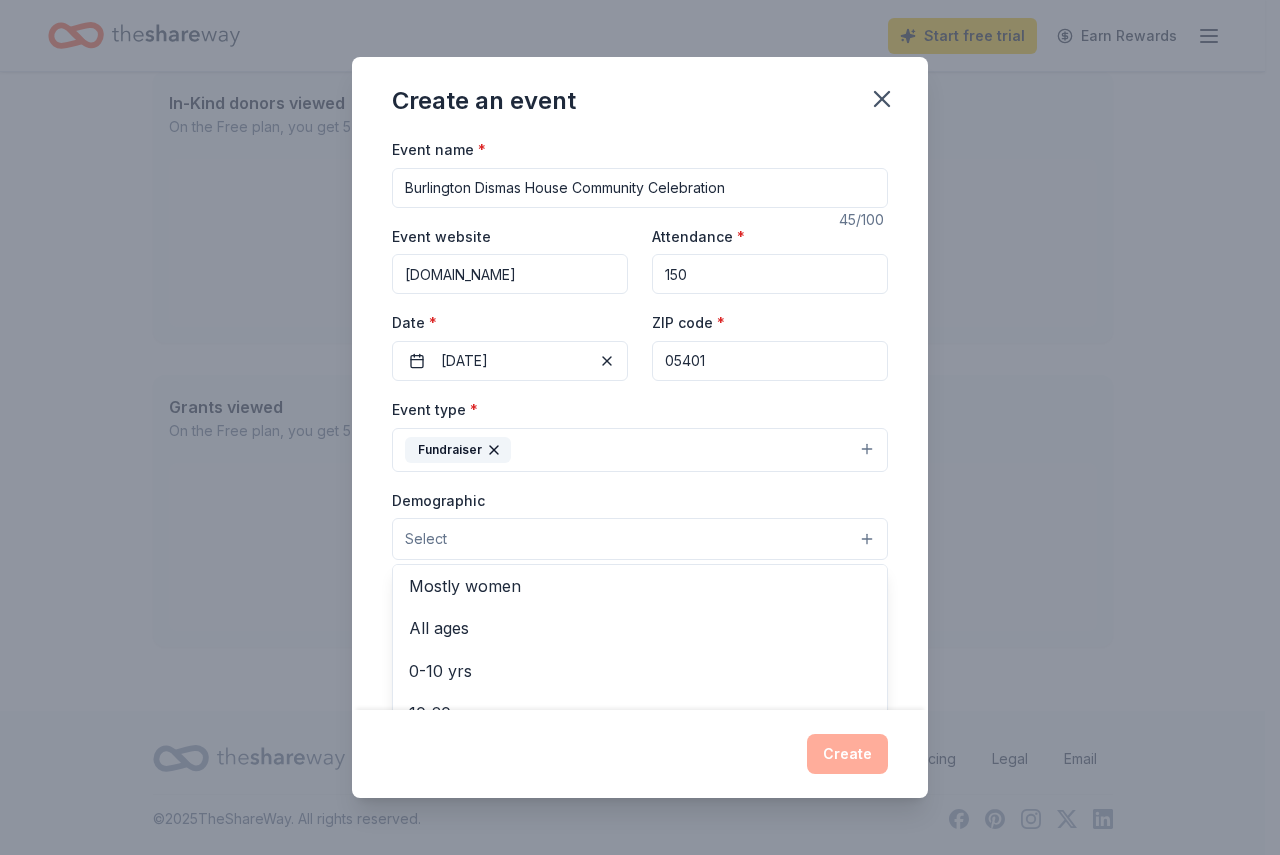 scroll, scrollTop: 0, scrollLeft: 0, axis: both 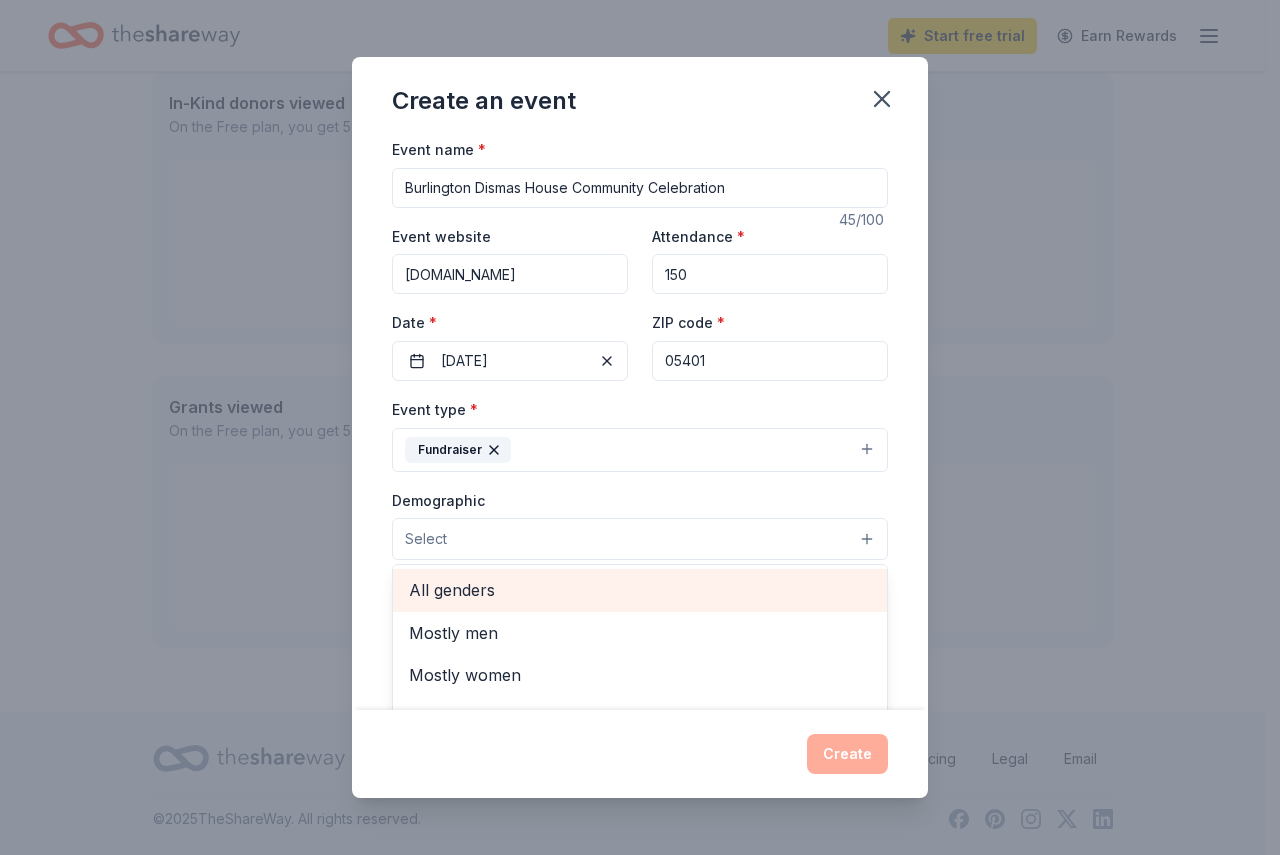 click on "All genders" at bounding box center [640, 590] 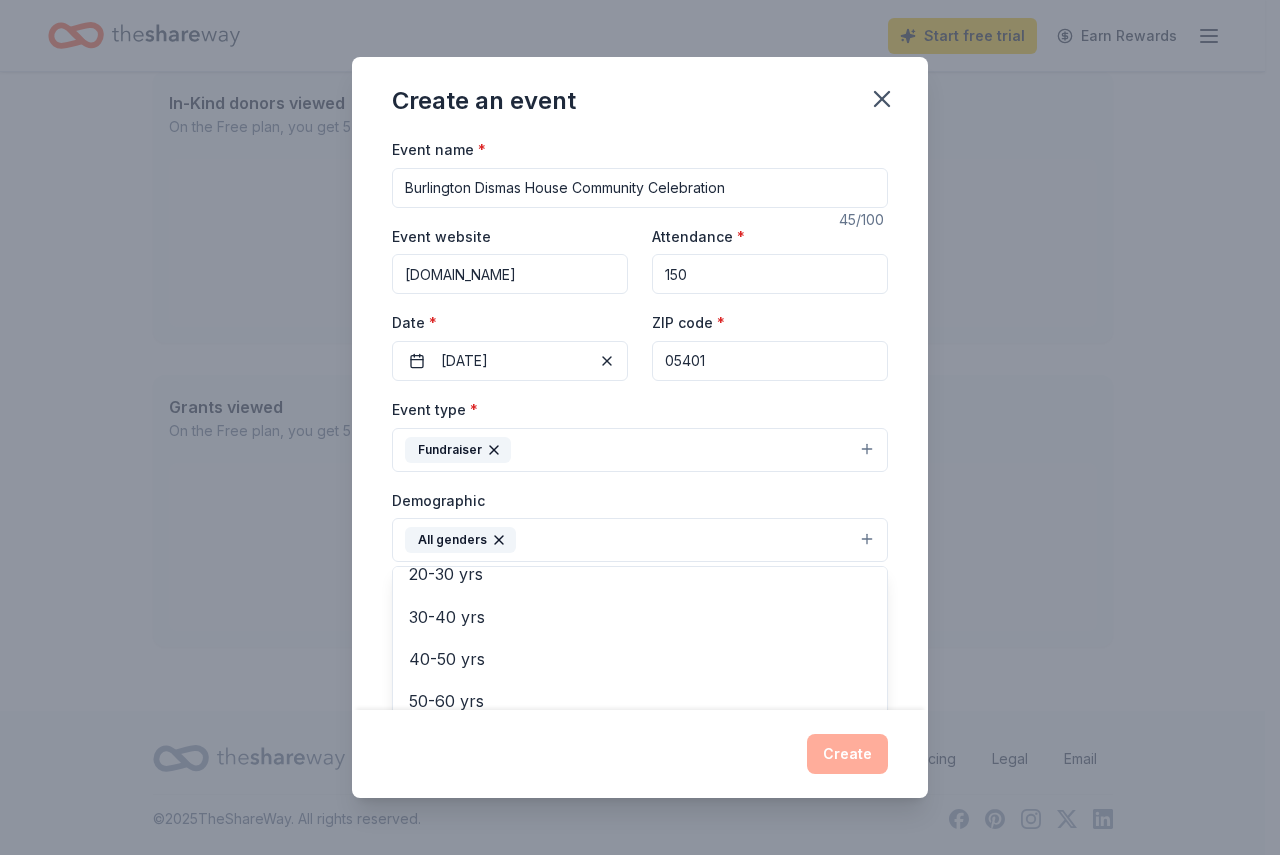 scroll, scrollTop: 248, scrollLeft: 0, axis: vertical 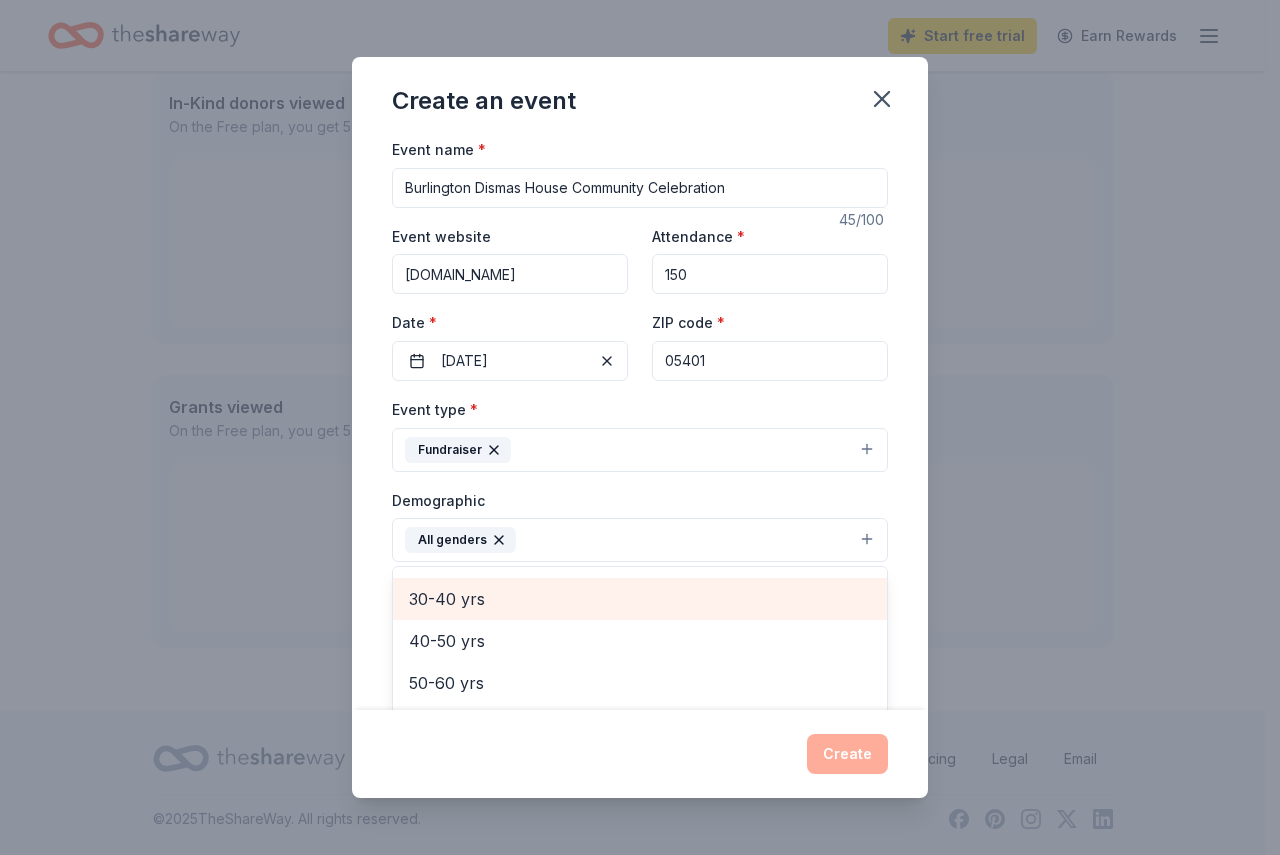 click on "30-40 yrs" at bounding box center (640, 599) 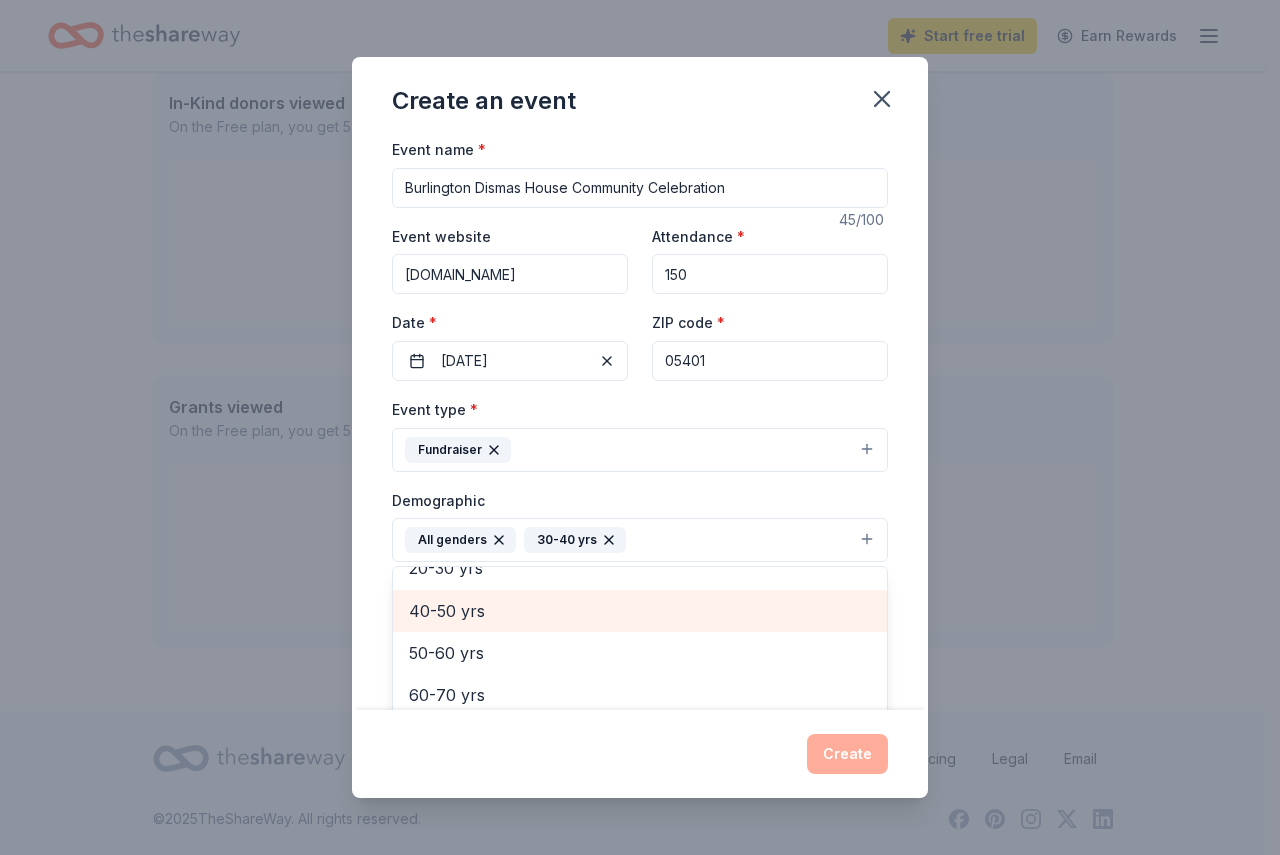click on "40-50 yrs" at bounding box center [640, 611] 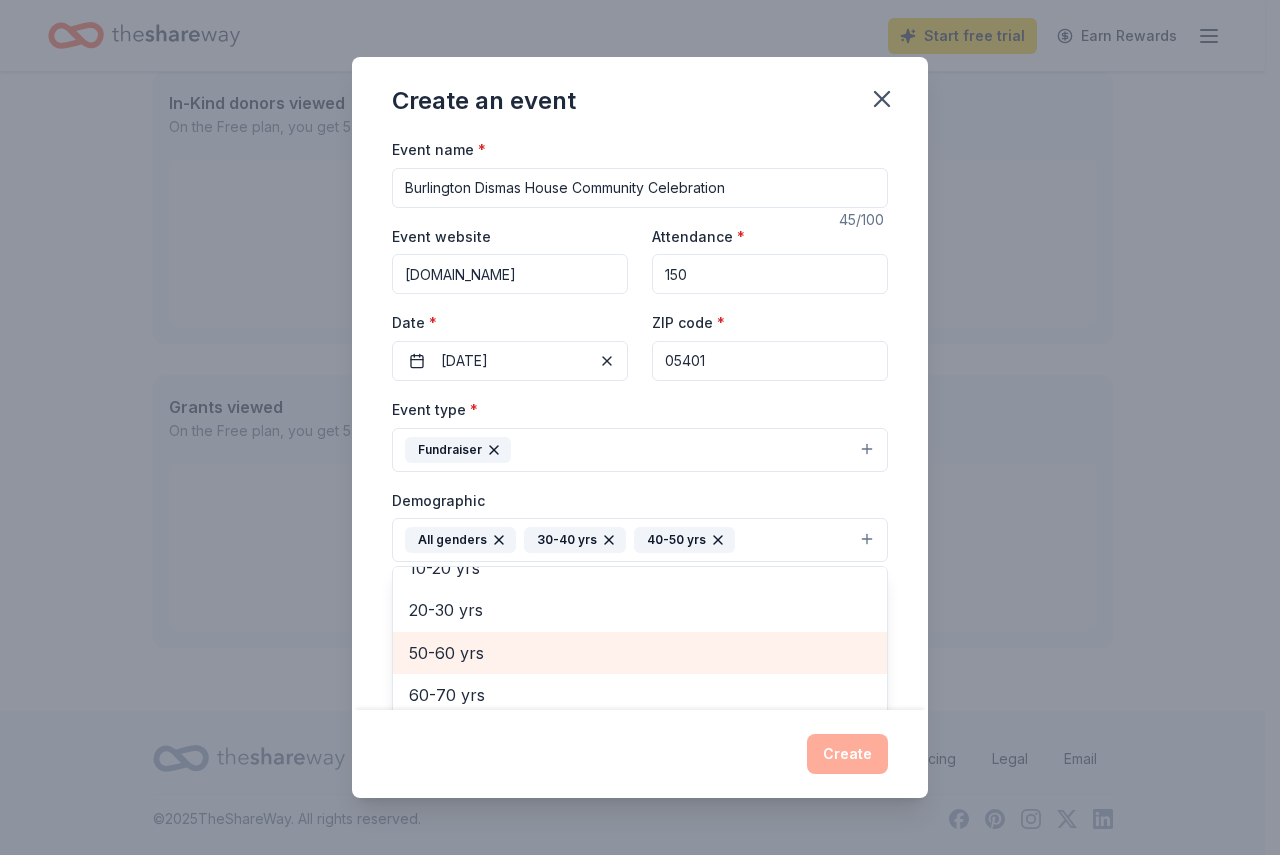 click on "50-60 yrs" at bounding box center (640, 653) 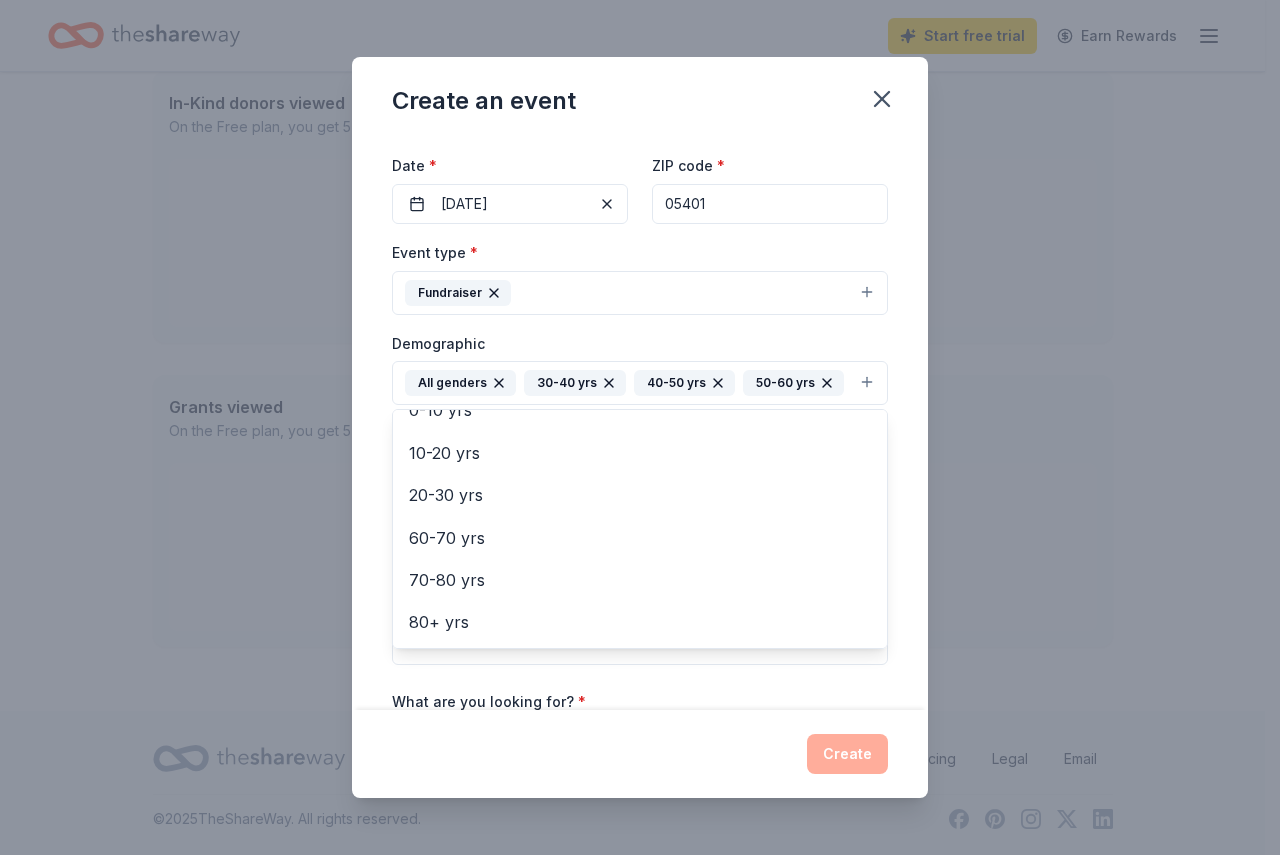 scroll, scrollTop: 160, scrollLeft: 0, axis: vertical 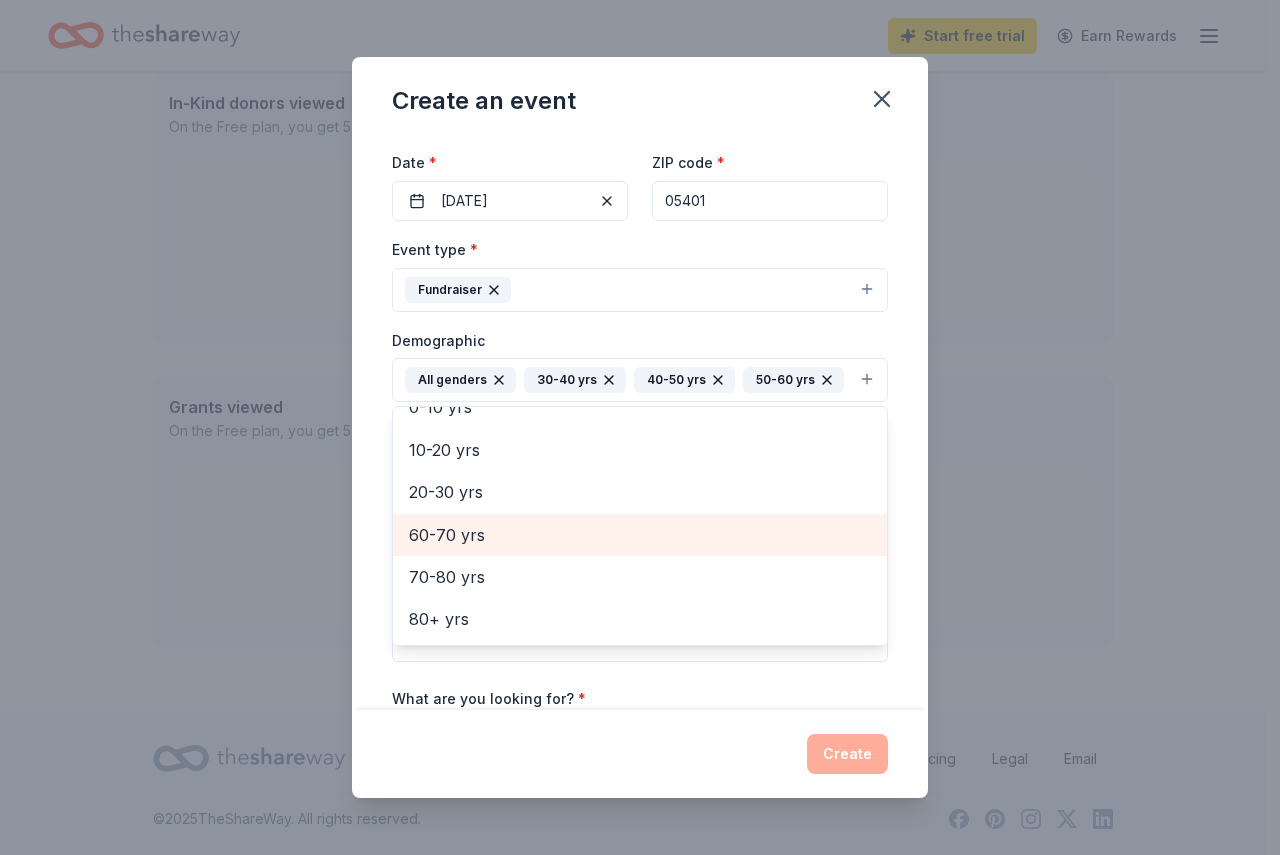 click on "60-70 yrs" at bounding box center (640, 535) 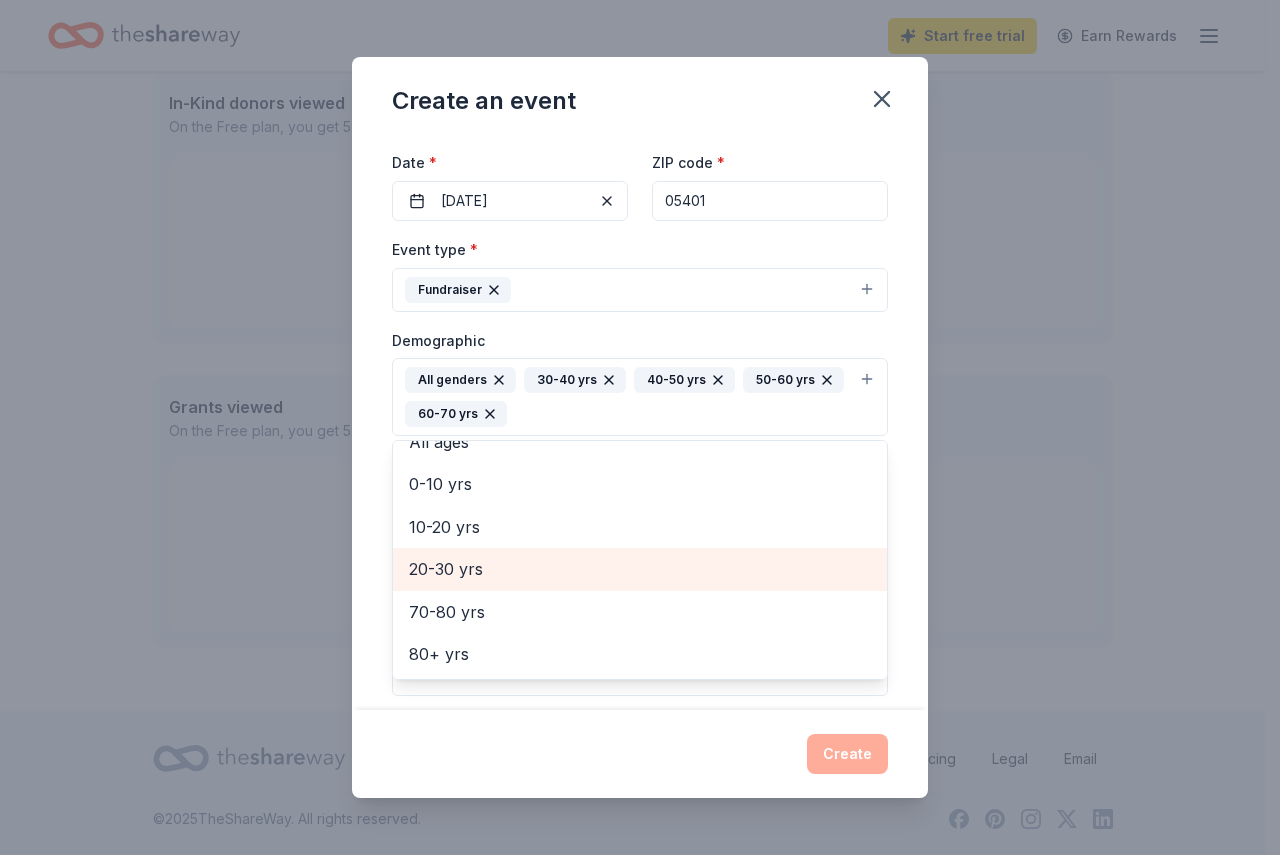 scroll, scrollTop: 109, scrollLeft: 0, axis: vertical 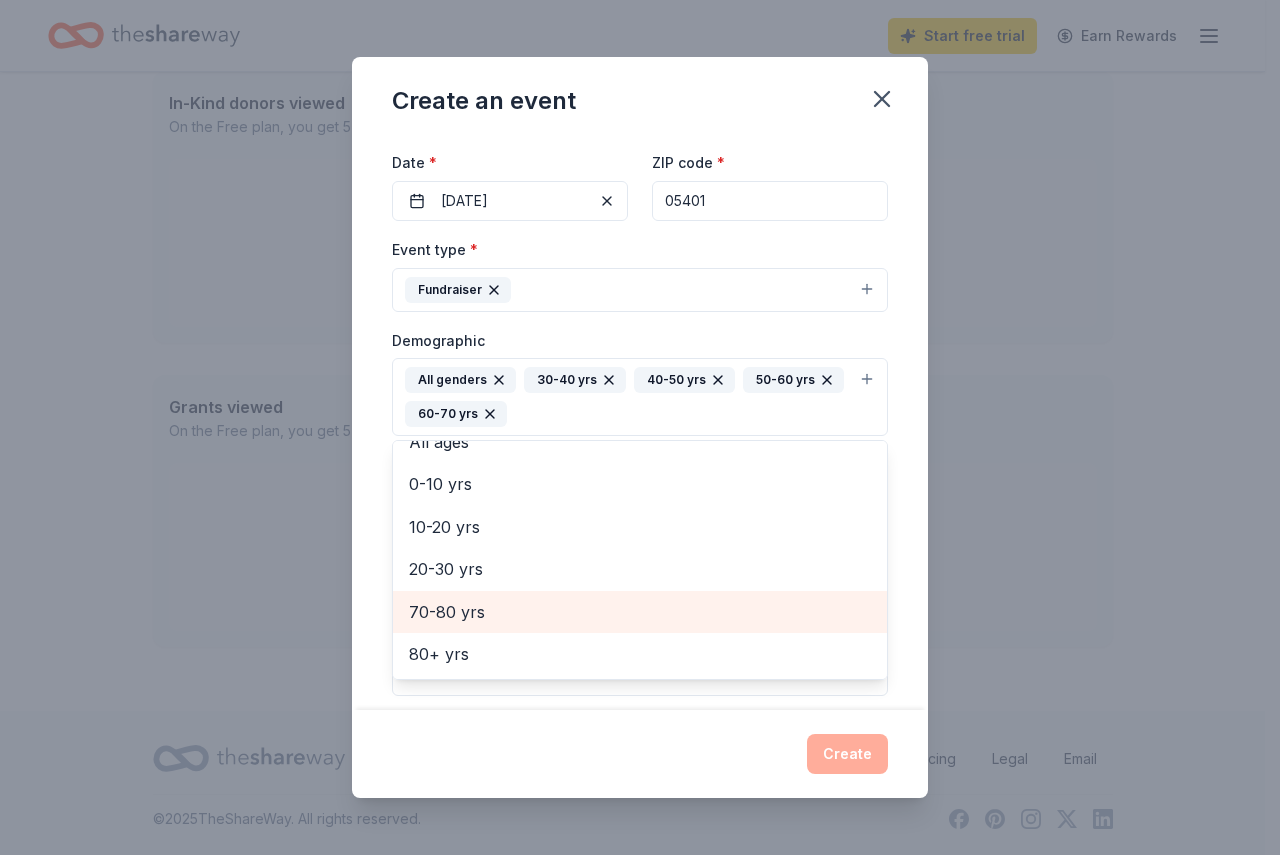 click on "70-80 yrs" at bounding box center [640, 612] 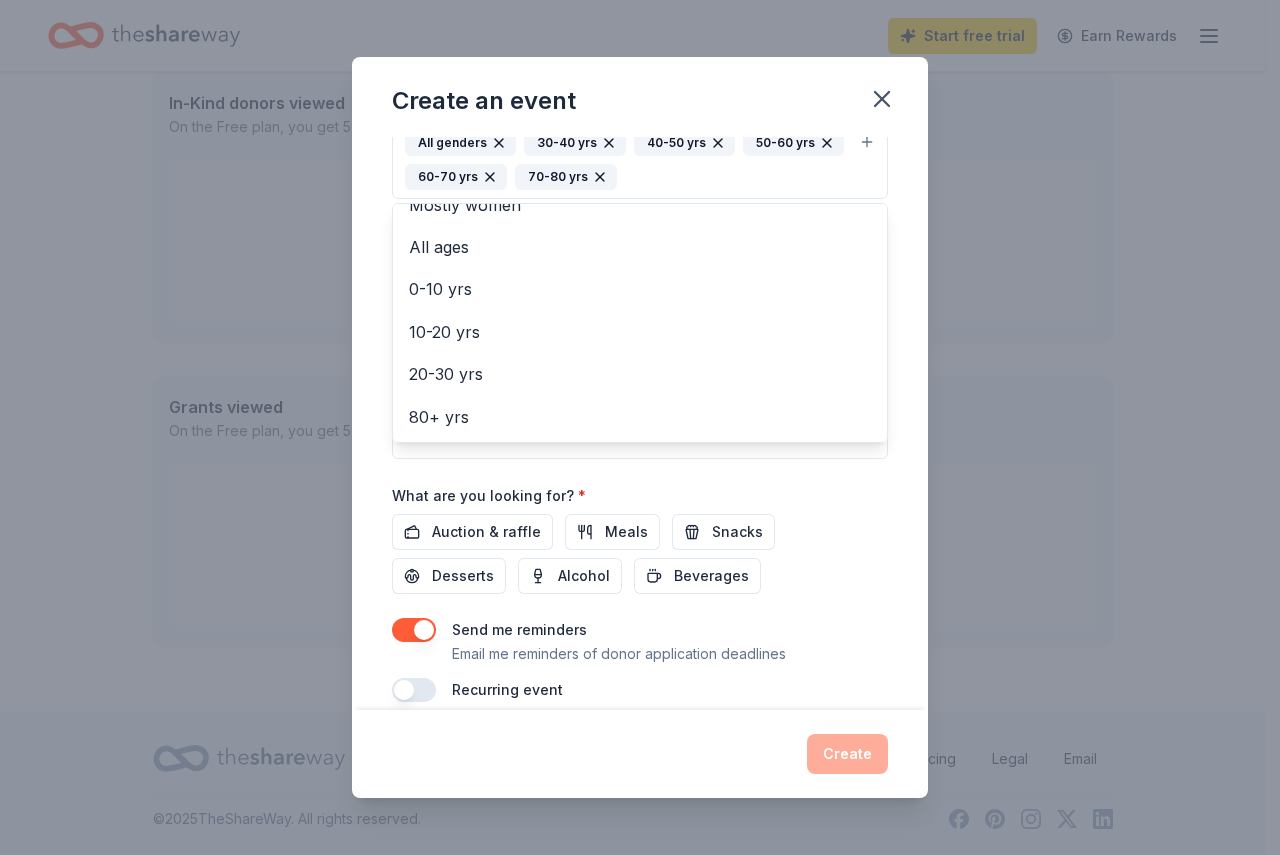 scroll, scrollTop: 414, scrollLeft: 0, axis: vertical 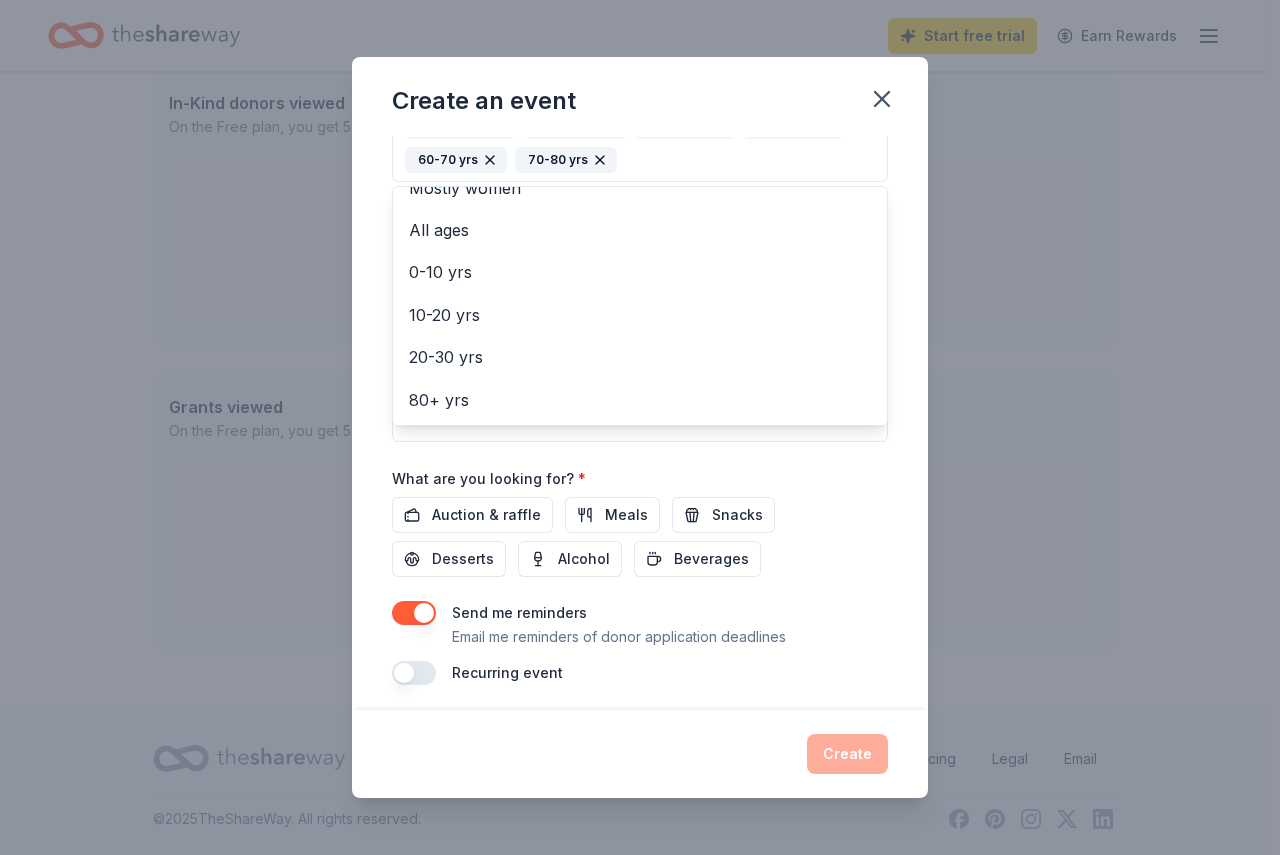 click on "Event name * Burlington Dismas House Community Celebration 45 /100 Event website [DOMAIN_NAME] Attendance * 150 Date * [DATE] ZIP code * 05401 Event type * Fundraiser Demographic All genders 30-40 yrs 40-50 yrs 50-60 yrs 60-70 yrs 70-80 yrs Mostly men Mostly women All ages [DEMOGRAPHIC_DATA] yrs 10-20 yrs 20-30 yrs 80+ yrs We use this information to help brands find events with their target demographic to sponsor their products. Mailing address Apt/unit Description What are you looking for? * Auction & raffle Meals Snacks Desserts Alcohol Beverages Send me reminders Email me reminders of donor application deadlines Recurring event" at bounding box center (640, 204) 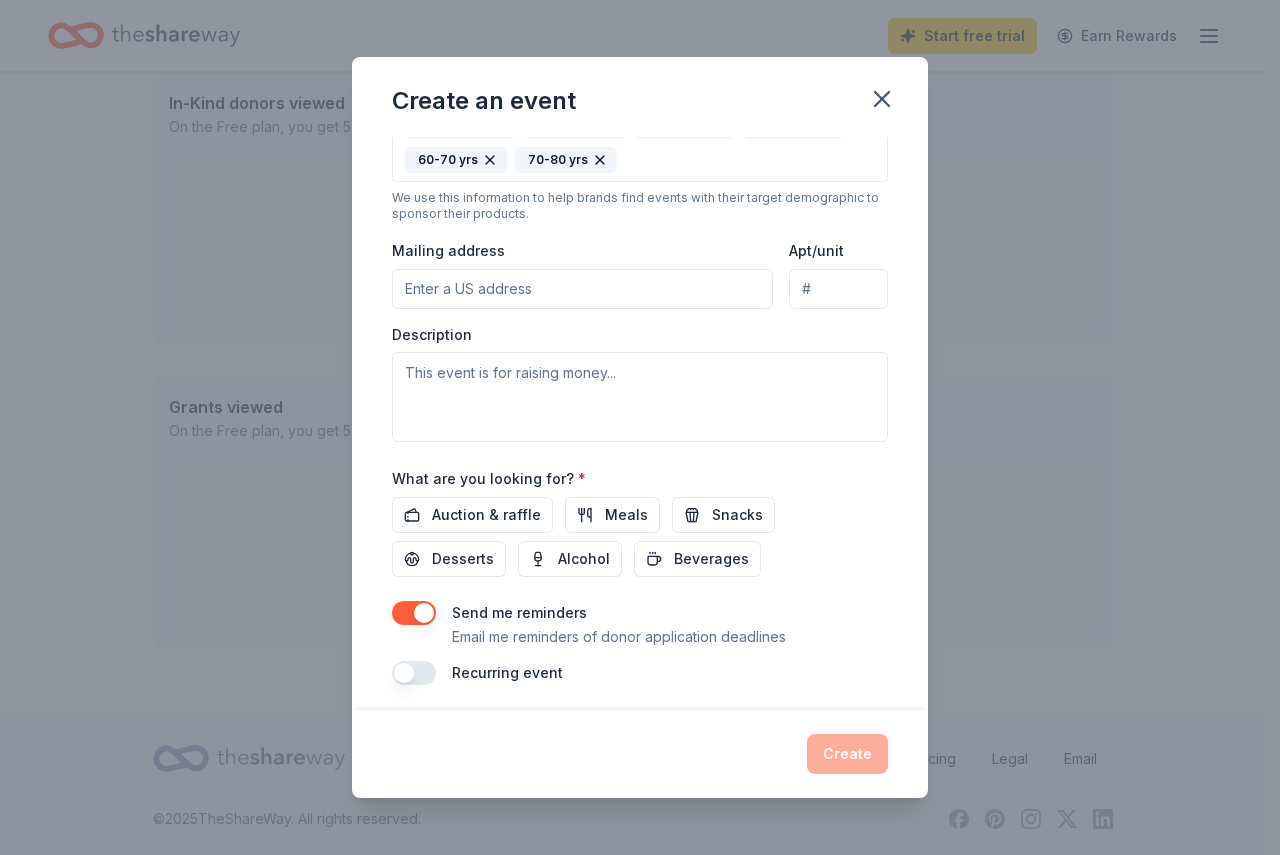 scroll, scrollTop: 381, scrollLeft: 0, axis: vertical 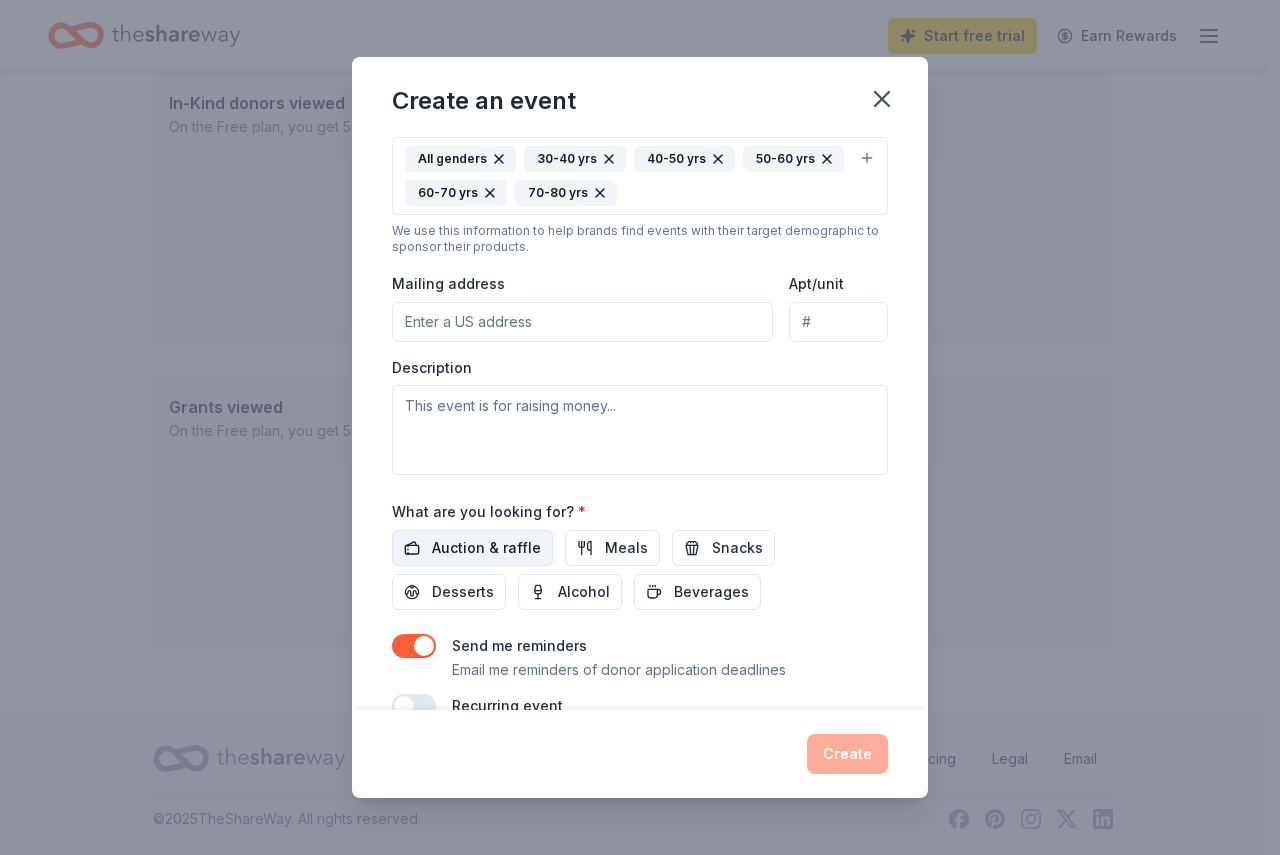click on "Auction & raffle" at bounding box center (486, 548) 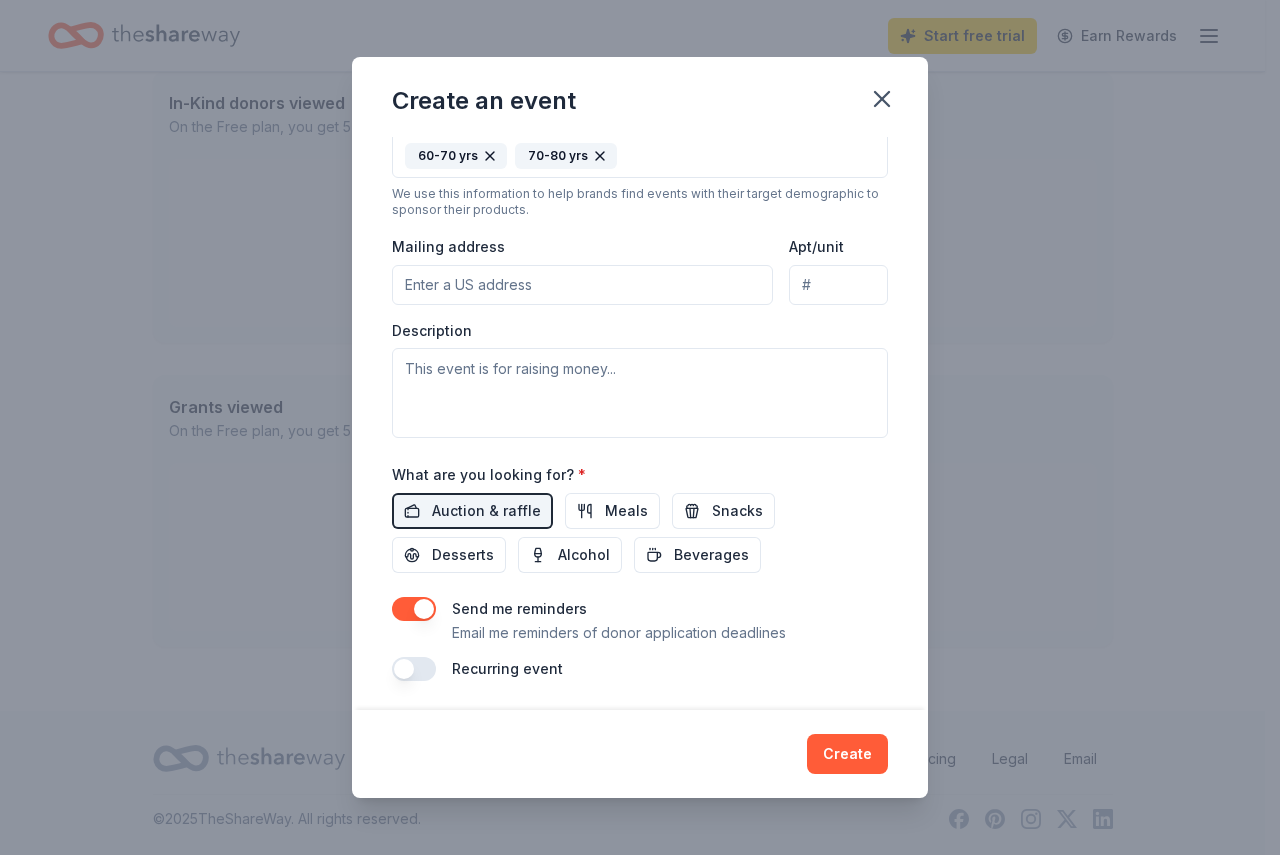 scroll, scrollTop: 421, scrollLeft: 0, axis: vertical 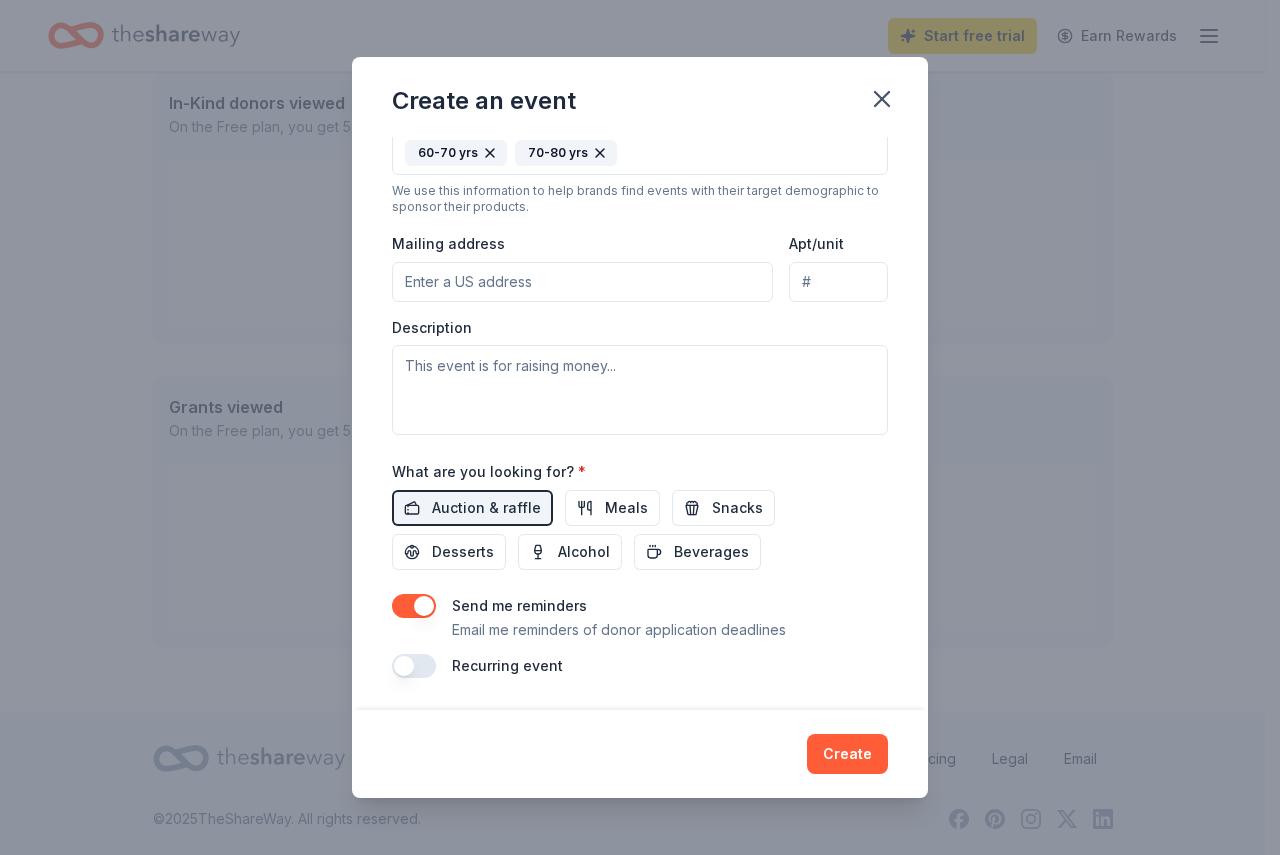 click on "Mailing address" at bounding box center (582, 282) 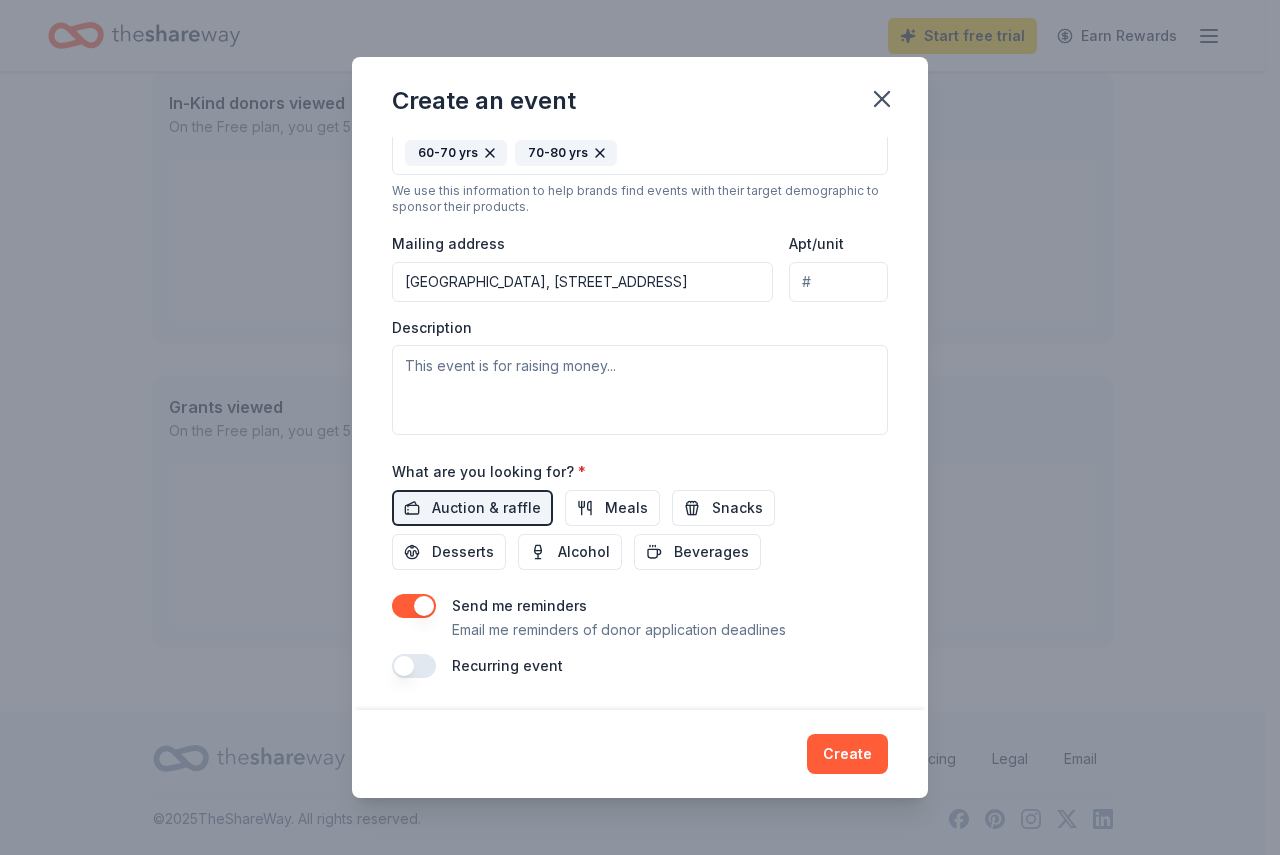 type on "[STREET_ADDRESS]" 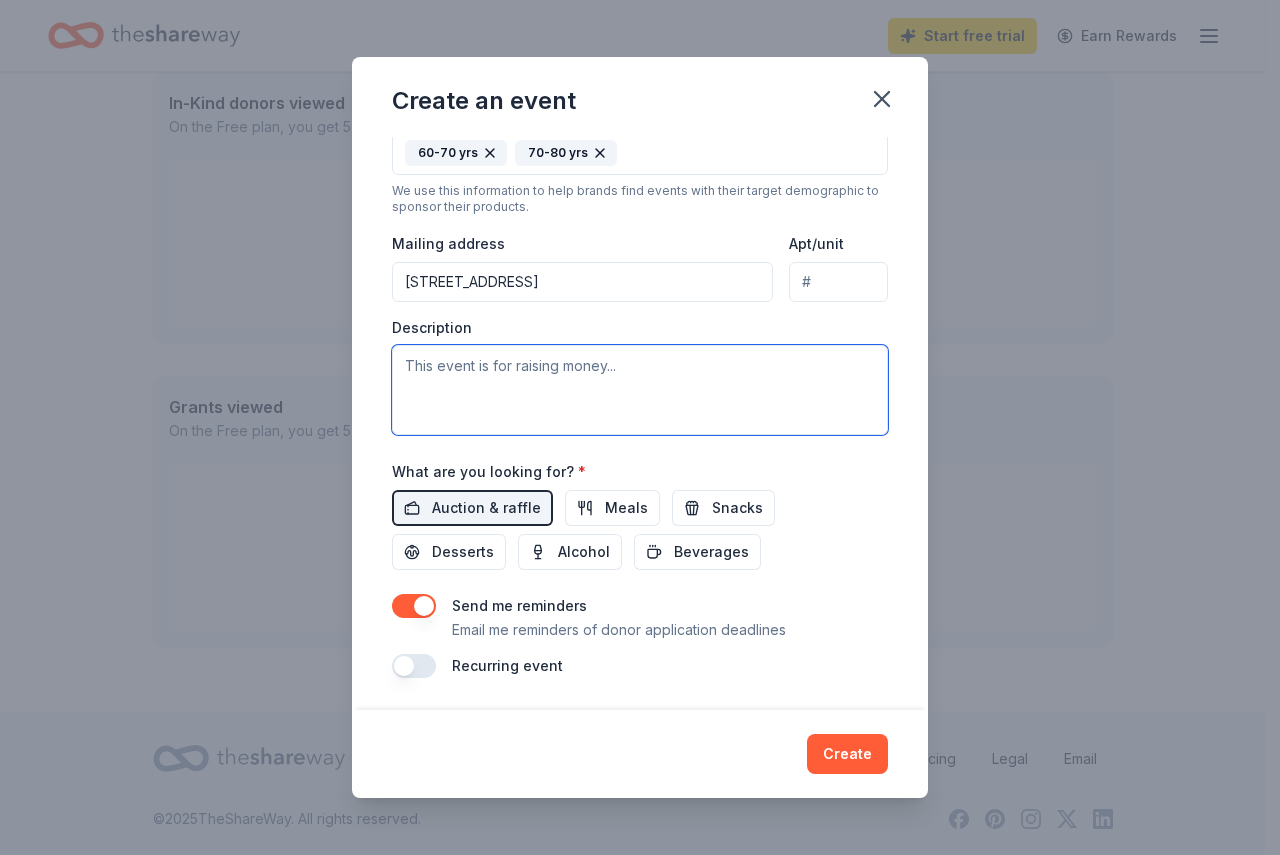 click at bounding box center [640, 390] 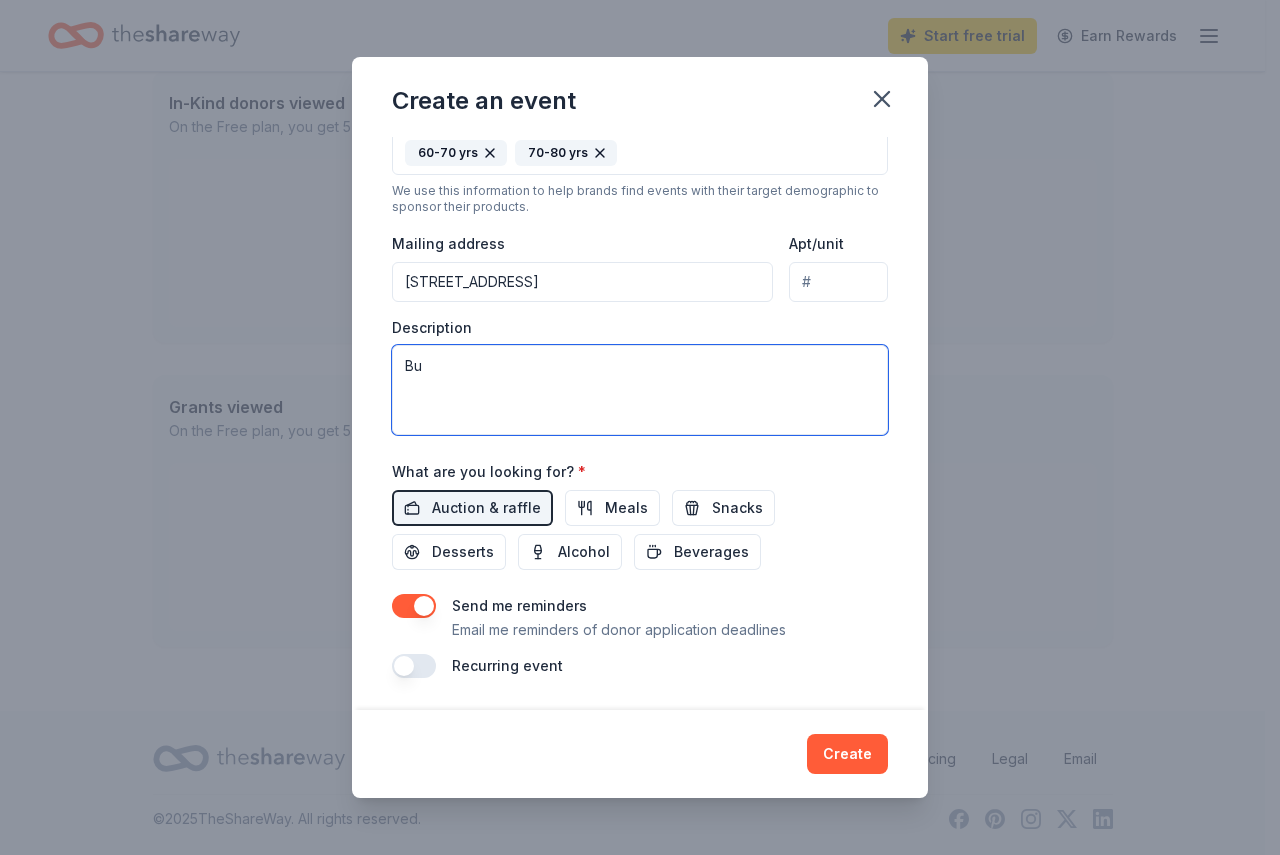 type on "B" 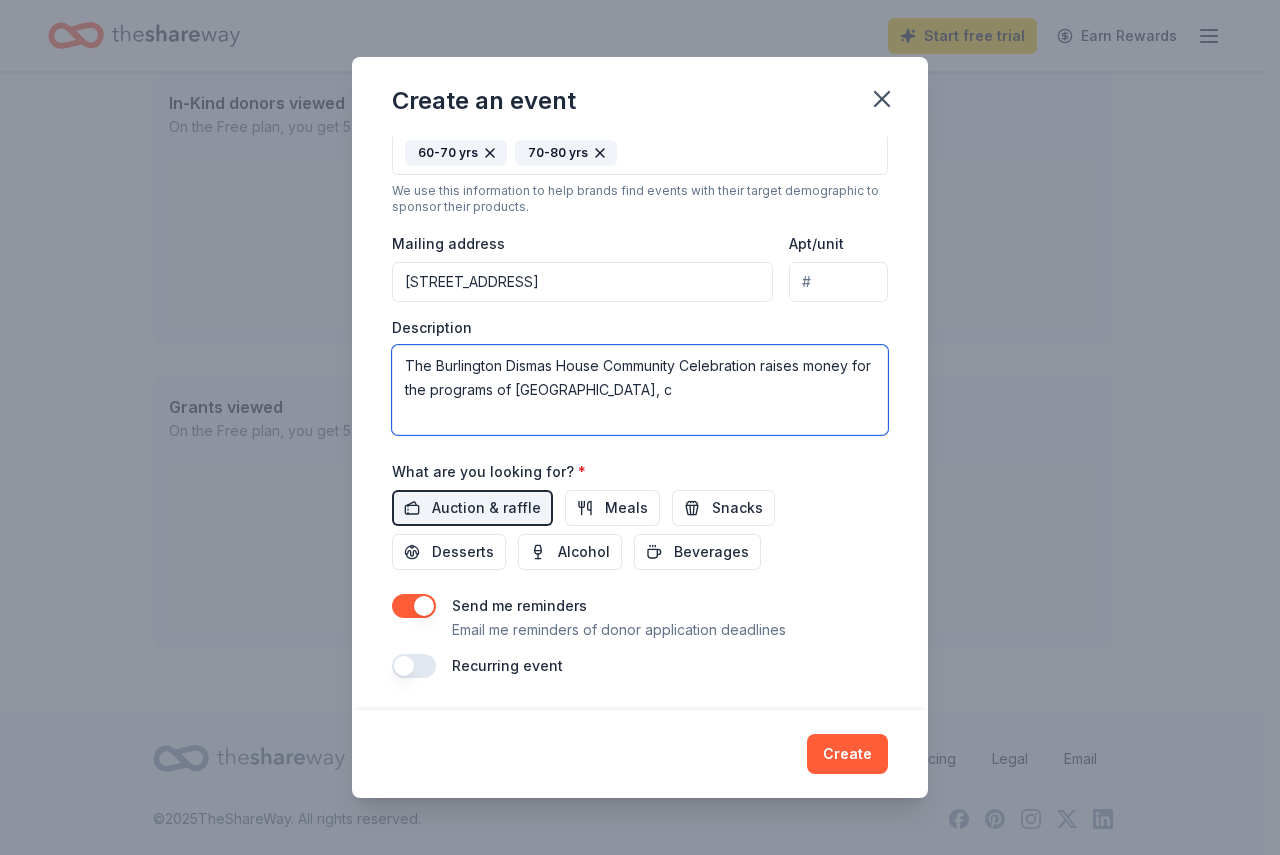 click on "The Burlington Dismas House Community Celebration raises money for the programs of [GEOGRAPHIC_DATA], c" at bounding box center [640, 390] 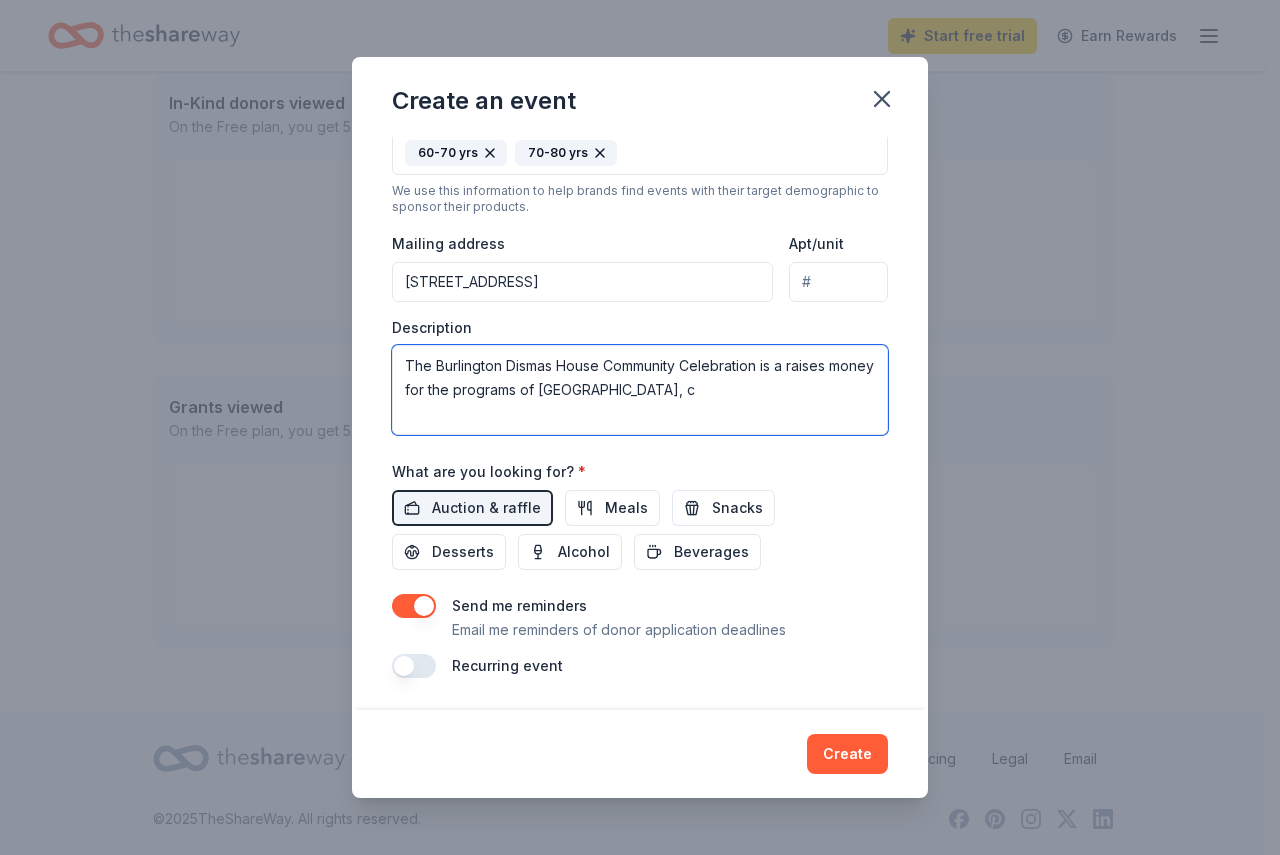click on "The Burlington Dismas House Community Celebration is a raises money for the programs of [GEOGRAPHIC_DATA], c" at bounding box center (640, 390) 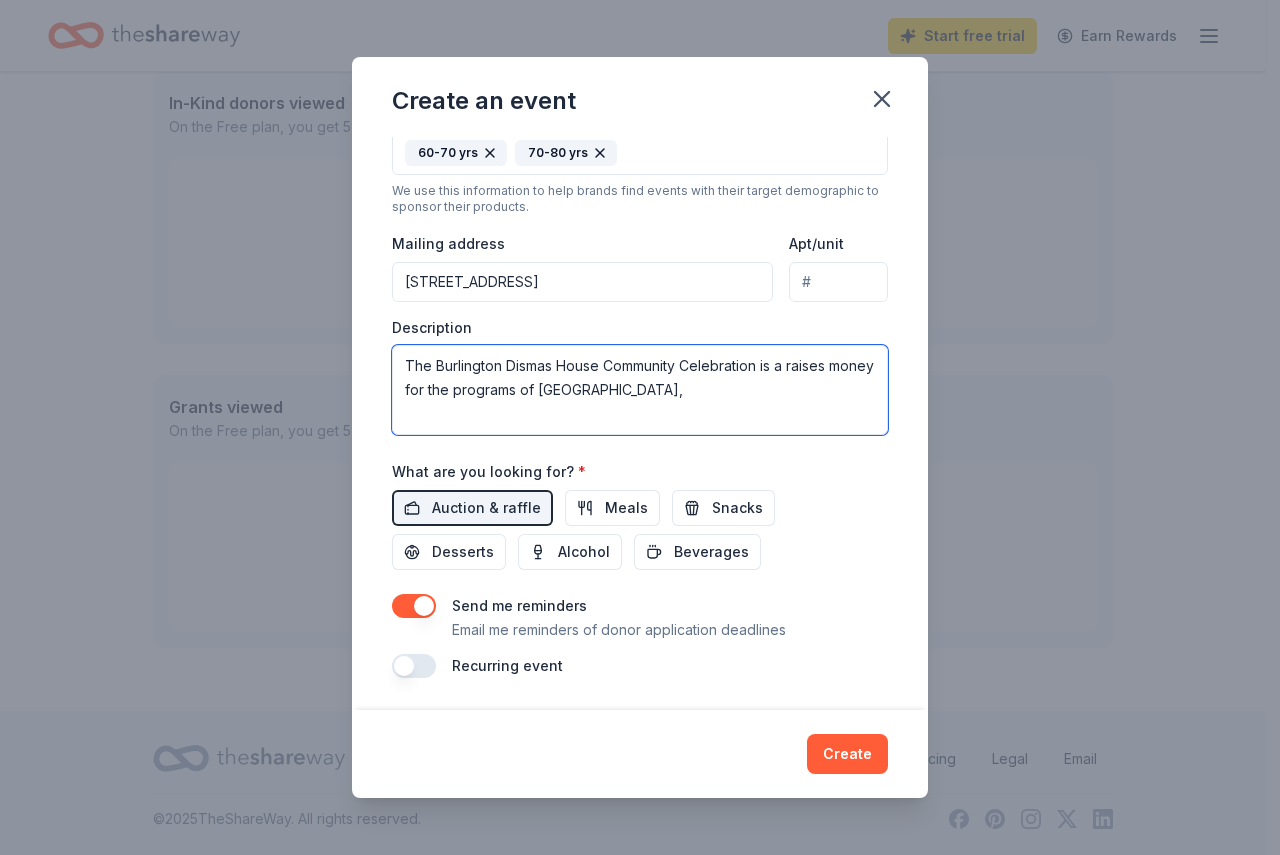 click on "The Burlington Dismas House Community Celebration is a raises money for the programs of [GEOGRAPHIC_DATA]," at bounding box center (640, 390) 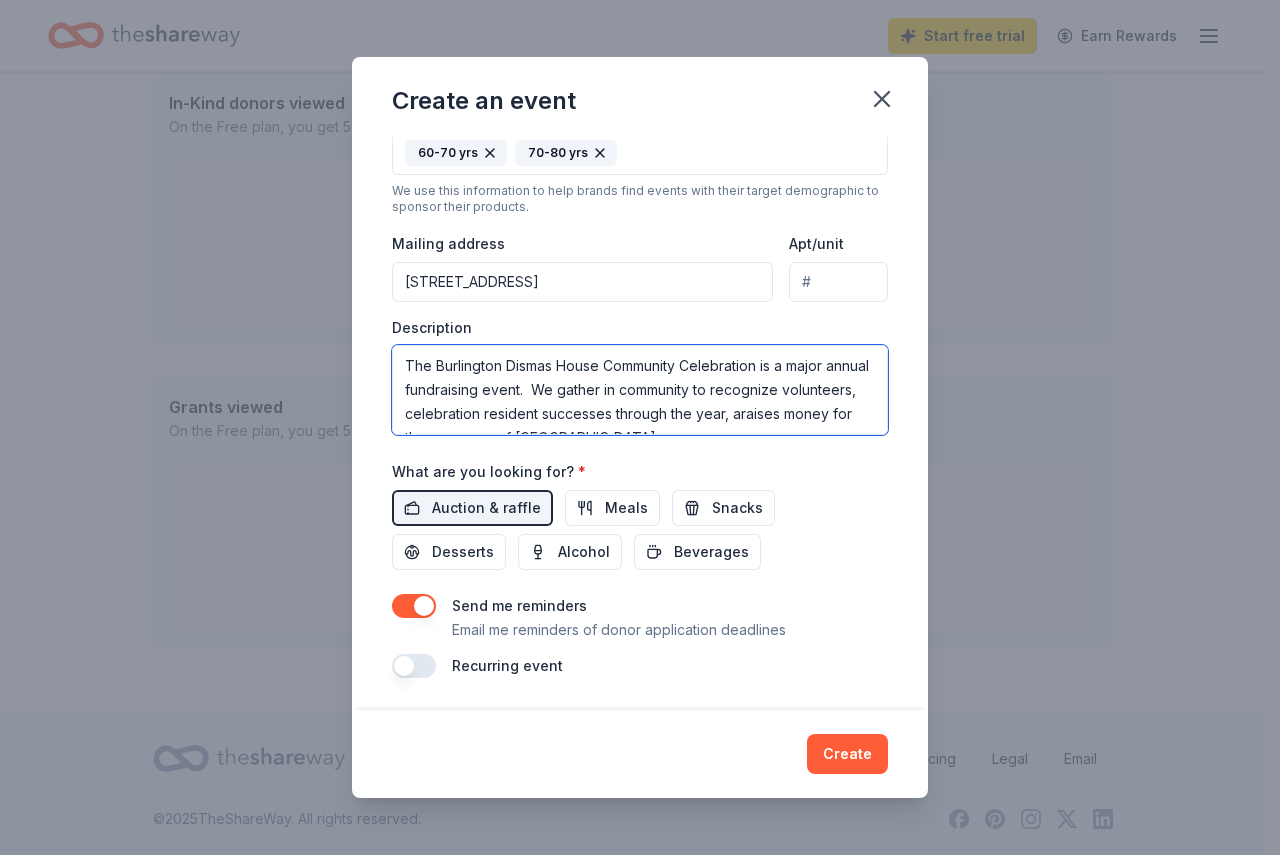 scroll, scrollTop: 13, scrollLeft: 0, axis: vertical 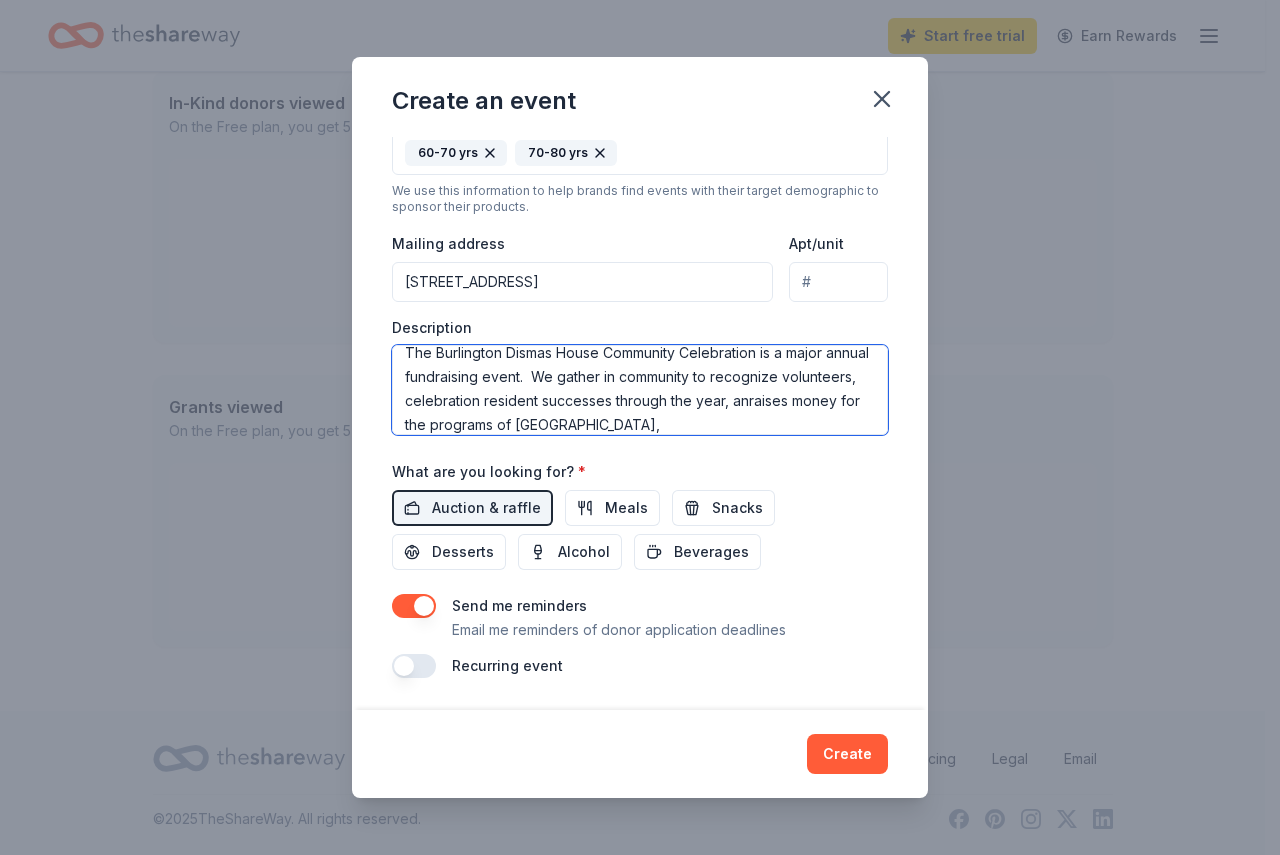 click on "The Burlington Dismas House Community Celebration is a major annual fundraising event.  We gather in community to recognize volunteers, celebration resident successes through the year, anraises money for the programs of [GEOGRAPHIC_DATA]," at bounding box center (640, 390) 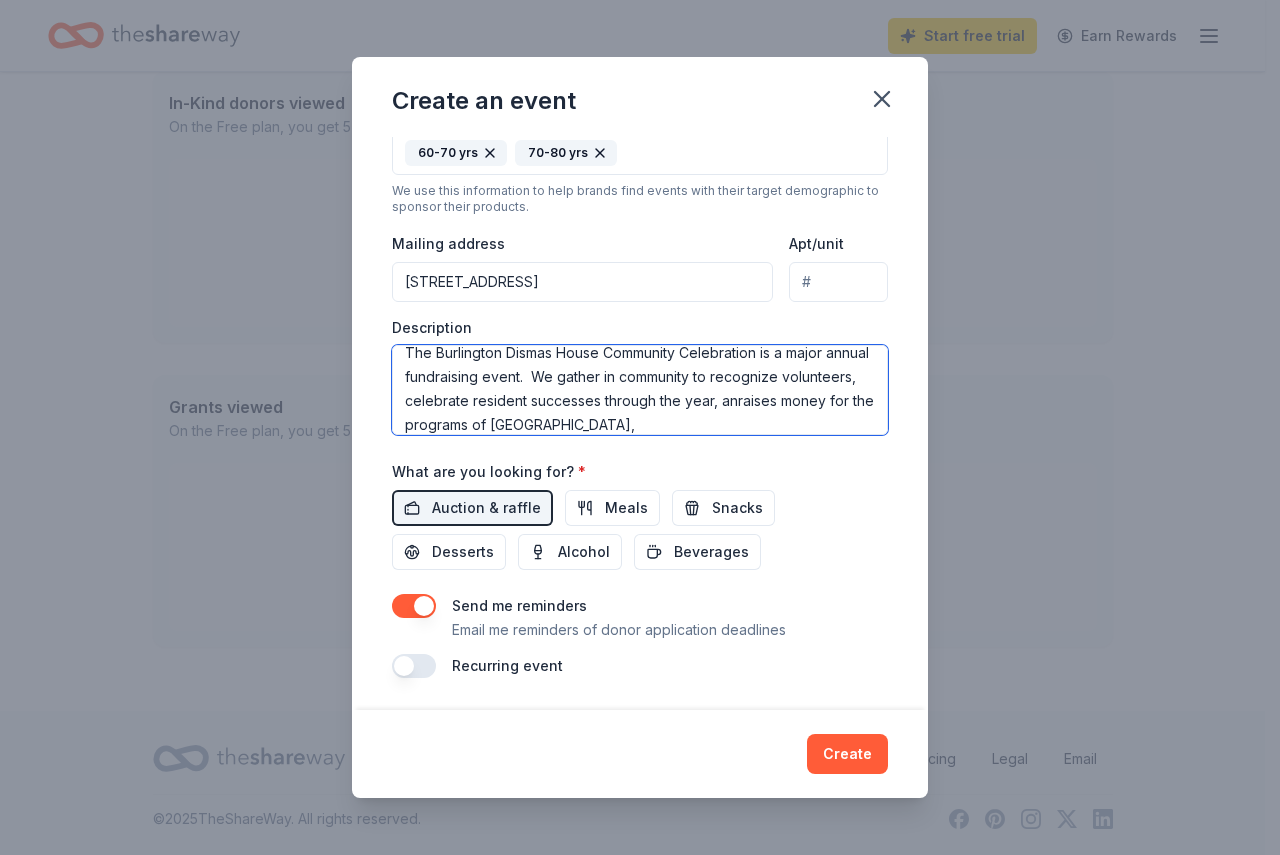 click on "The Burlington Dismas House Community Celebration is a major annual fundraising event.  We gather in community to recognize volunteers, celebrate resident successes through the year, anraises money for the programs of [GEOGRAPHIC_DATA]," at bounding box center (640, 390) 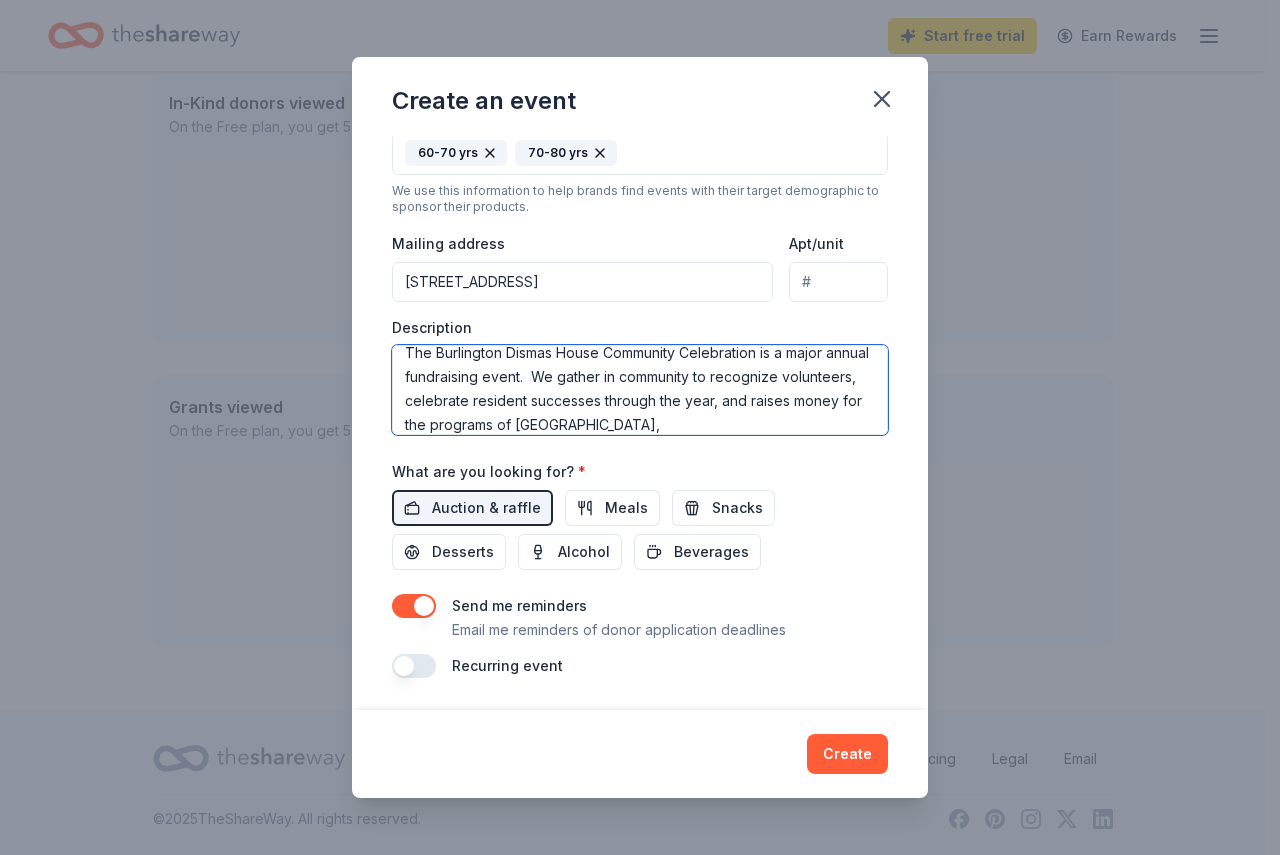 click on "The Burlington Dismas House Community Celebration is a major annual fundraising event.  We gather in community to recognize volunteers, celebrate resident successes through the year, and raises money for the programs of [GEOGRAPHIC_DATA]," at bounding box center (640, 390) 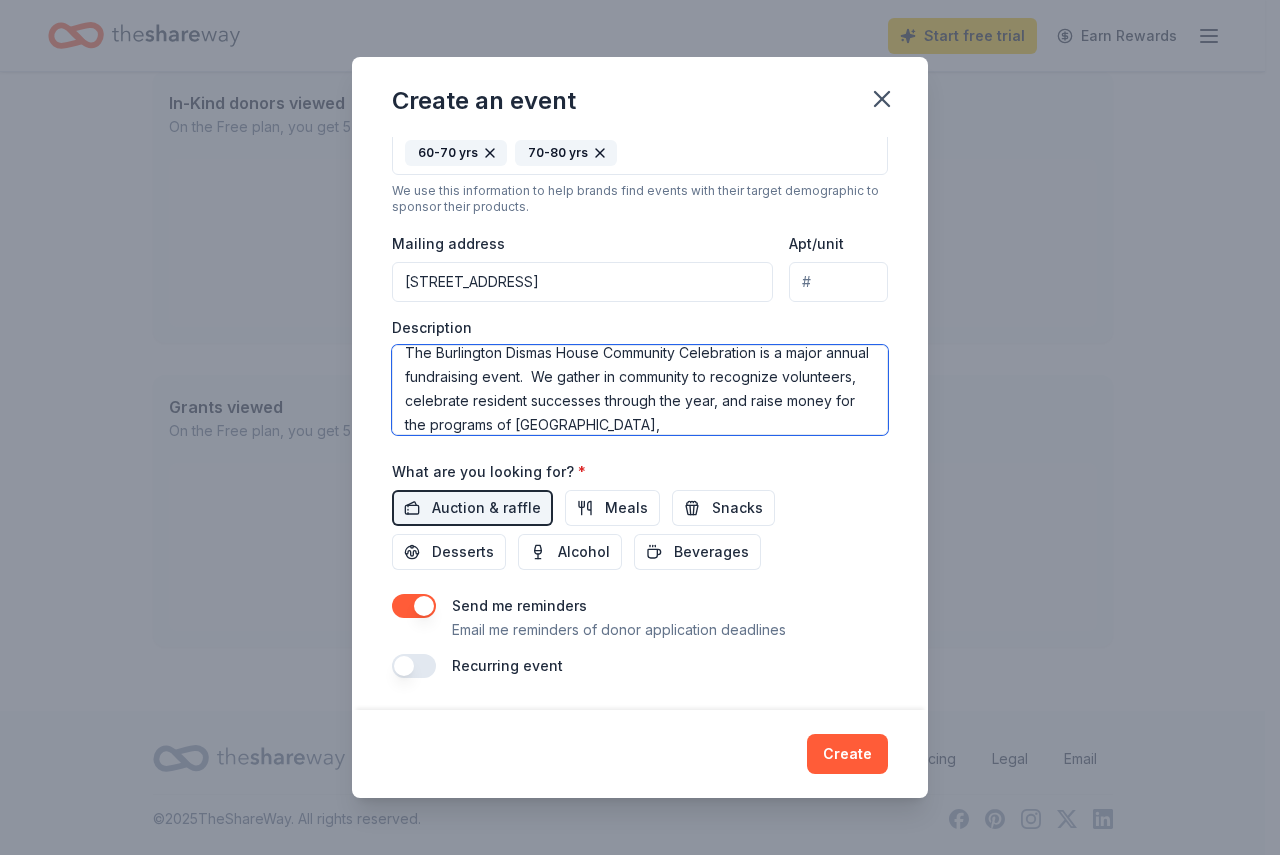 click on "The Burlington Dismas House Community Celebration is a major annual fundraising event.  We gather in community to recognize volunteers, celebrate resident successes through the year, and raise money for the programs of [GEOGRAPHIC_DATA]," at bounding box center (640, 390) 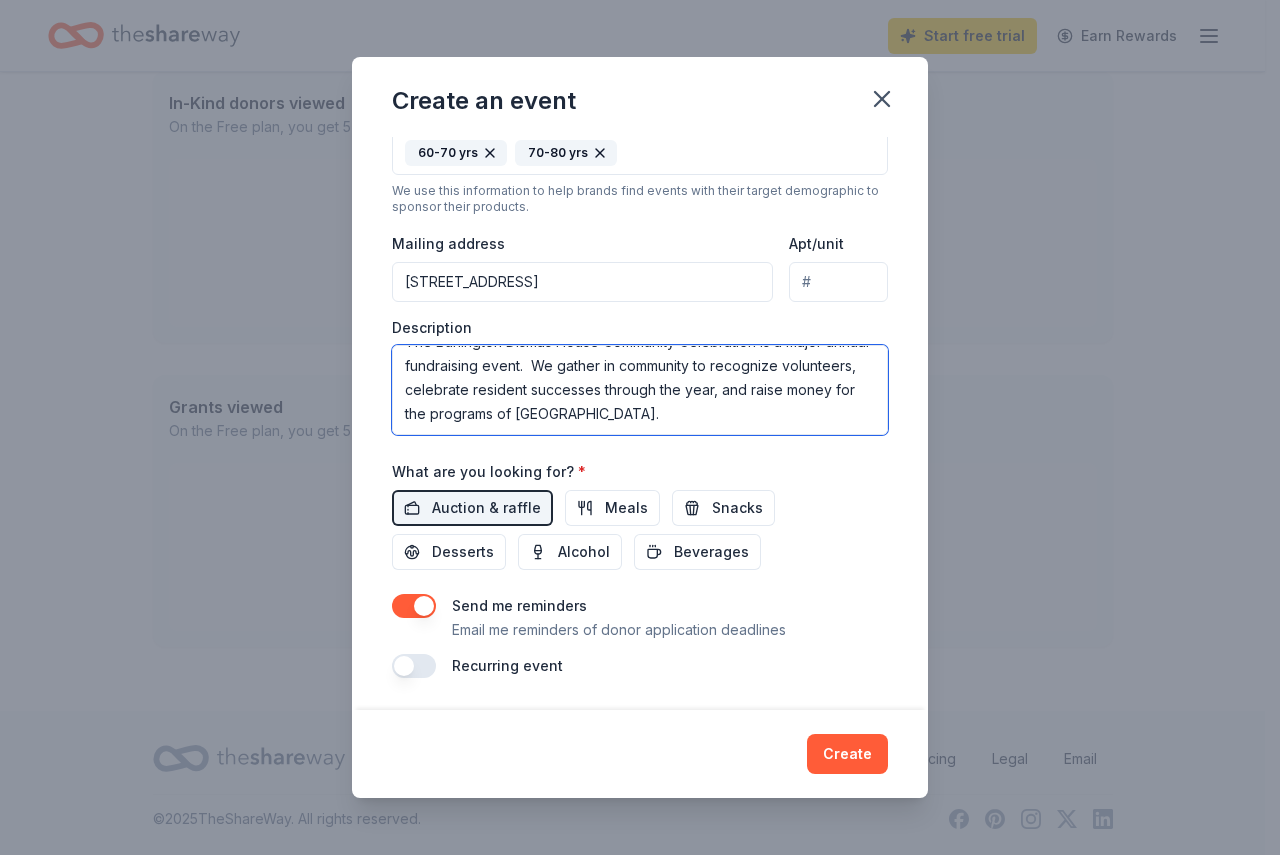 scroll, scrollTop: 0, scrollLeft: 0, axis: both 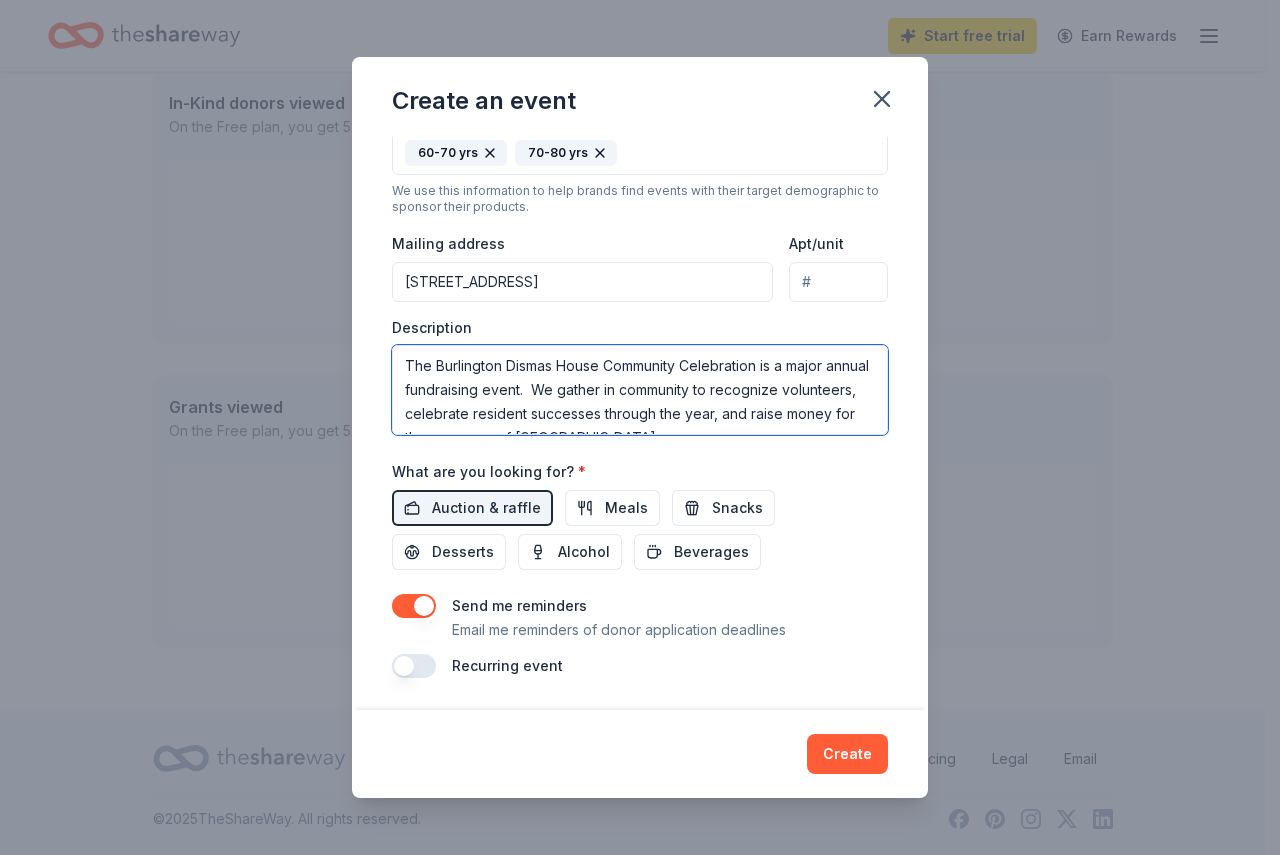 click on "The Burlington Dismas House Community Celebration is a major annual fundraising event.  We gather in community to recognize volunteers, celebrate resident successes through the year, and raise money for the programs of [GEOGRAPHIC_DATA]." at bounding box center [640, 390] 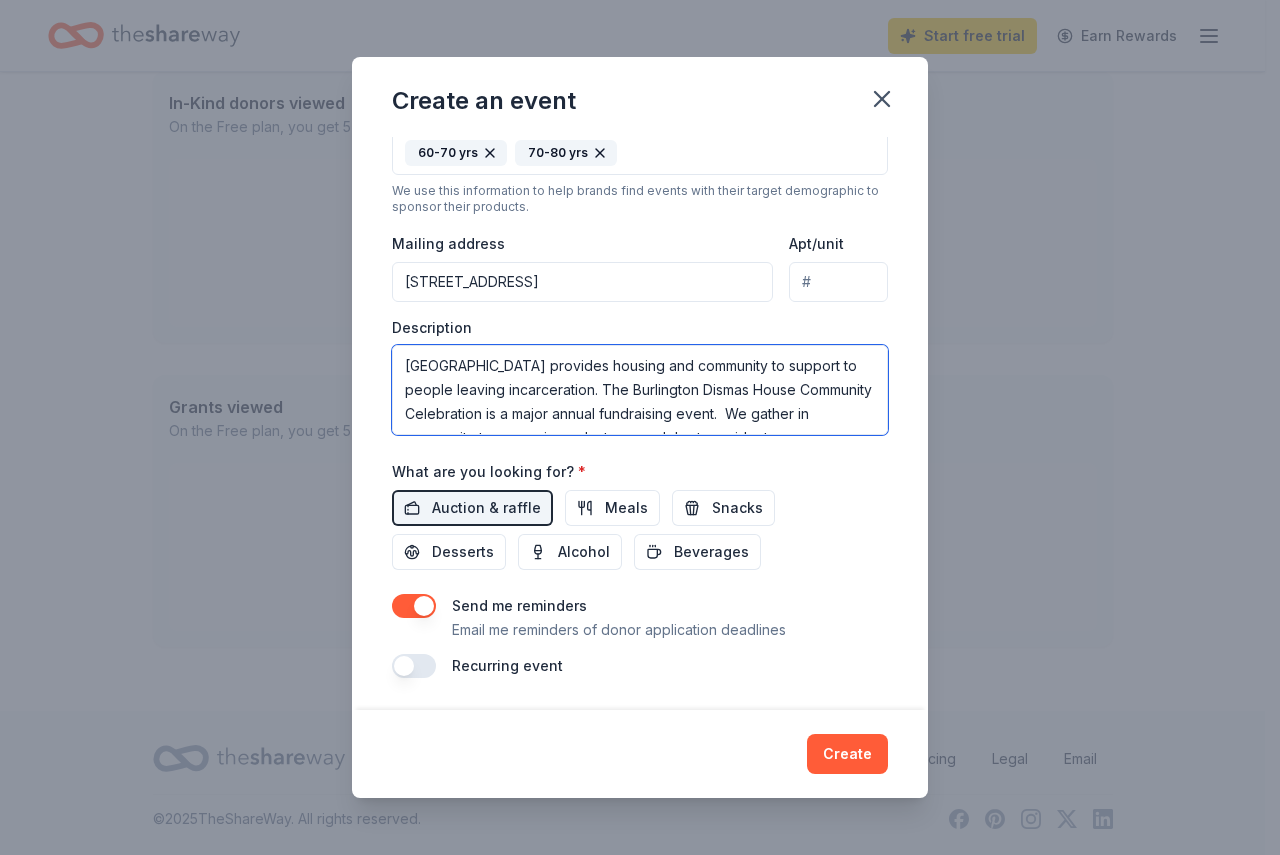 type on "[GEOGRAPHIC_DATA] provides housing and community to support to people leaving incarceration. The Burlington Dismas House Community Celebration is a major annual fundraising event.  We gather in community to recognize volunteers, celebrate resident successes through the year, and raise money for the programs of [GEOGRAPHIC_DATA]." 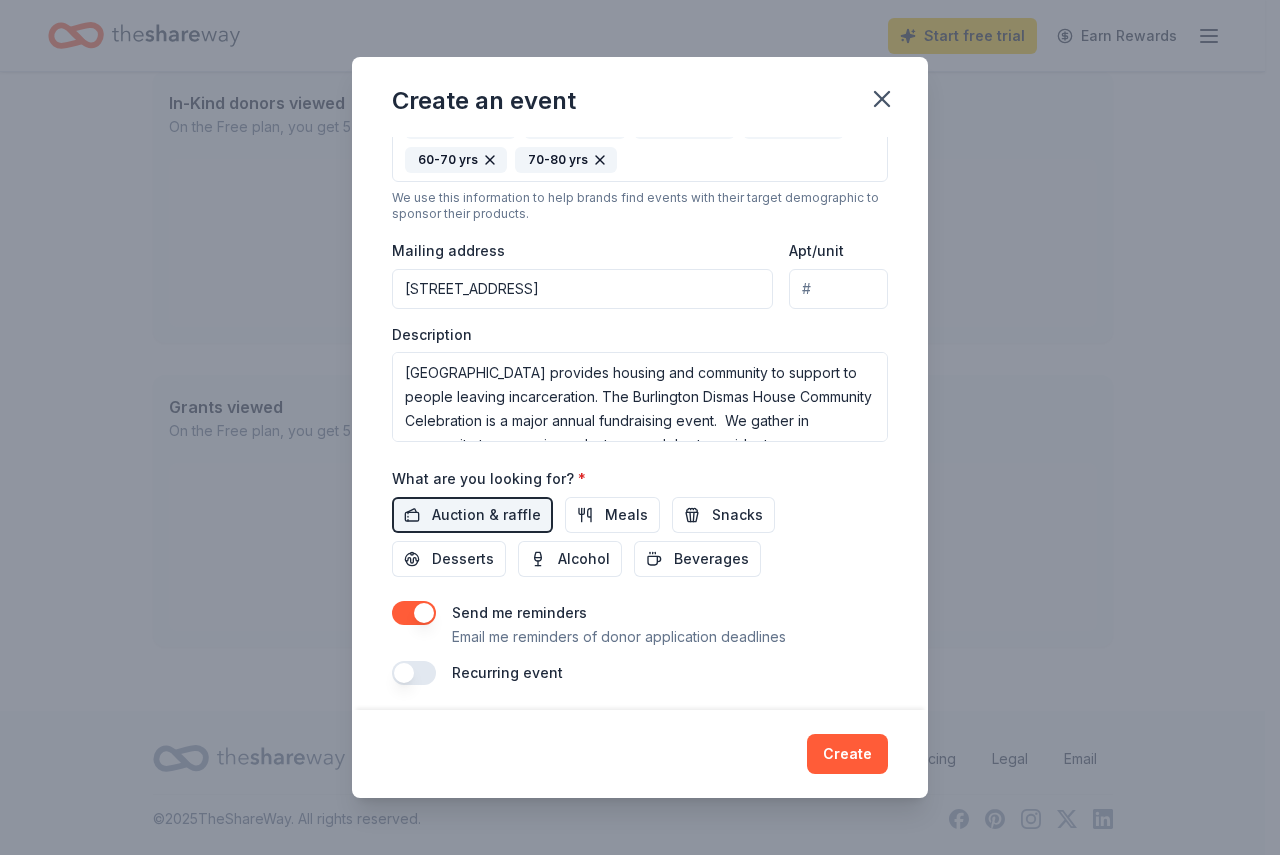 scroll, scrollTop: 421, scrollLeft: 0, axis: vertical 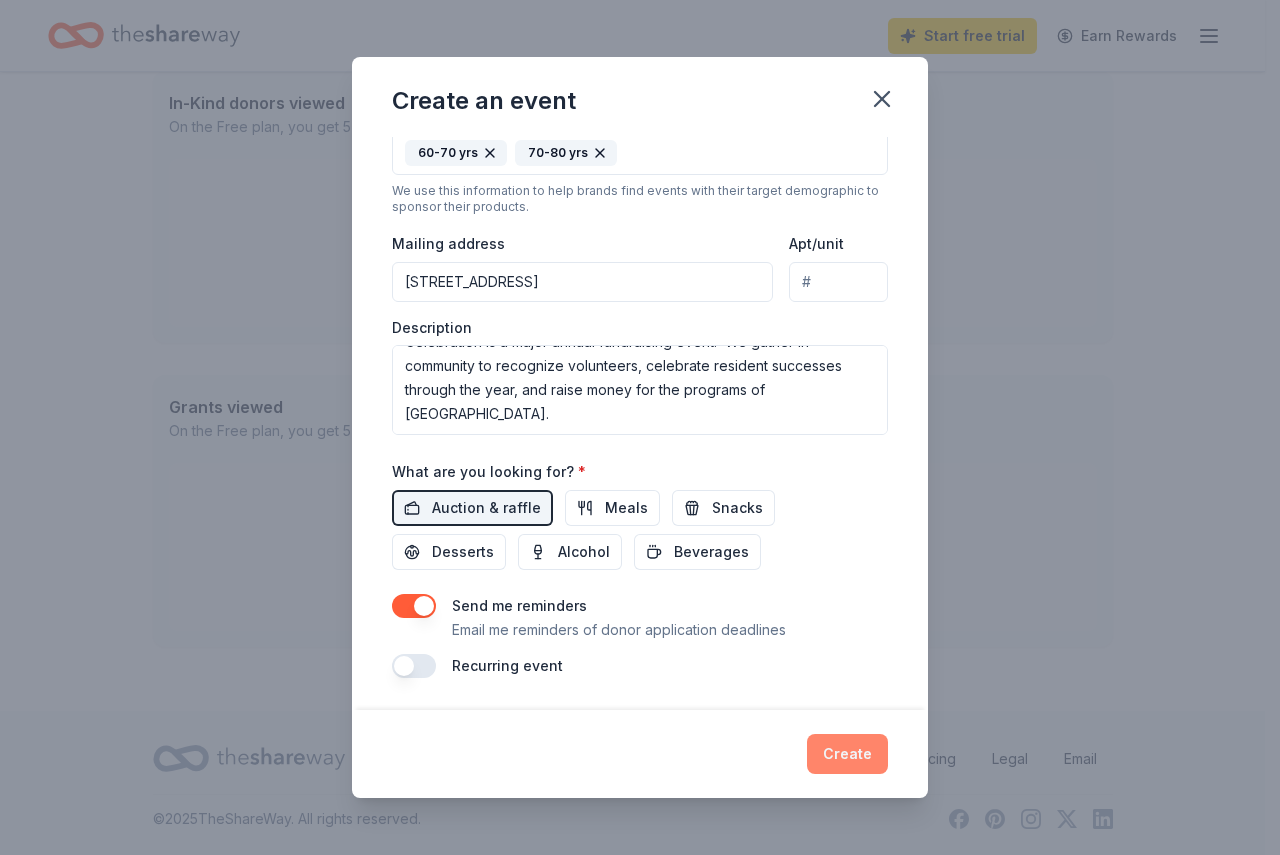 click on "Create" at bounding box center [847, 754] 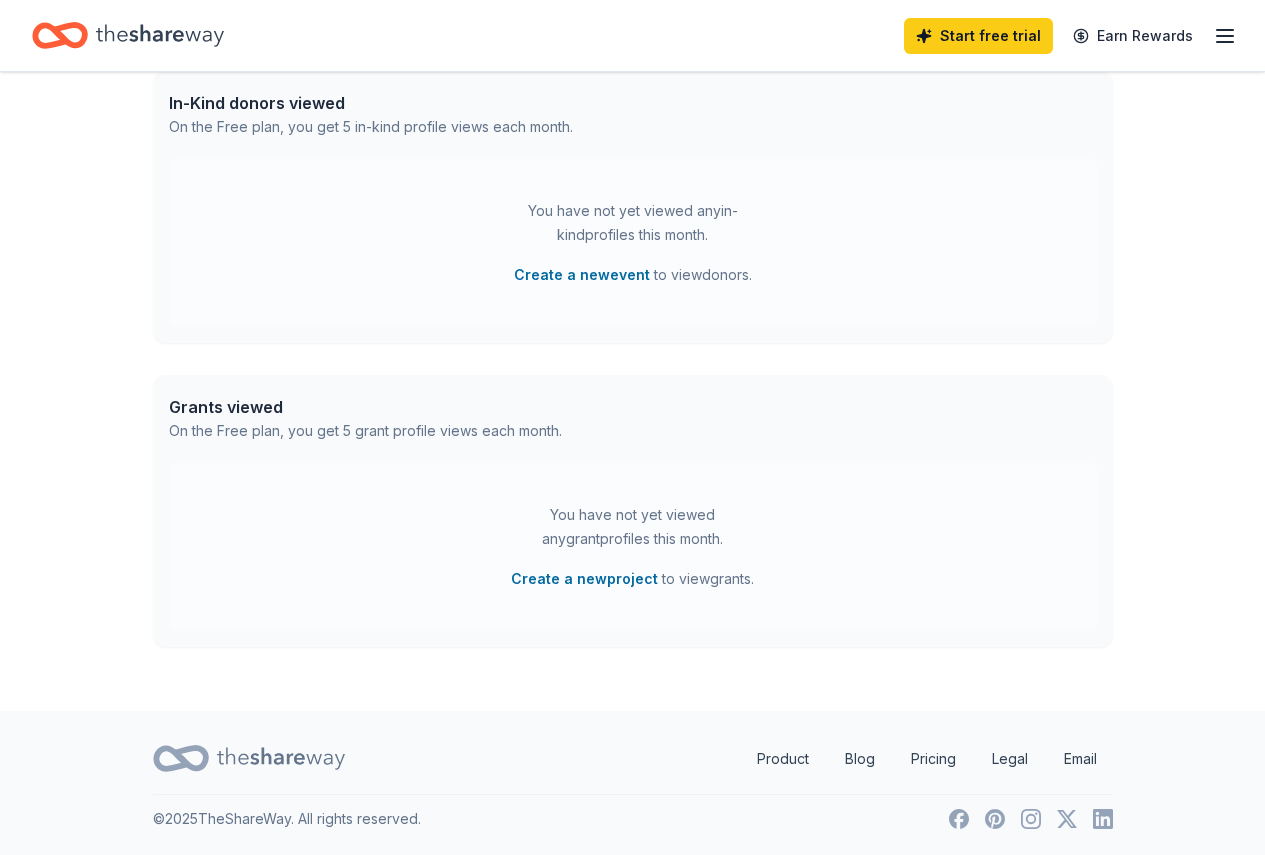 scroll, scrollTop: 0, scrollLeft: 0, axis: both 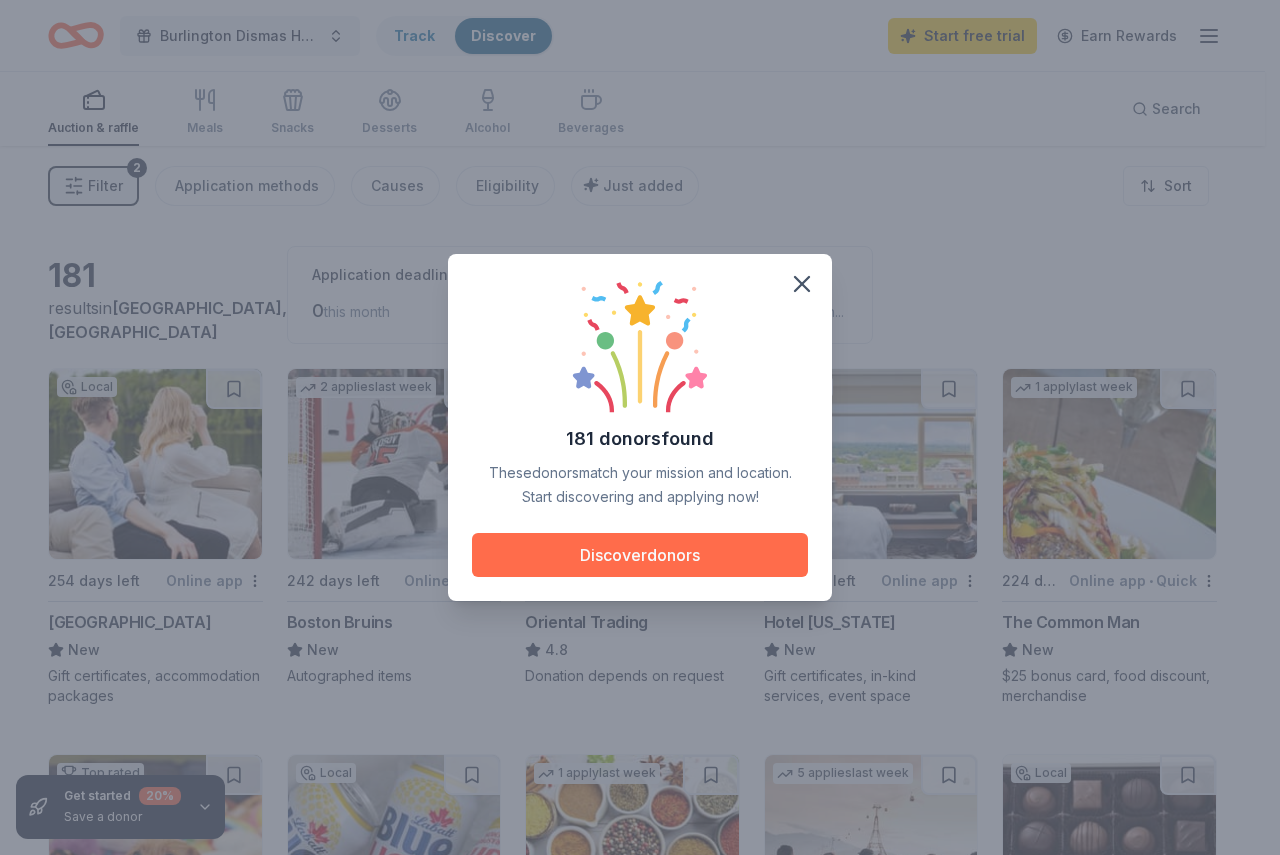 click on "Discover  donors" at bounding box center (640, 555) 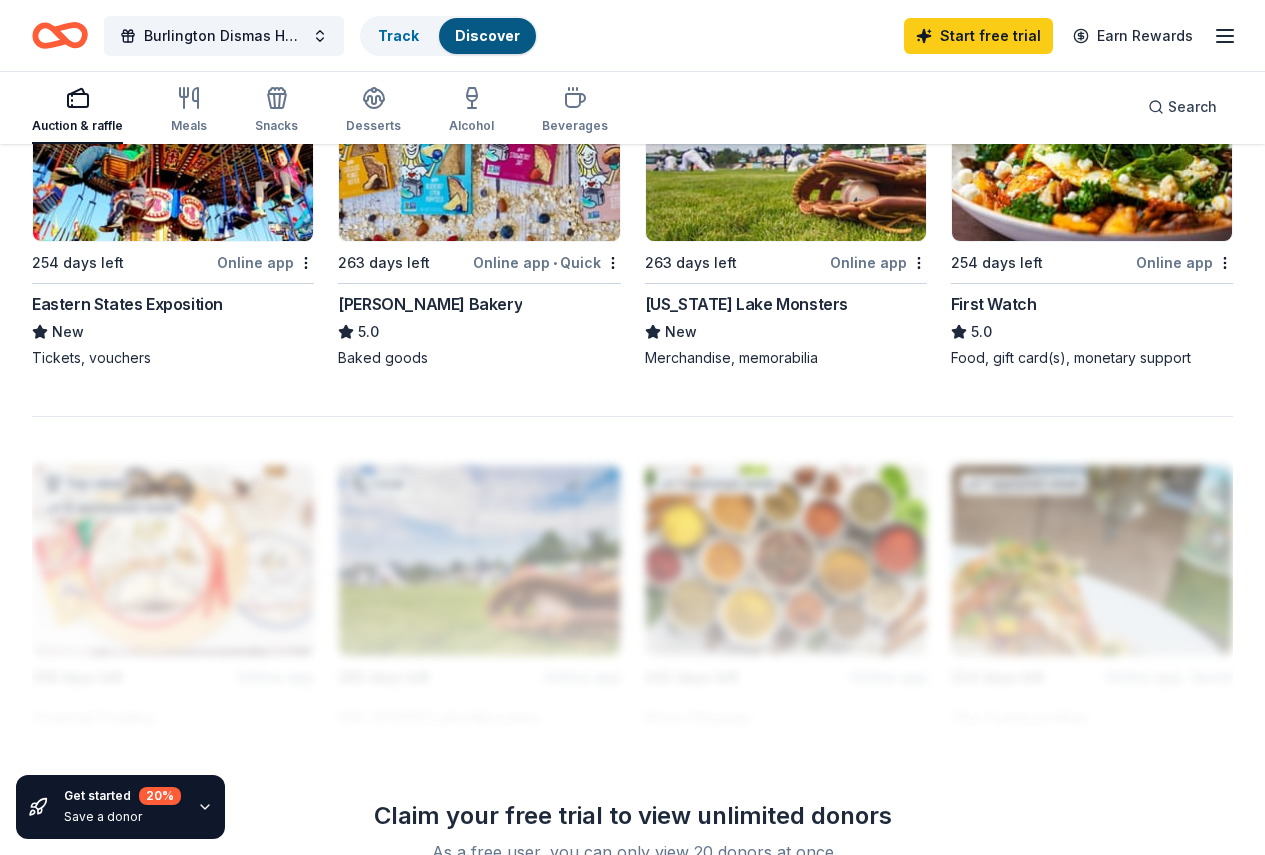 scroll, scrollTop: 1859, scrollLeft: 0, axis: vertical 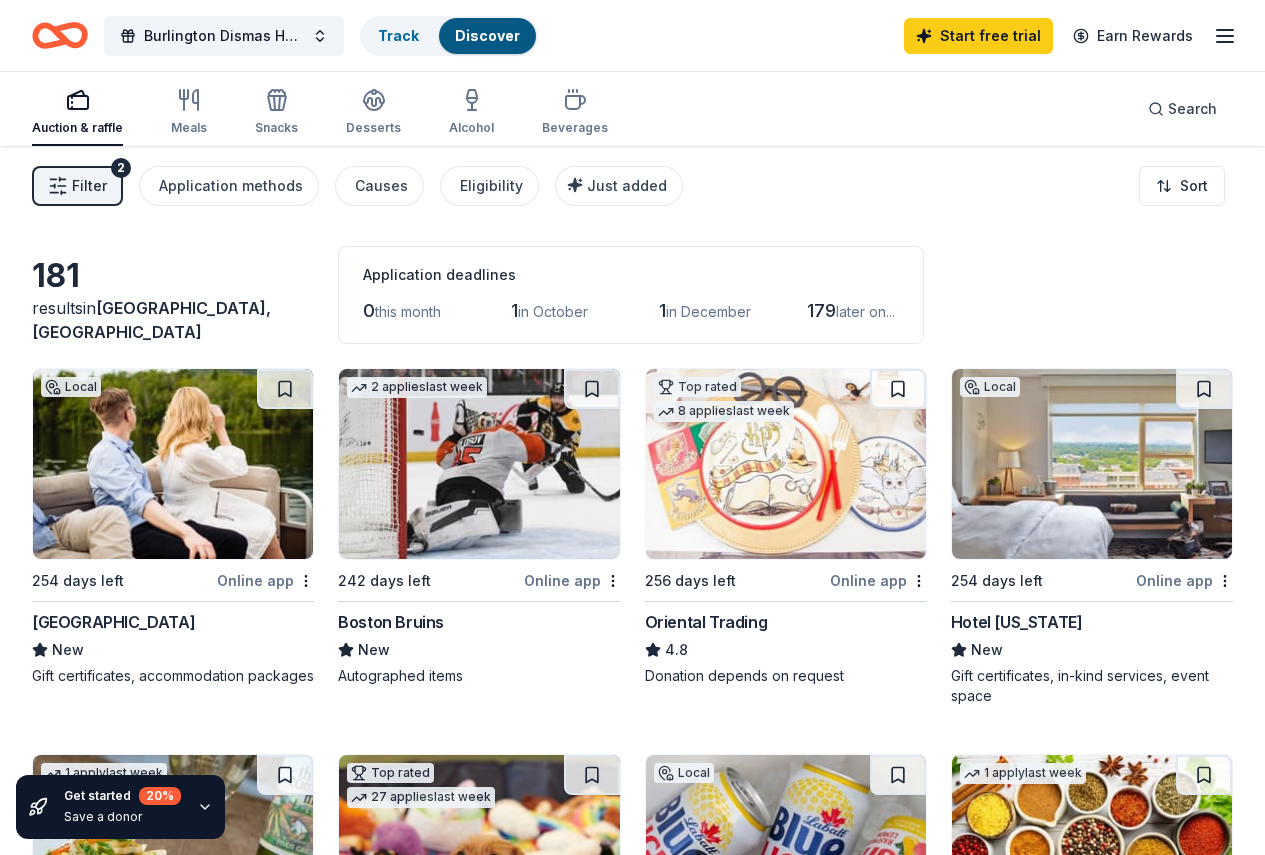 click on "Filter 2 Application methods Causes Eligibility Just added Sort" at bounding box center (632, 186) 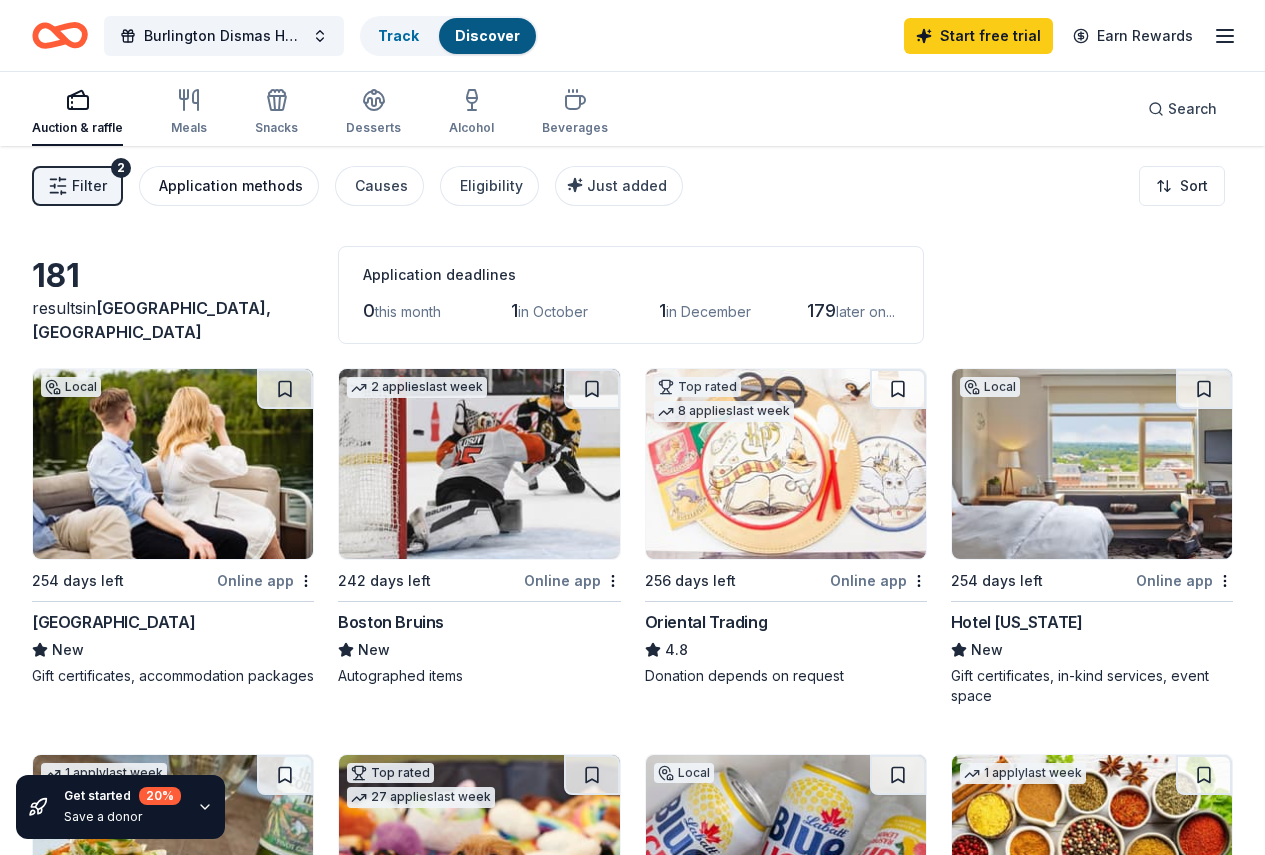 click on "Application methods" at bounding box center [231, 186] 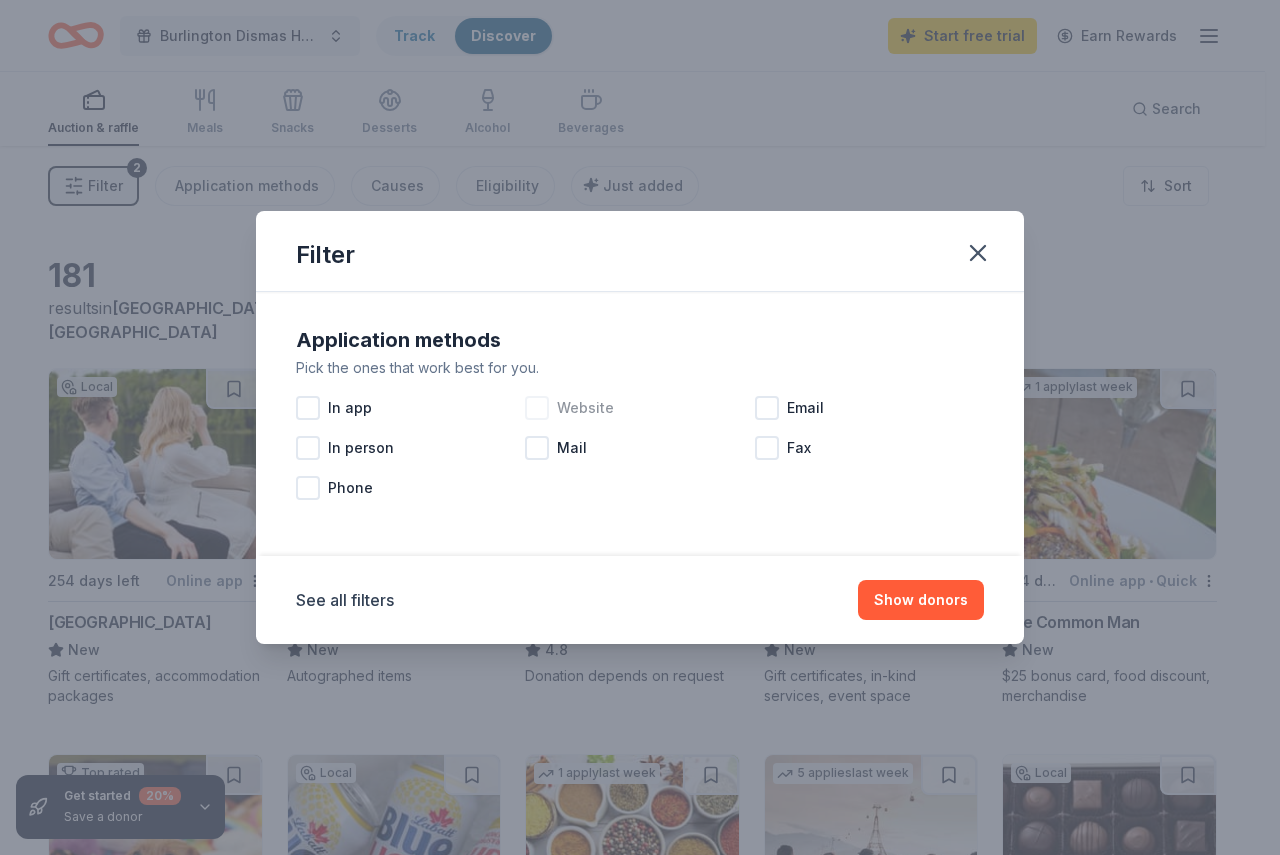 click at bounding box center (537, 408) 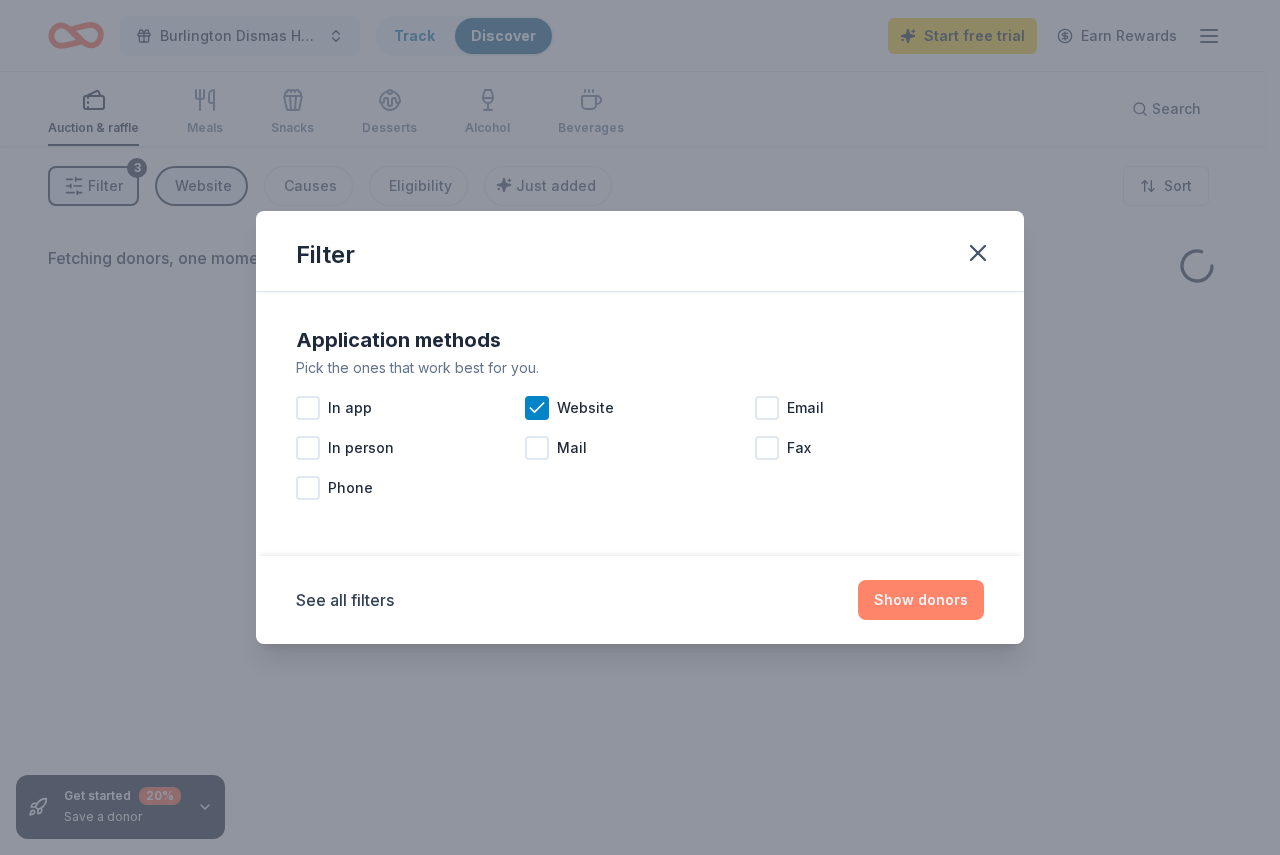 click on "Show    donors" at bounding box center [921, 600] 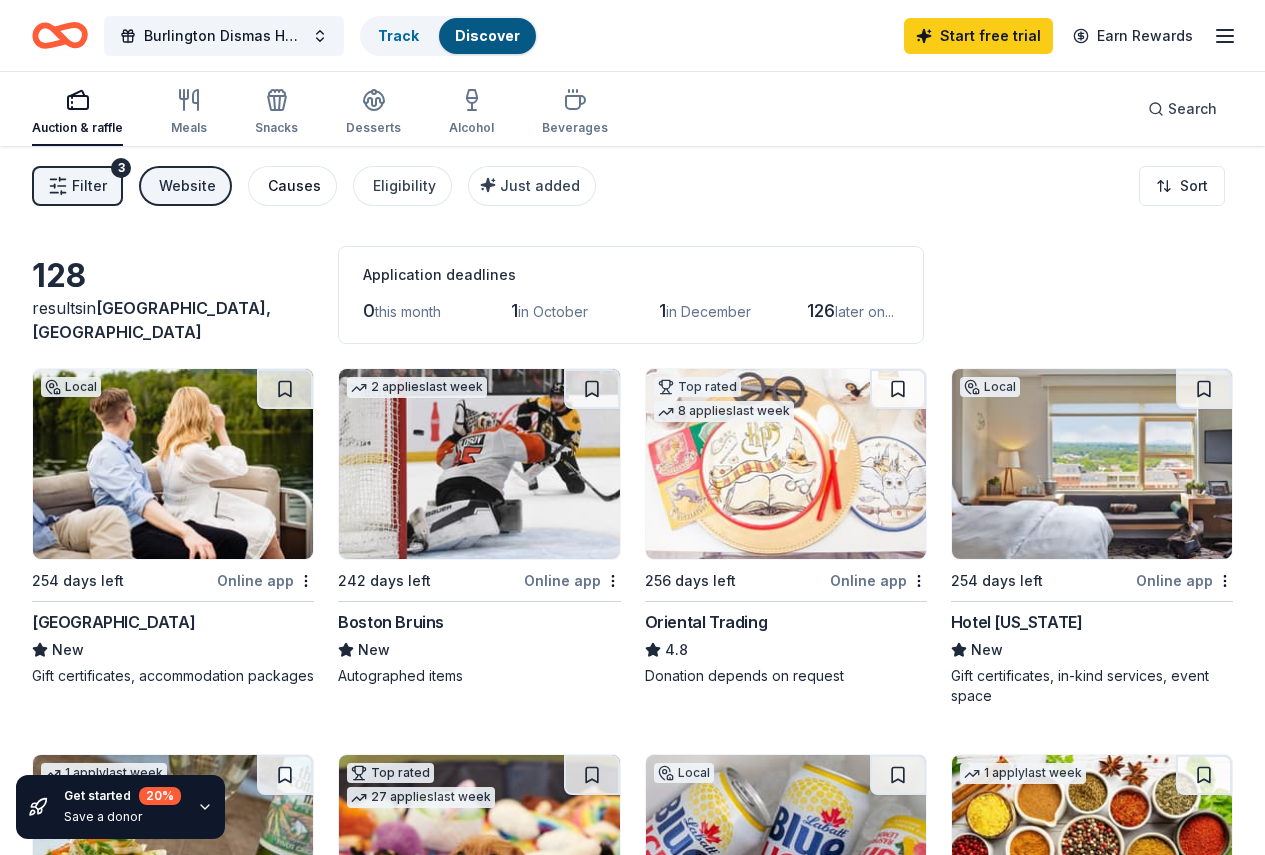 click on "Causes" at bounding box center [294, 186] 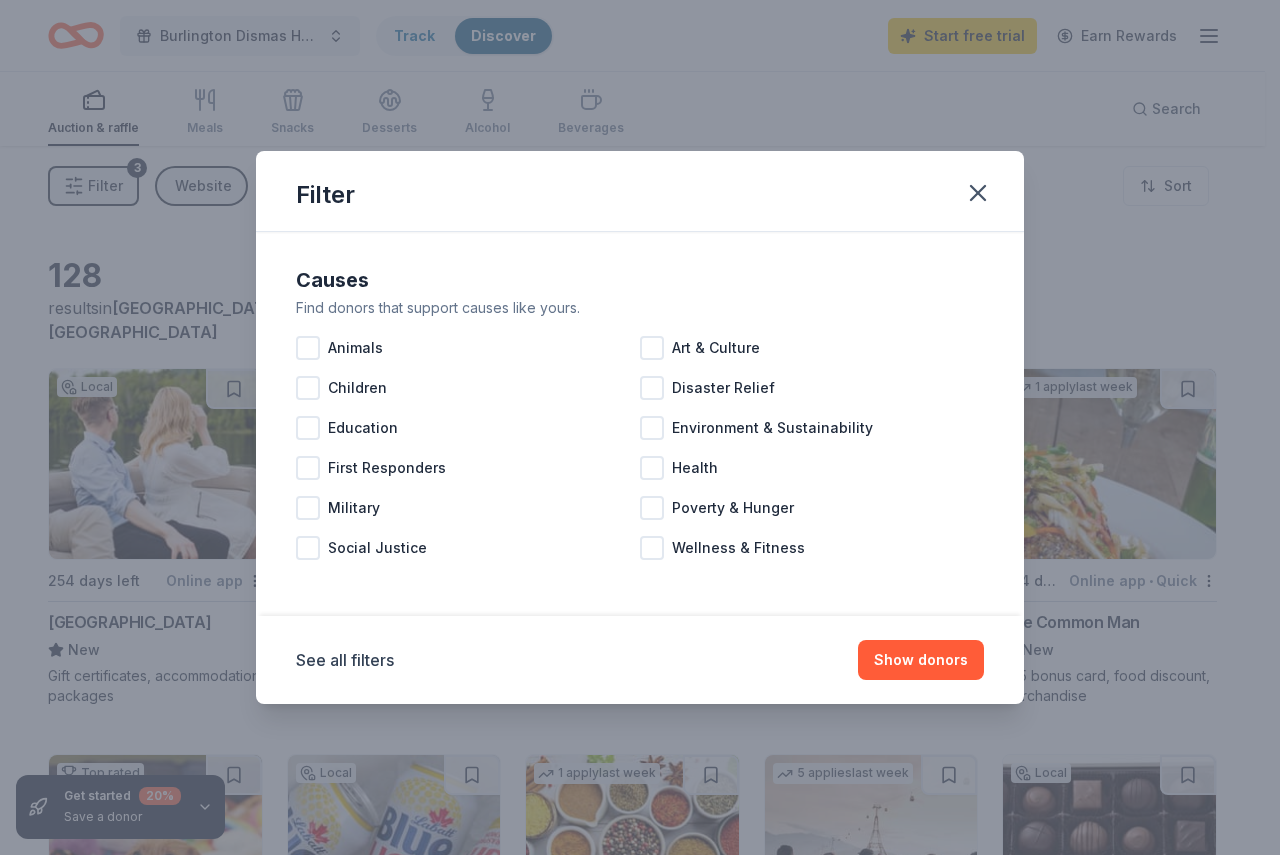 click on "Causes Find donors that support causes like yours. Animals Art & Culture Children Disaster Relief Education Environment & Sustainability First Responders Health Military Poverty & Hunger Social Justice Wellness & Fitness" at bounding box center (640, 416) 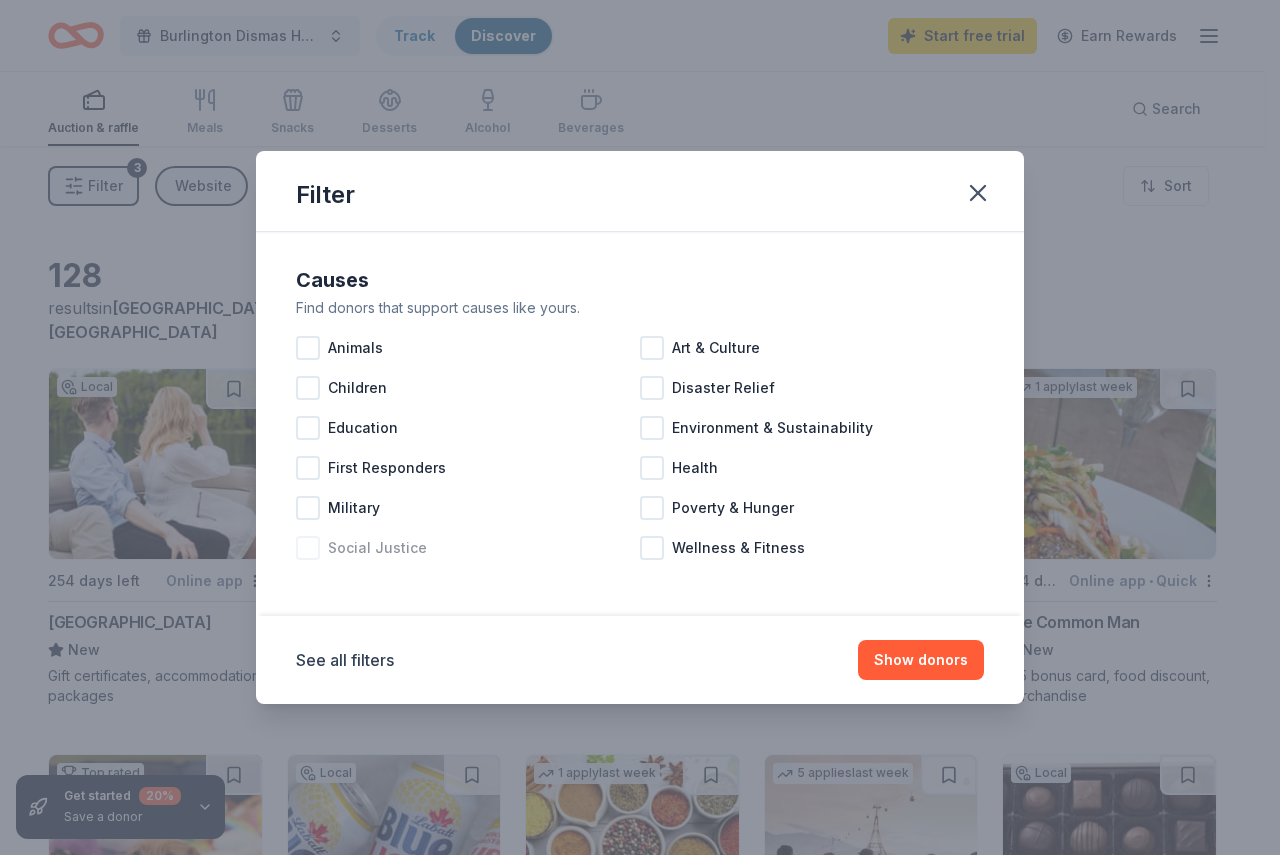 click at bounding box center (308, 548) 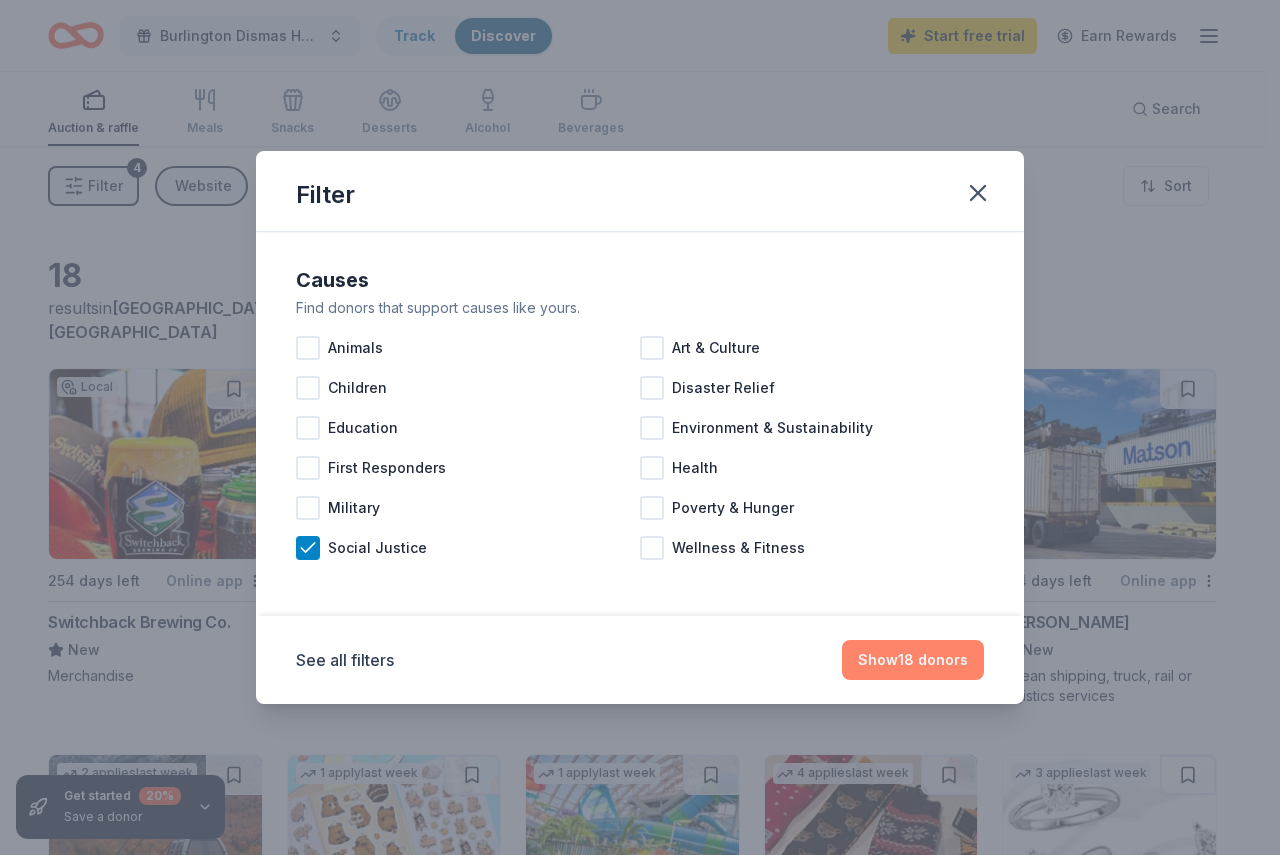 click on "Show  18   donors" at bounding box center [913, 660] 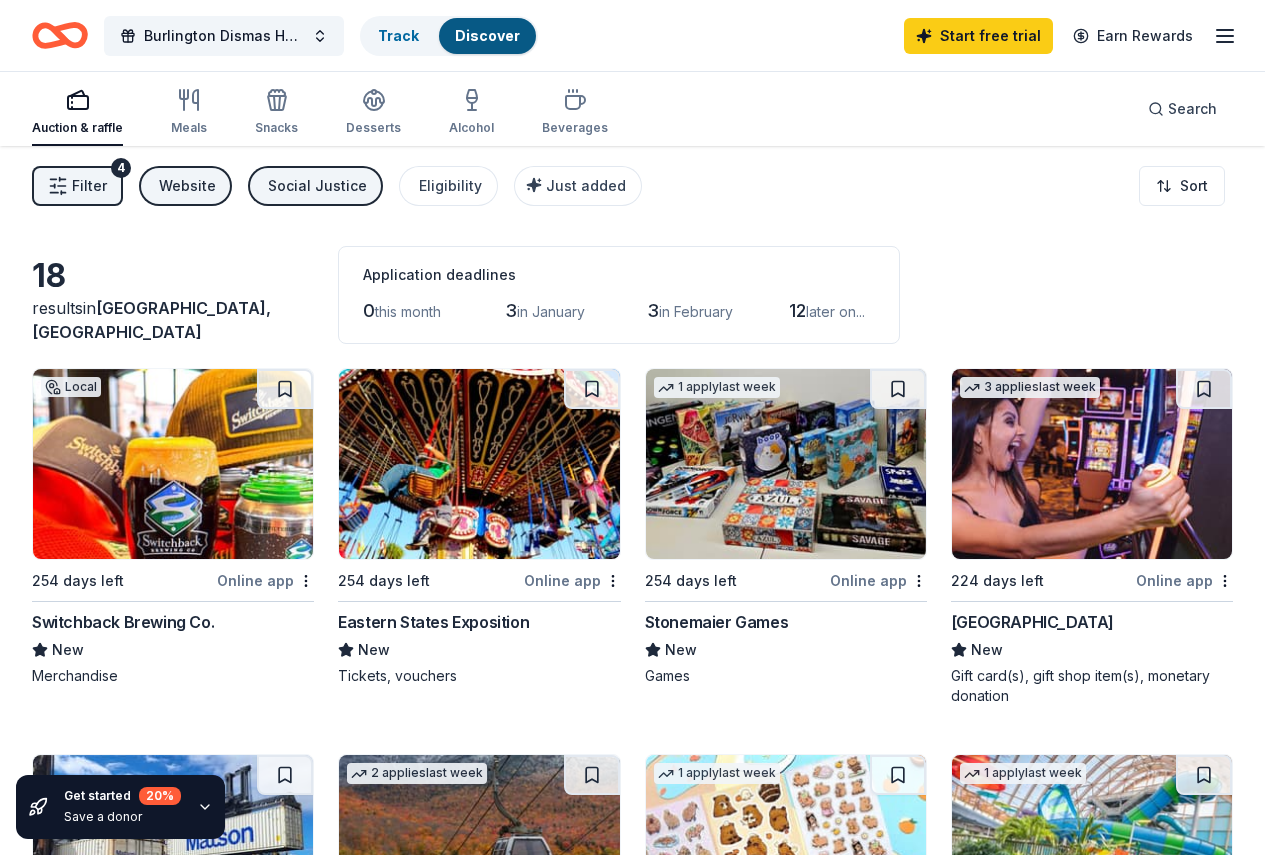 drag, startPoint x: 1264, startPoint y: 258, endPoint x: 1279, endPoint y: 259, distance: 15.033297 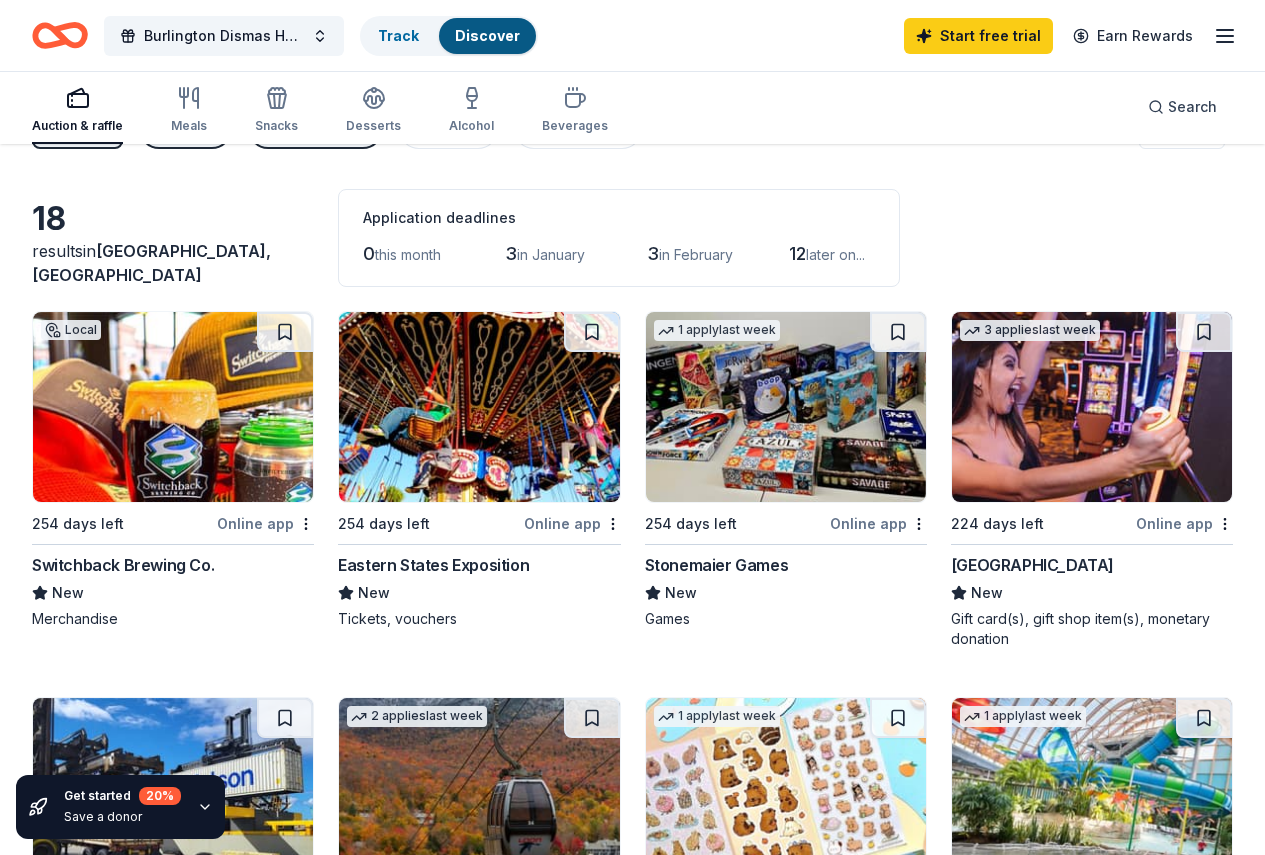 scroll, scrollTop: 0, scrollLeft: 0, axis: both 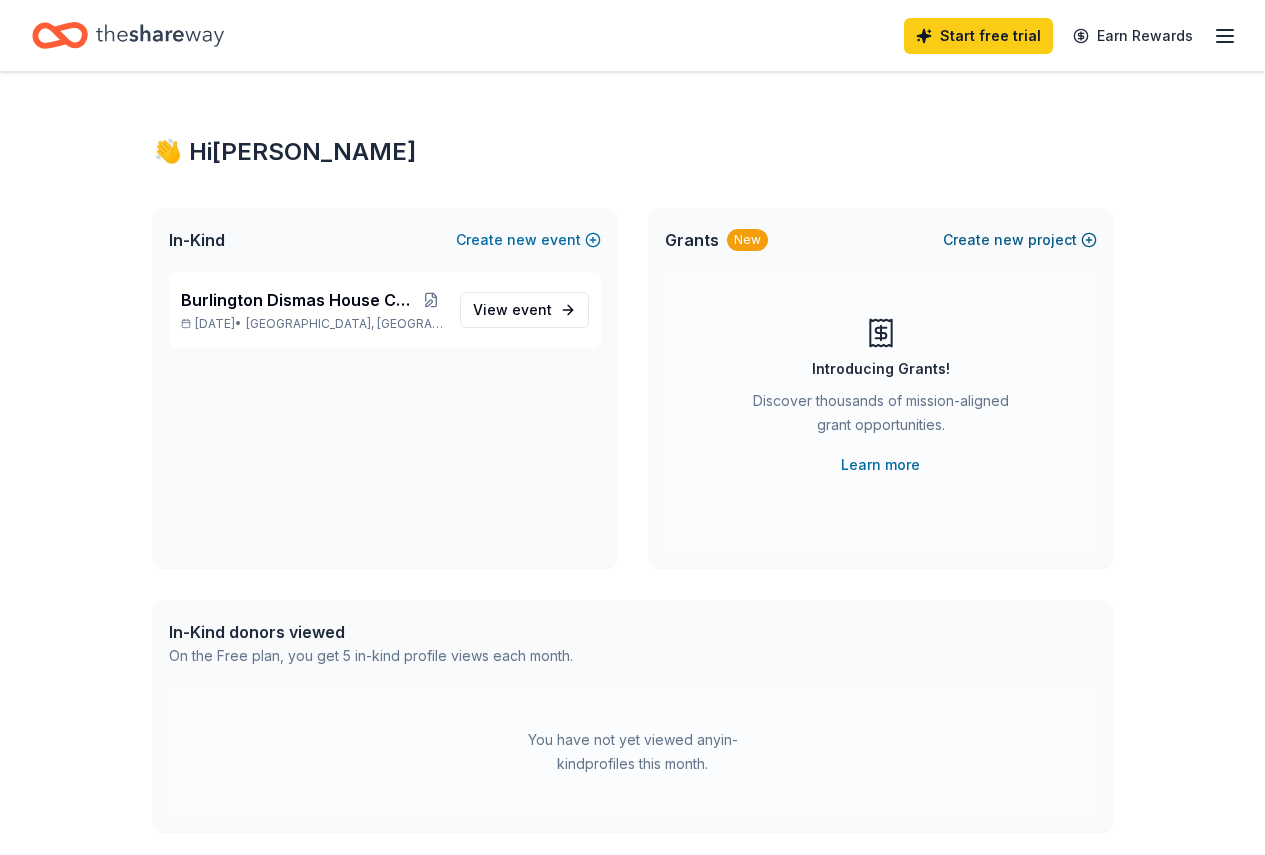click on "Create  new  project" at bounding box center [1020, 240] 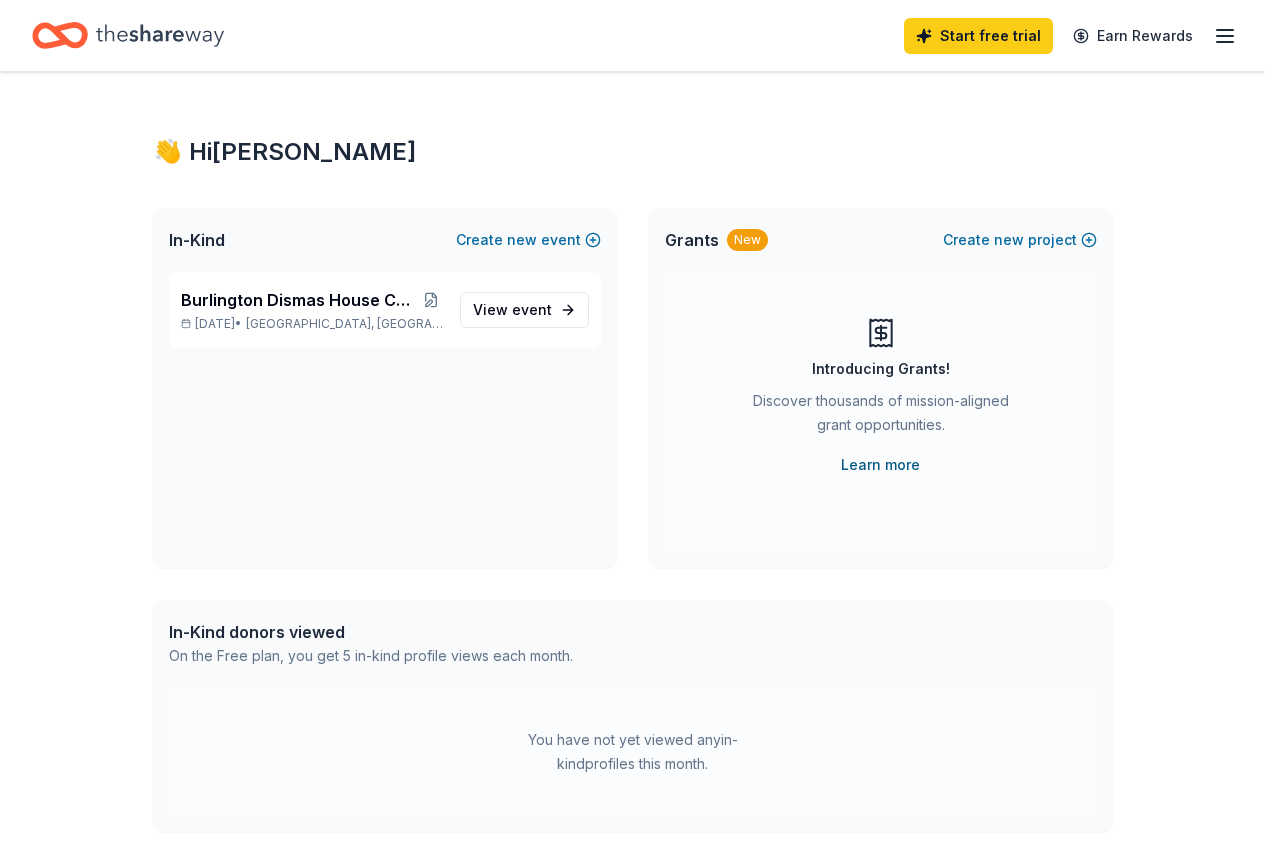 click on "Learn more" at bounding box center (880, 465) 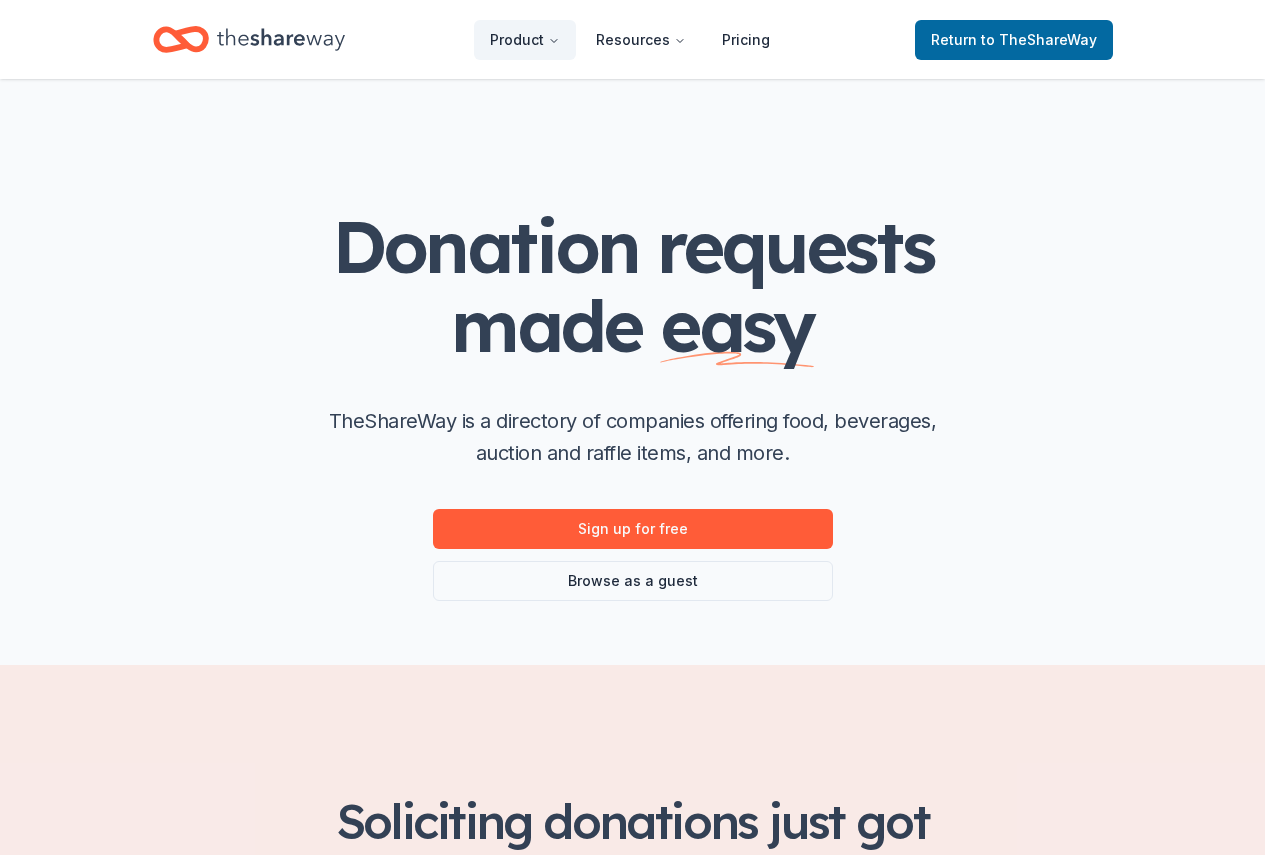 scroll, scrollTop: 0, scrollLeft: 0, axis: both 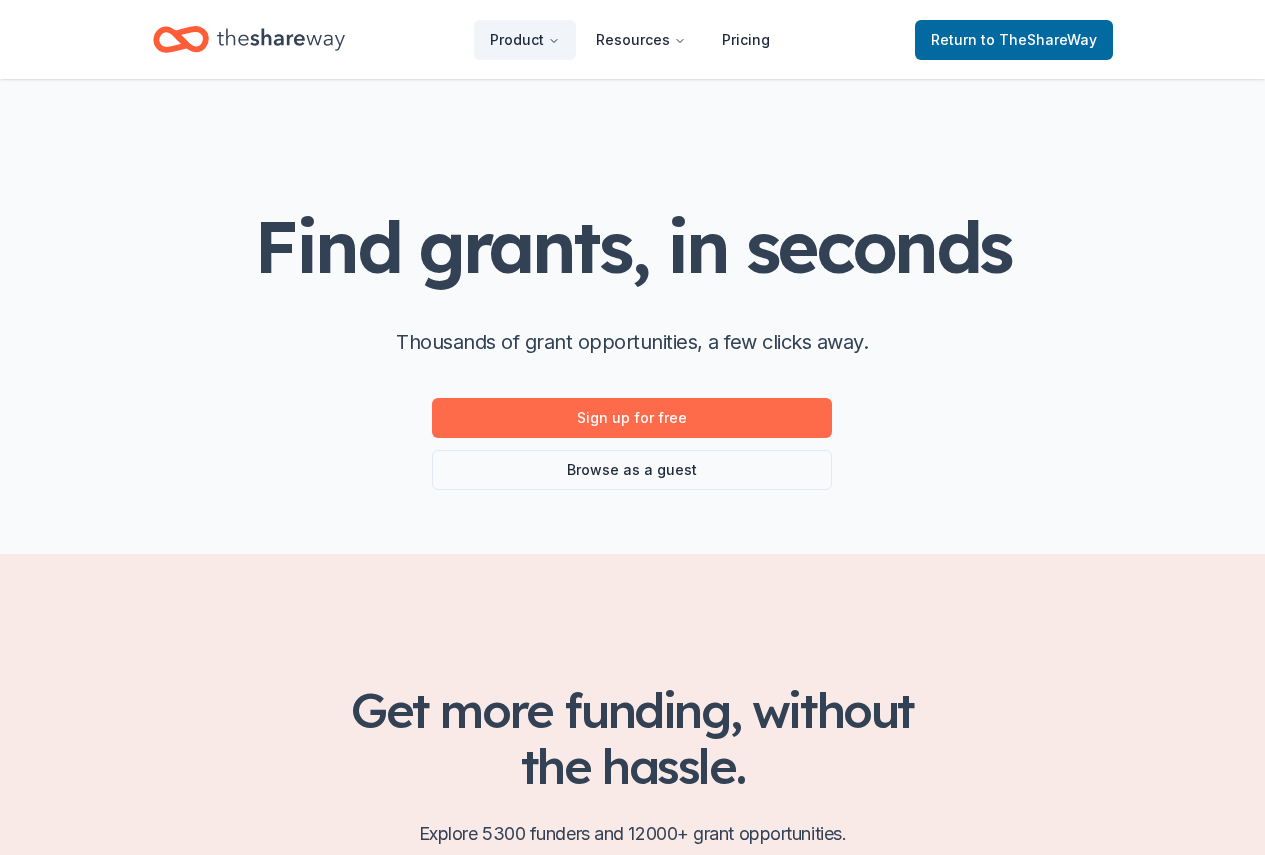 click on "Sign up for free" at bounding box center [632, 418] 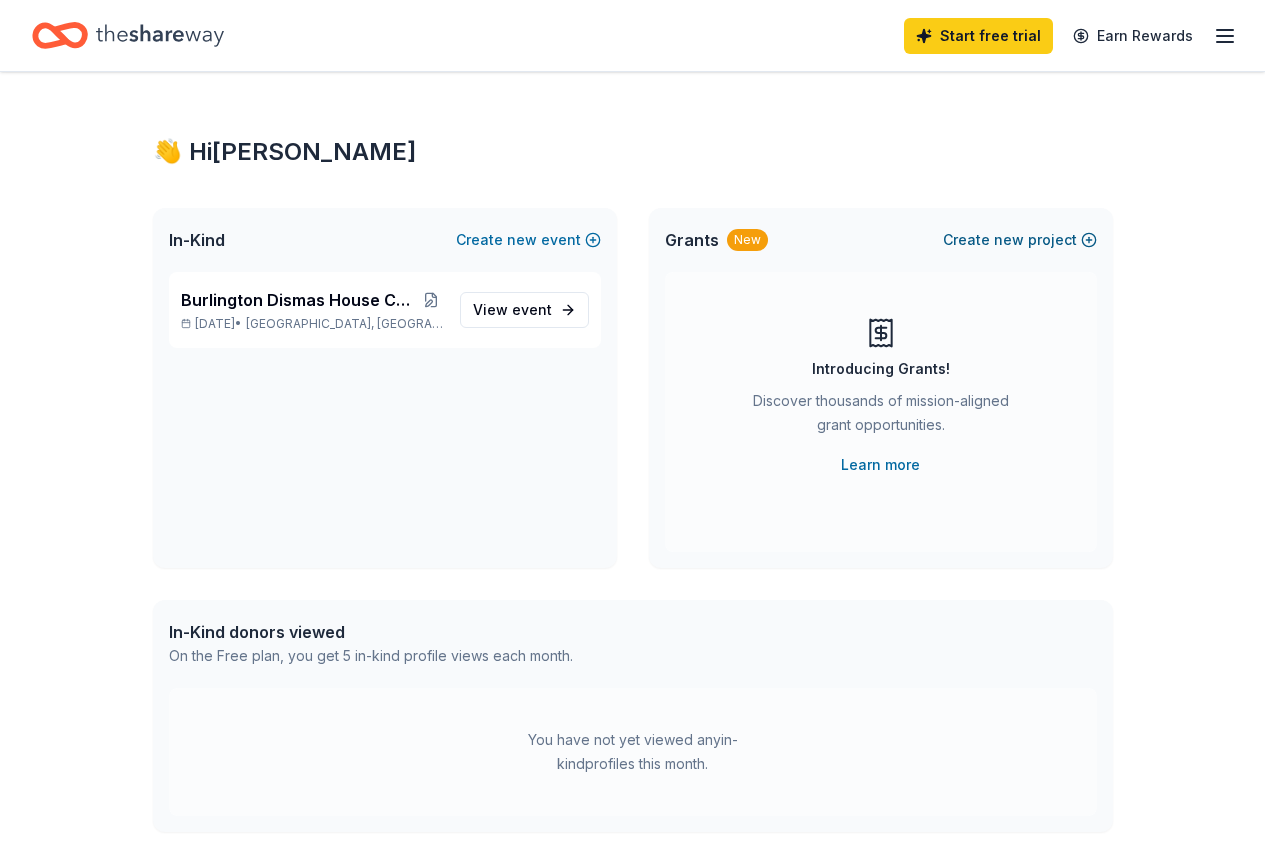 click on "Create  new  project" at bounding box center (1020, 240) 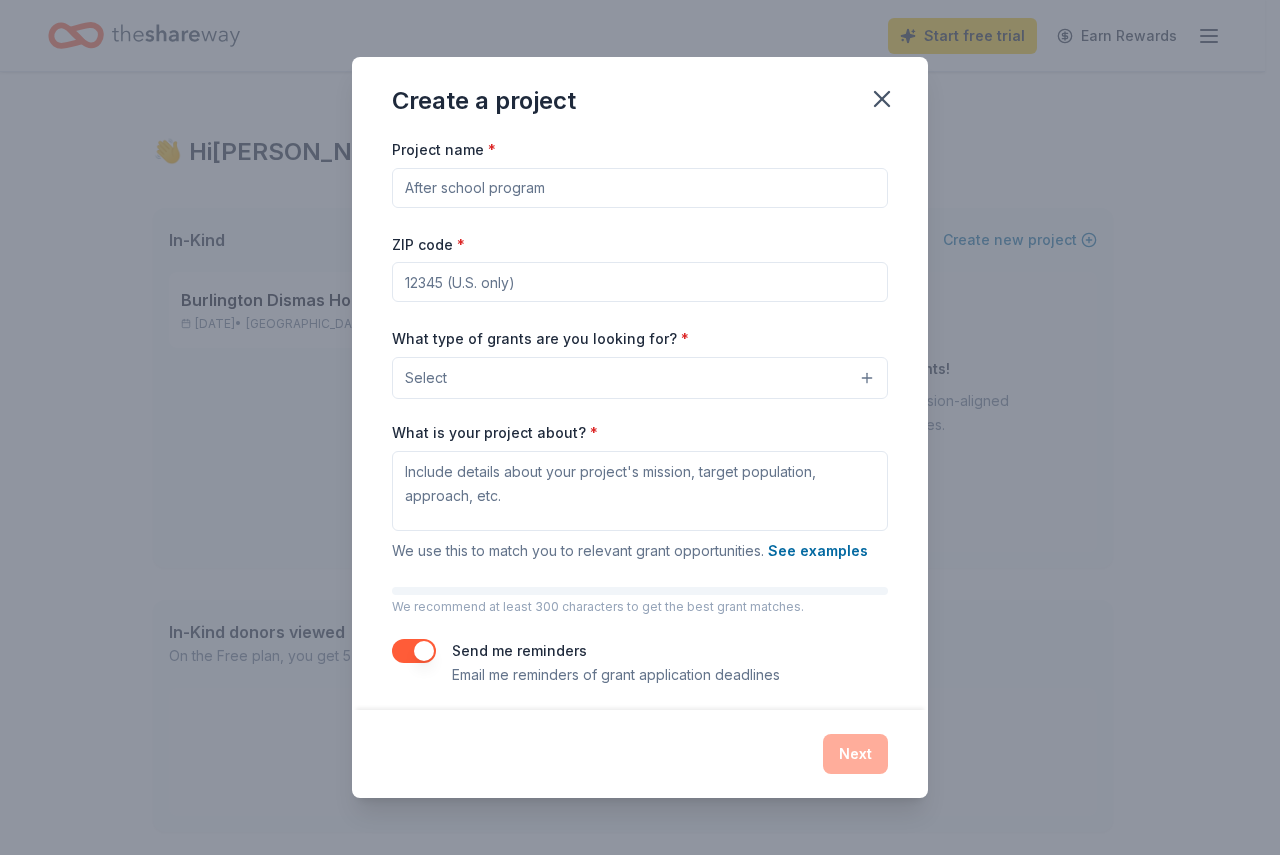 click on "Project name *" at bounding box center [640, 188] 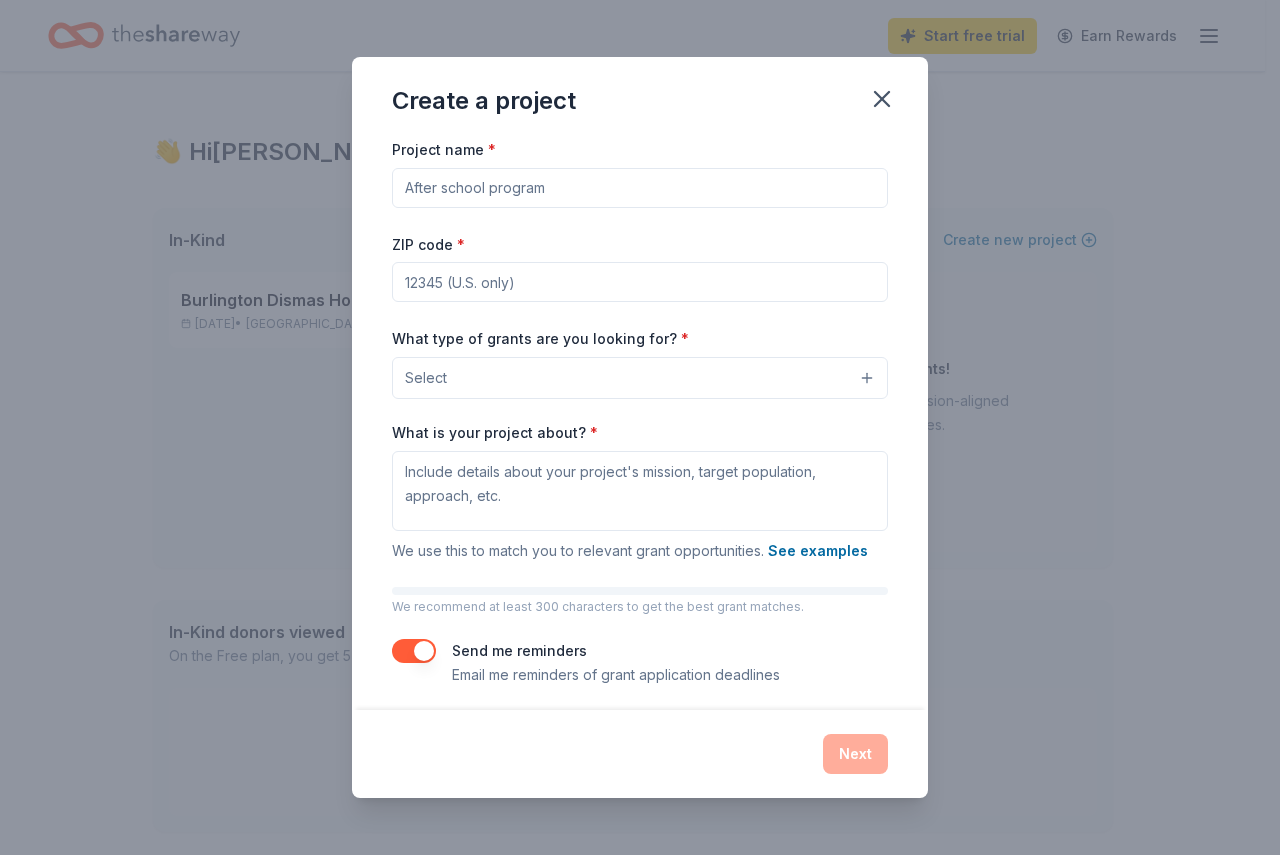 click on "Select" at bounding box center [640, 378] 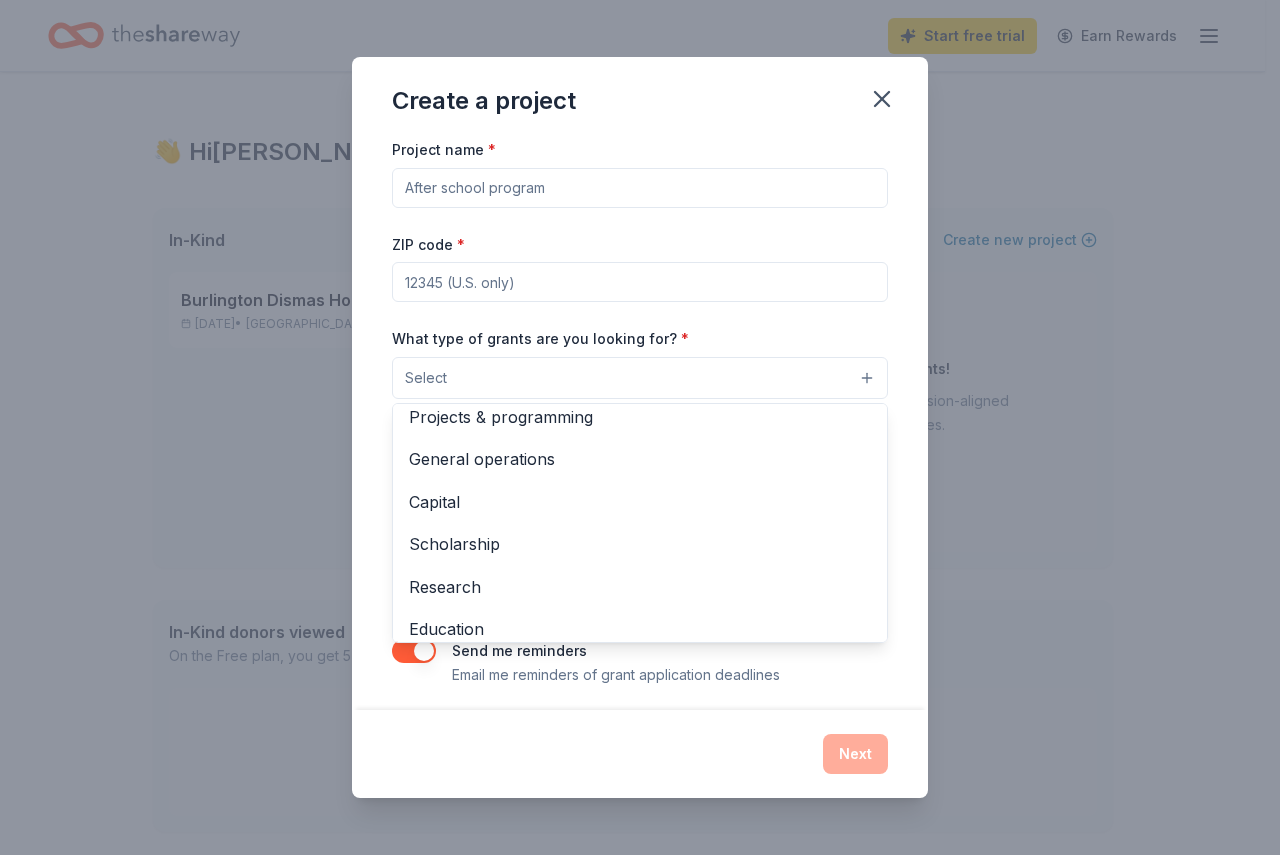 scroll, scrollTop: 0, scrollLeft: 0, axis: both 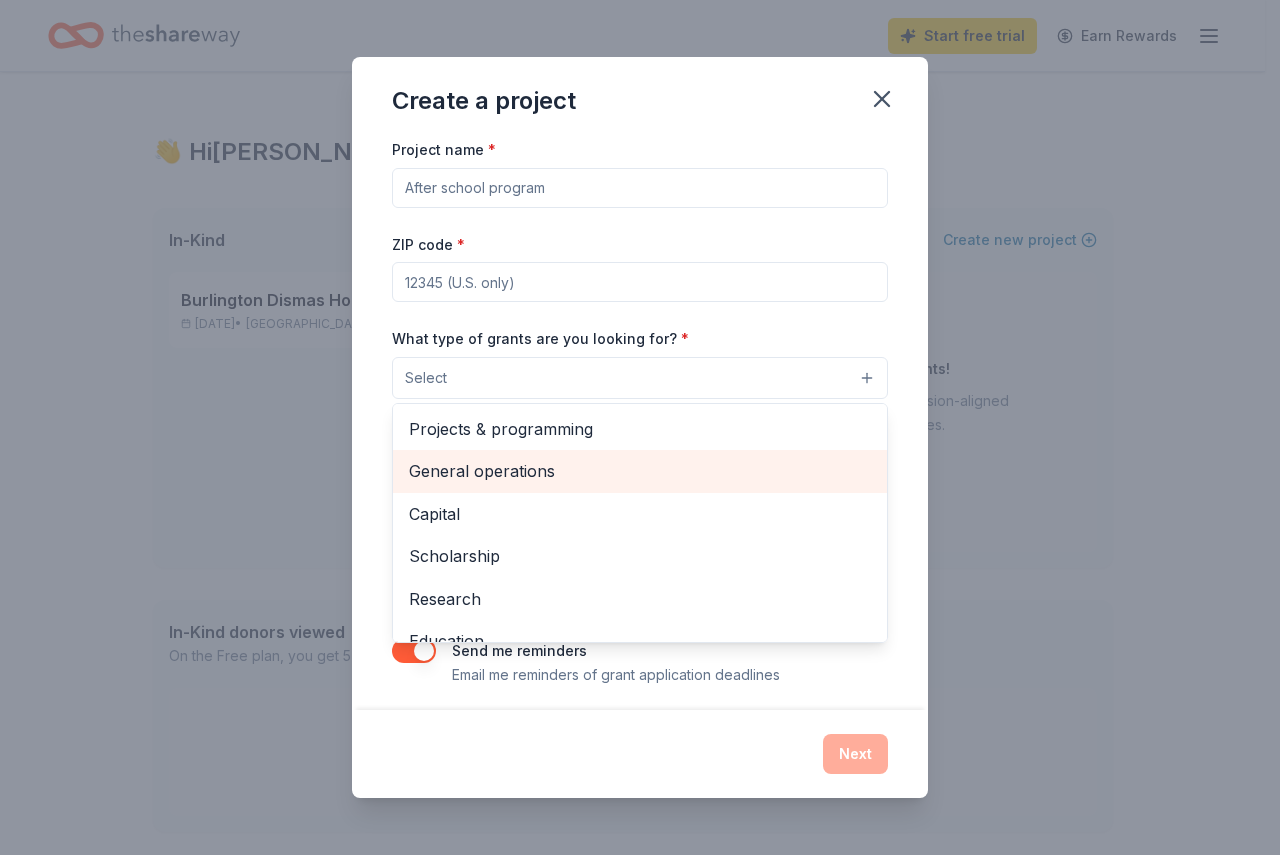 click on "General operations" at bounding box center (640, 471) 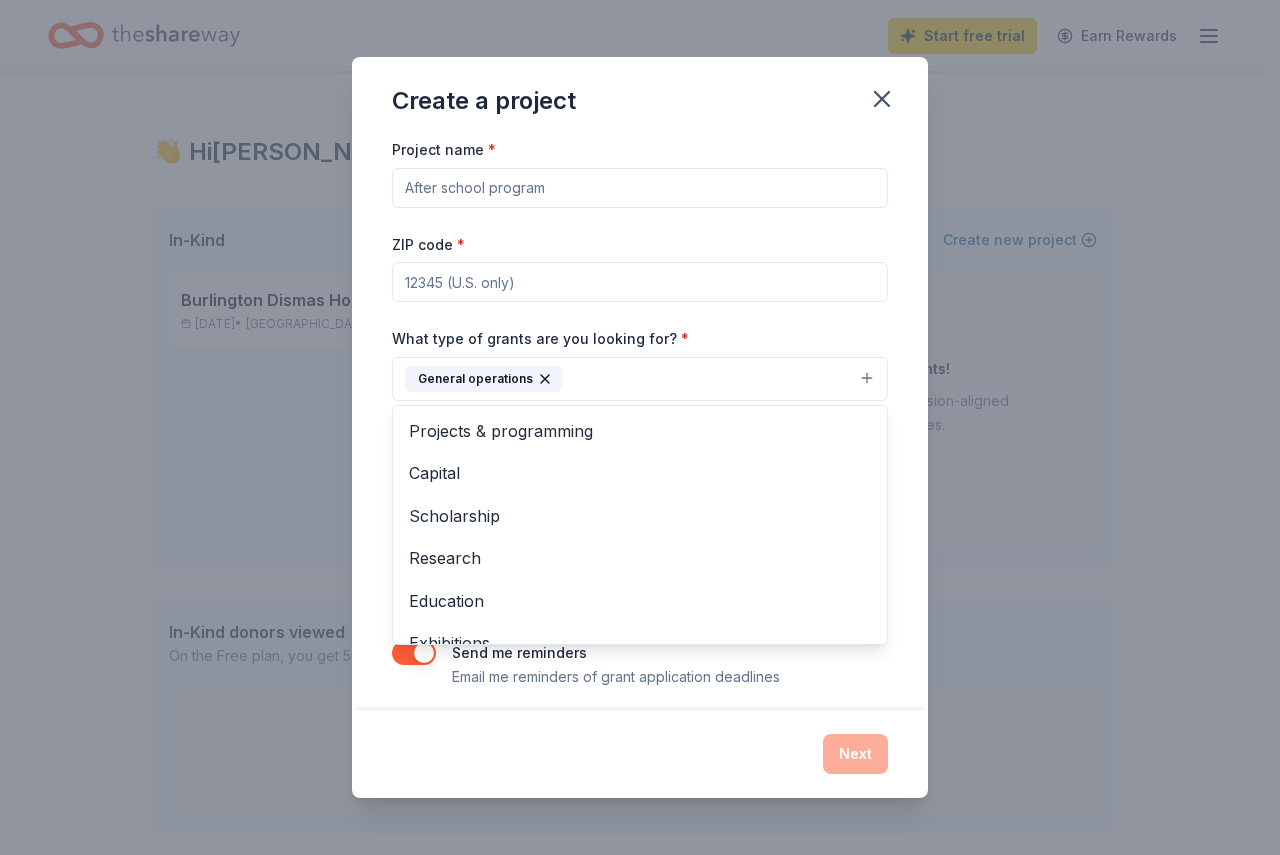 click on "Project name * ZIP code * What type of grants are you looking for? * General operations Projects & programming Capital Scholarship Research Education Exhibitions Conference Training and capacity building Fellowship Other What is your project about? * We use this to match you to relevant grant opportunities.   See examples We recommend at least 300 characters to get the best grant matches. Send me reminders Email me reminders of grant application deadlines" at bounding box center (640, 412) 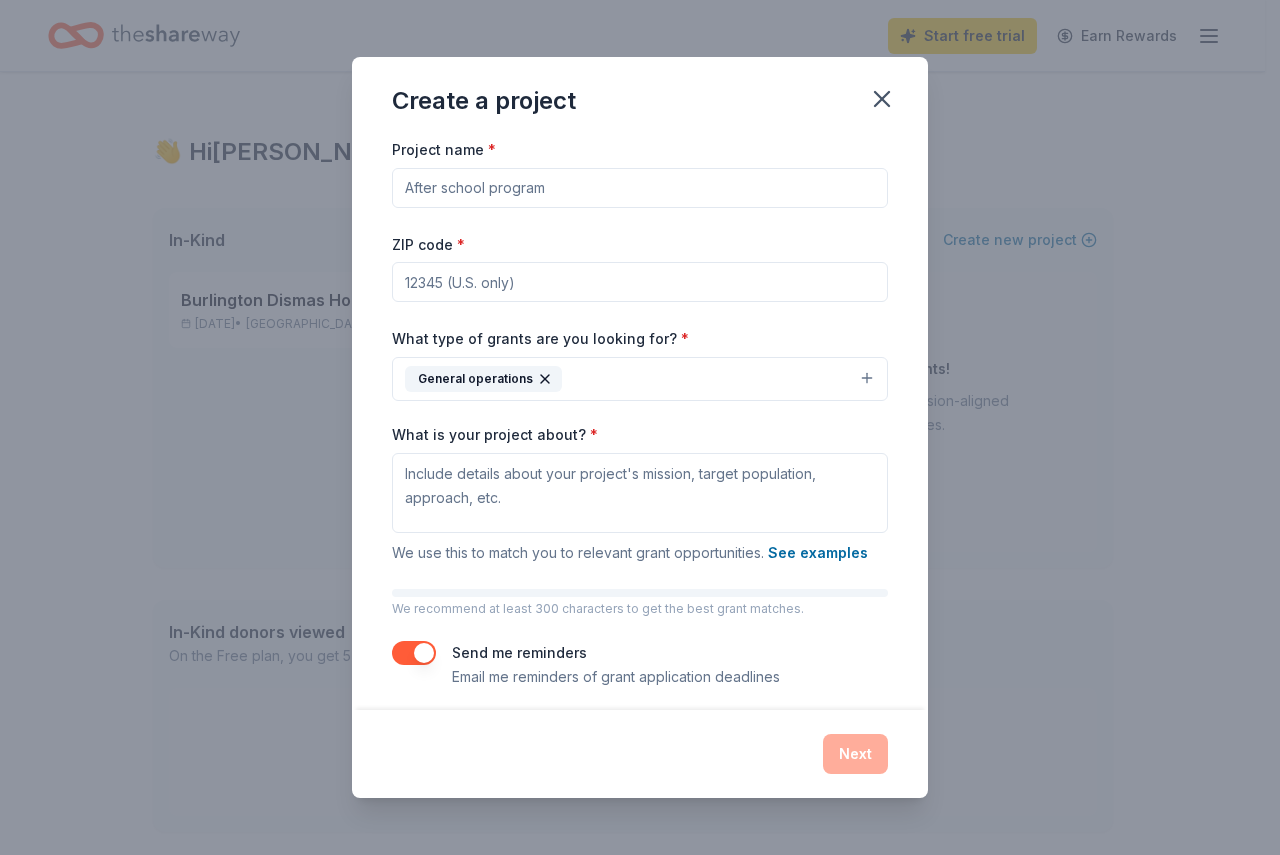 click on "Project name *" at bounding box center [640, 188] 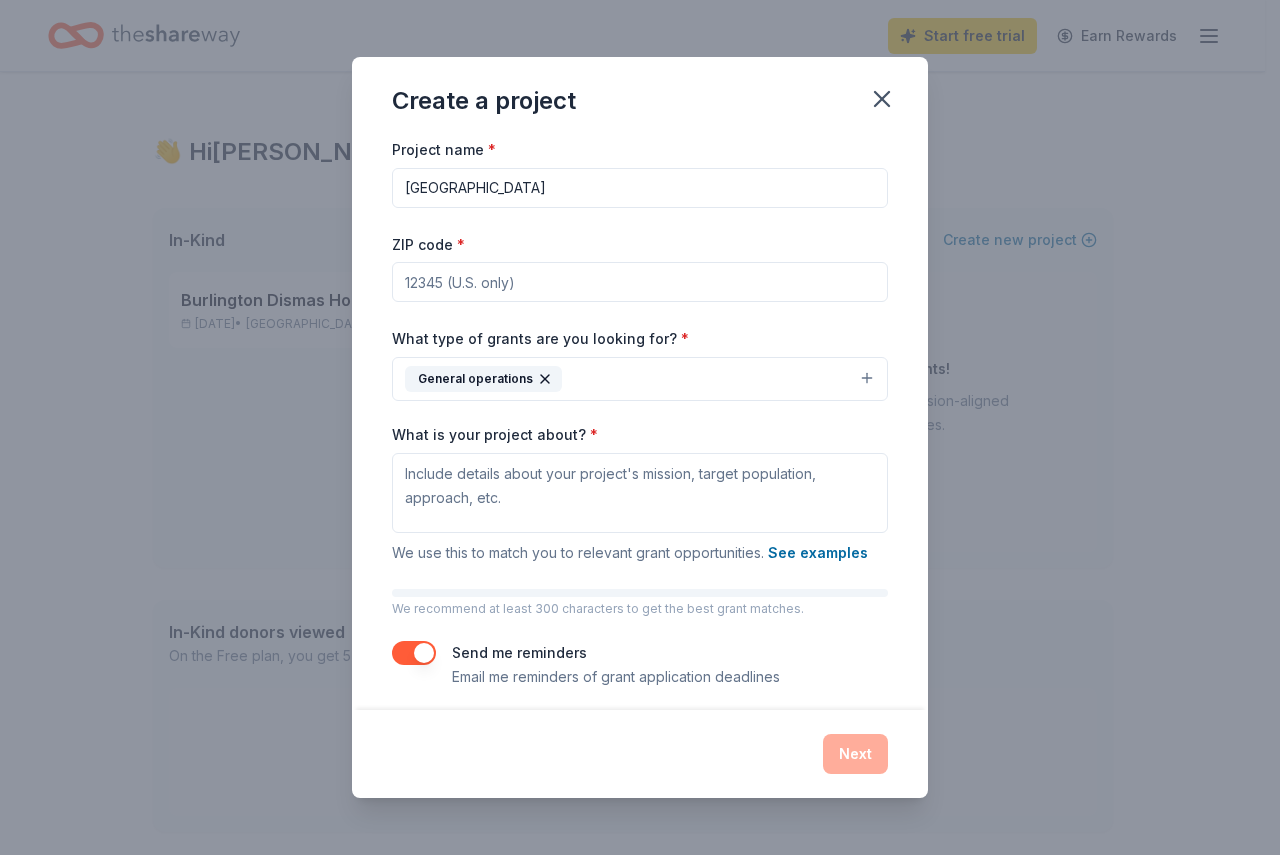 type on "[GEOGRAPHIC_DATA]" 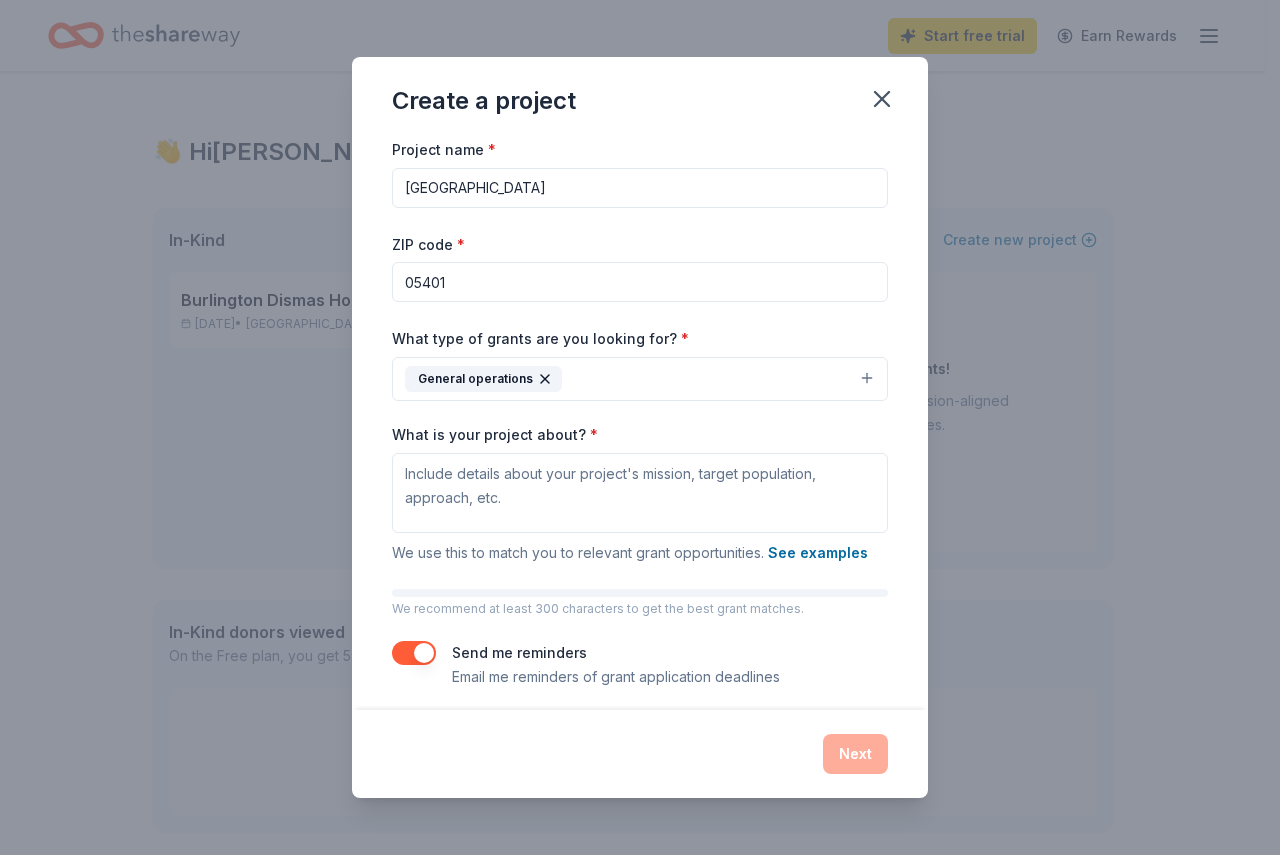 type on "05401" 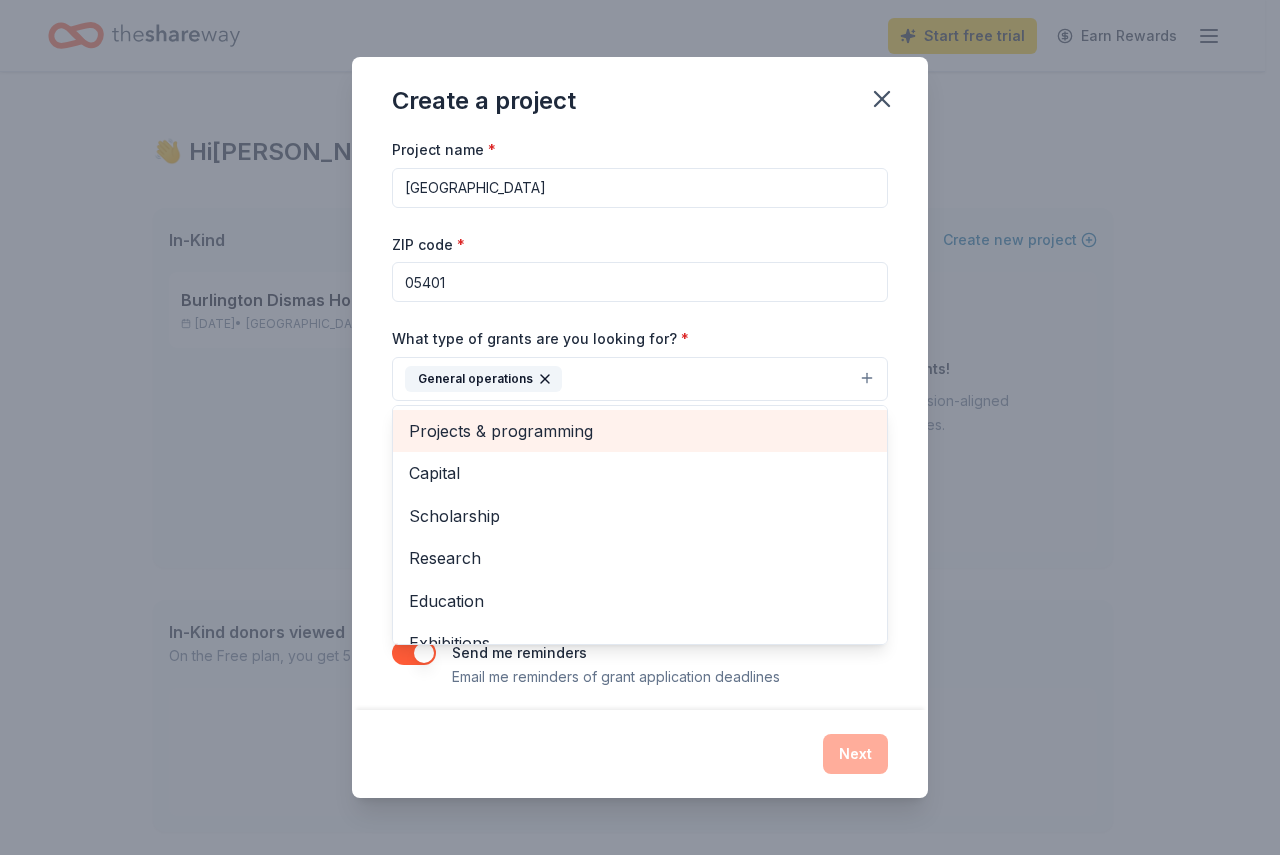 click on "Projects & programming" at bounding box center [640, 431] 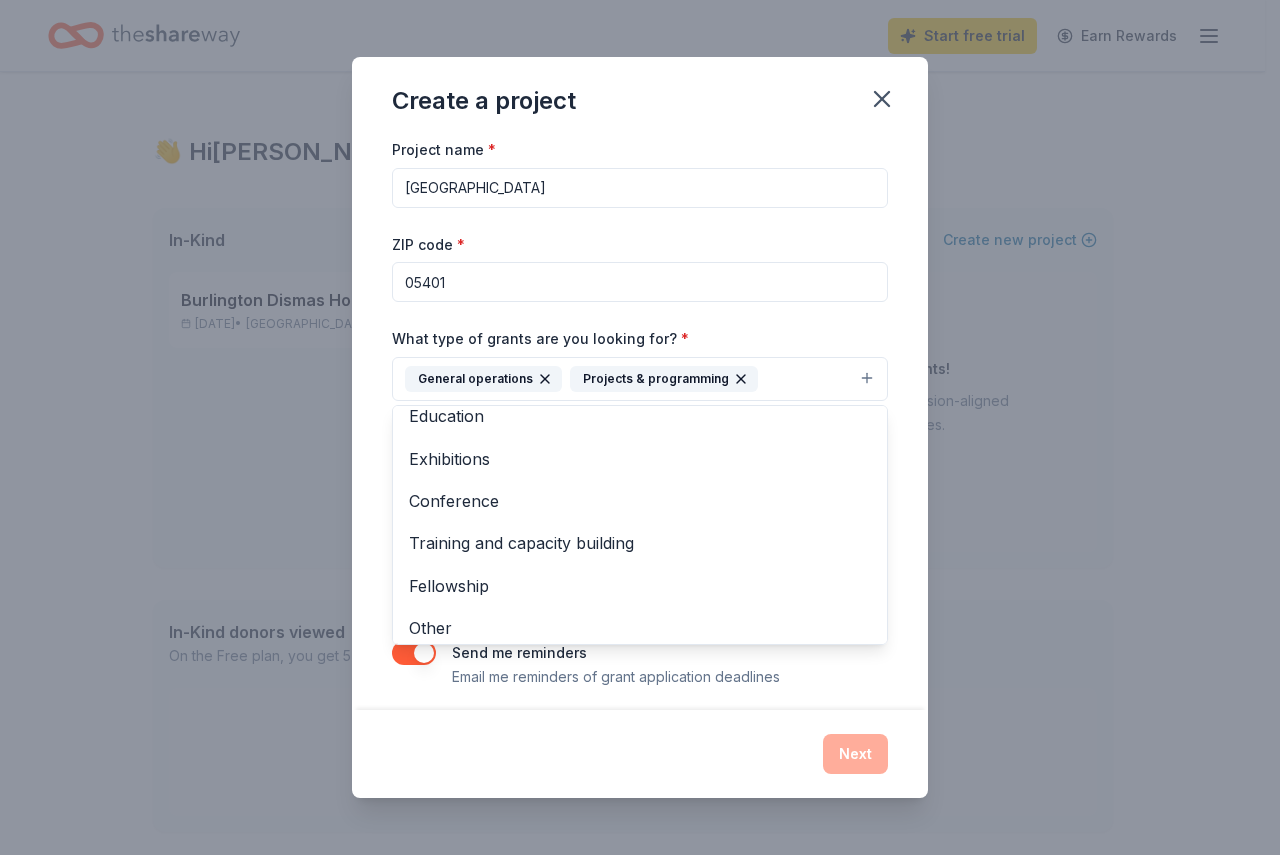 scroll, scrollTop: 152, scrollLeft: 0, axis: vertical 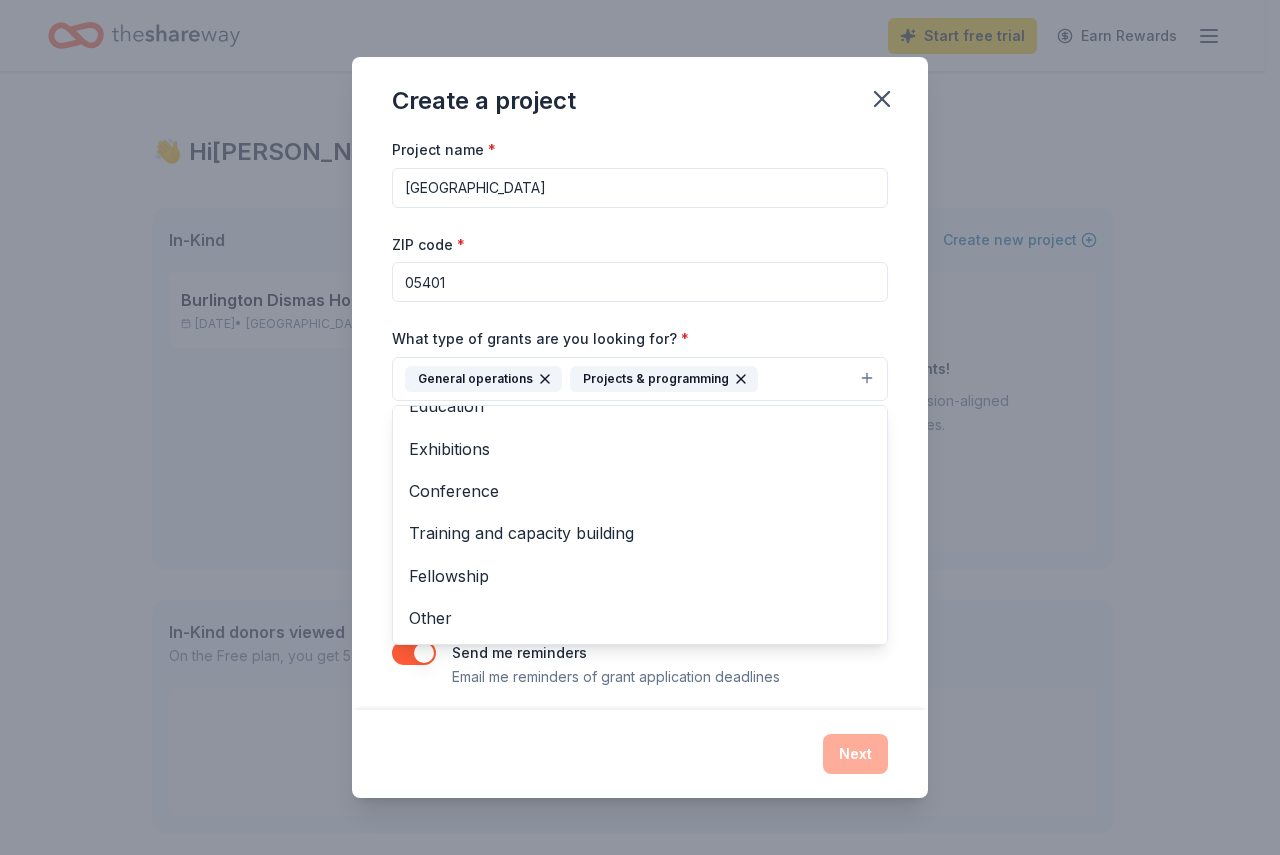 click on "Project name * Burlington Dismas House ZIP code * 05401 What type of grants are you looking for? * General operations Projects & programming Capital Scholarship Research Education Exhibitions Conference Training and capacity building Fellowship Other What is your project about? * We use this to match you to relevant grant opportunities.   See examples We recommend at least 300 characters to get the best grant matches. Send me reminders Email me reminders of grant application deadlines" at bounding box center [640, 423] 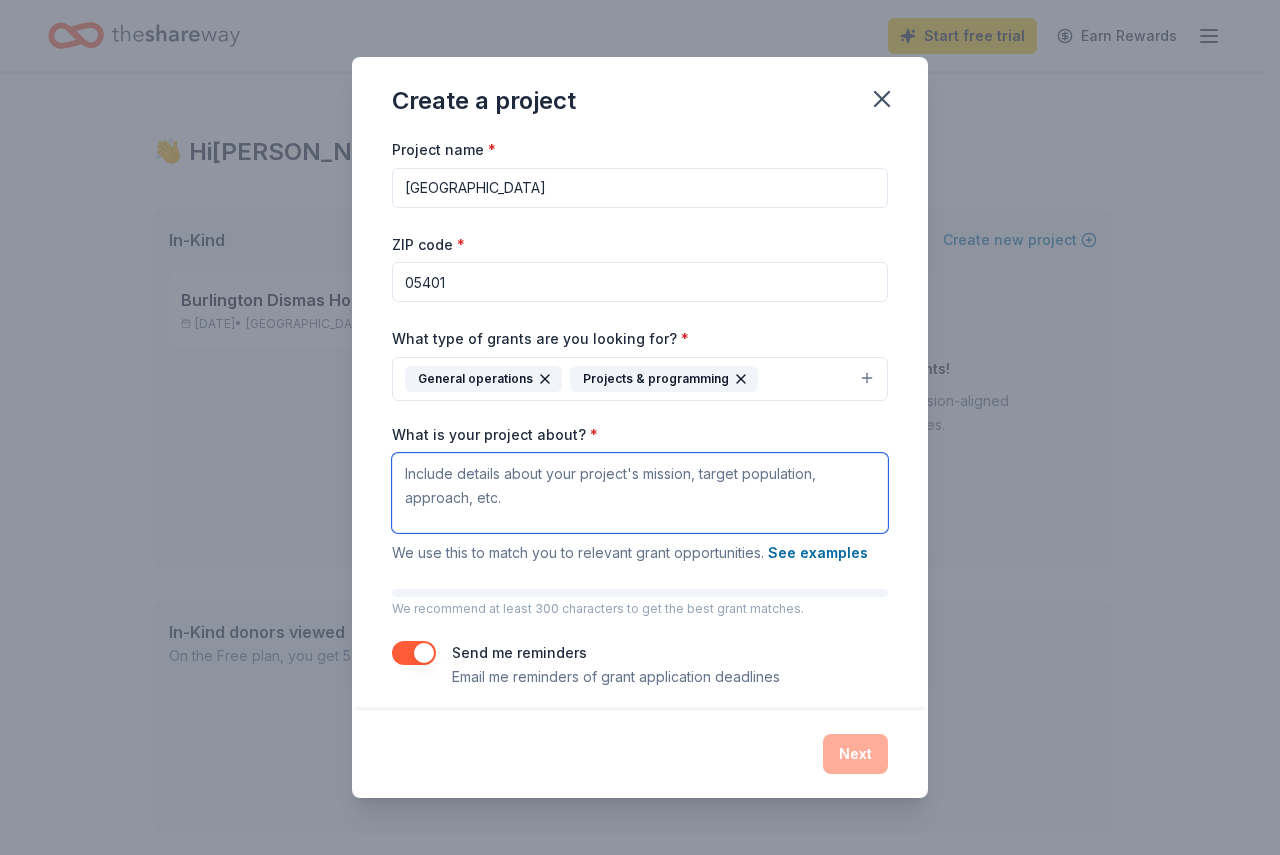 click on "What is your project about? *" at bounding box center (640, 493) 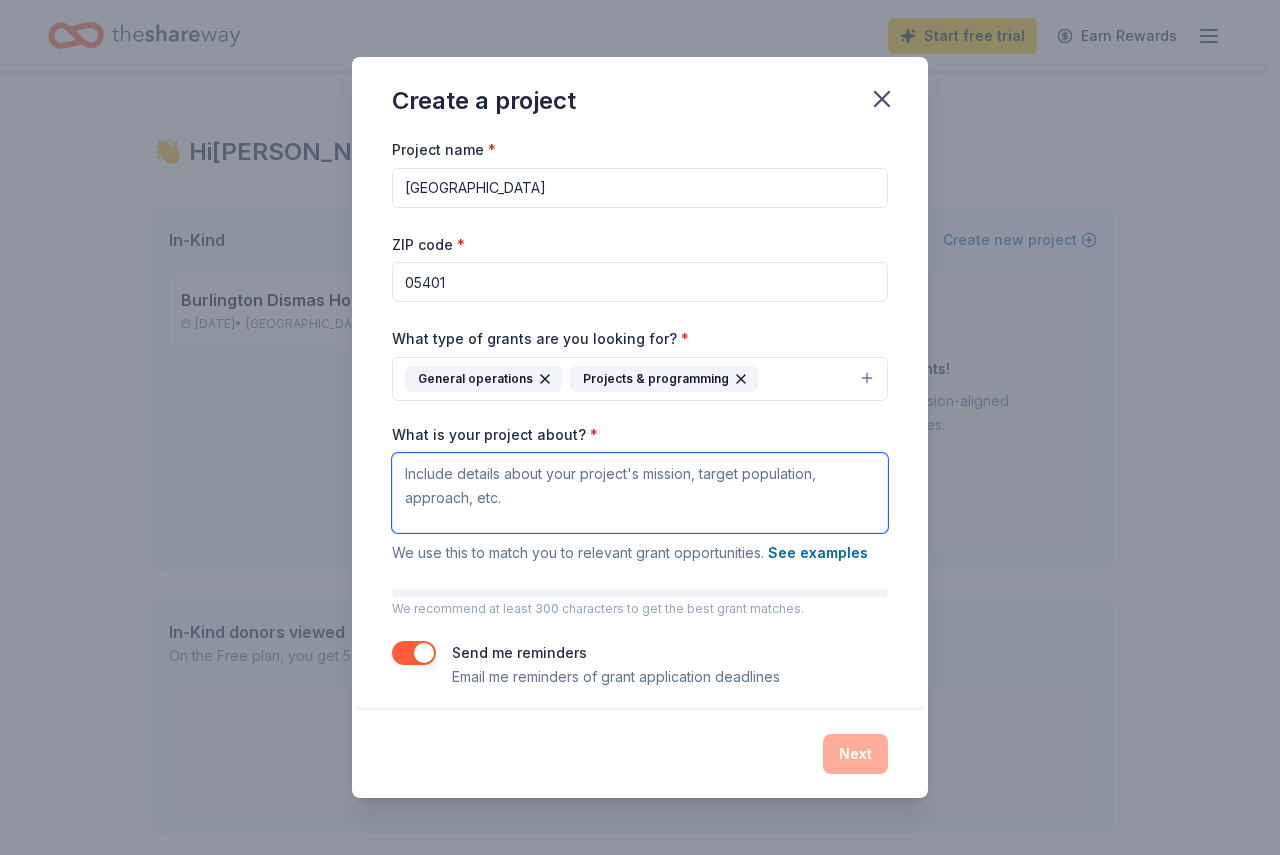 paste on "Burlington Dismas House is a grassroots organization that started when a group of Vermonters recognized a need for community-supported transitional housing in Chittenden County. People who leave prison without safe housing or support are more likely to end up in unsafe living situations, homeless, or back in prison. At Dismas, program staff provide residents significant support as they navigate the transition from incarceration and work to rebuild their lives. This support includes help accessing employment resources, connecting with medical providers, obtaining documents, developing healthy coping mechanisms, reestablishing family relationships, and maintaining sobriety. Community dinners provide an opportunity for residents to reconnect with the larger community.  We track program results and adjust programming and policies to meet the changing needs of residents. For example, we adjust the intensity of case management and interventions and track which interventions are most helpful for each resident wit..." 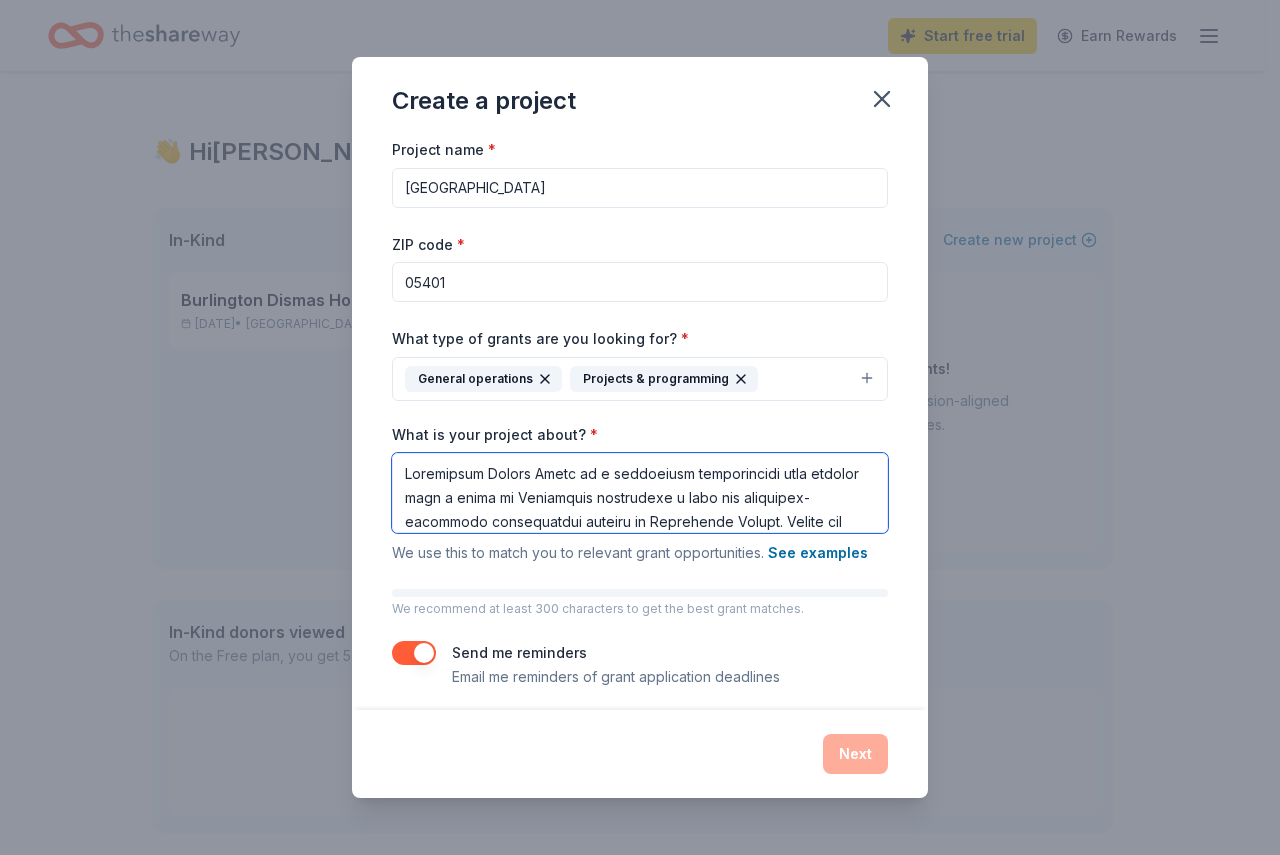 scroll, scrollTop: 234, scrollLeft: 0, axis: vertical 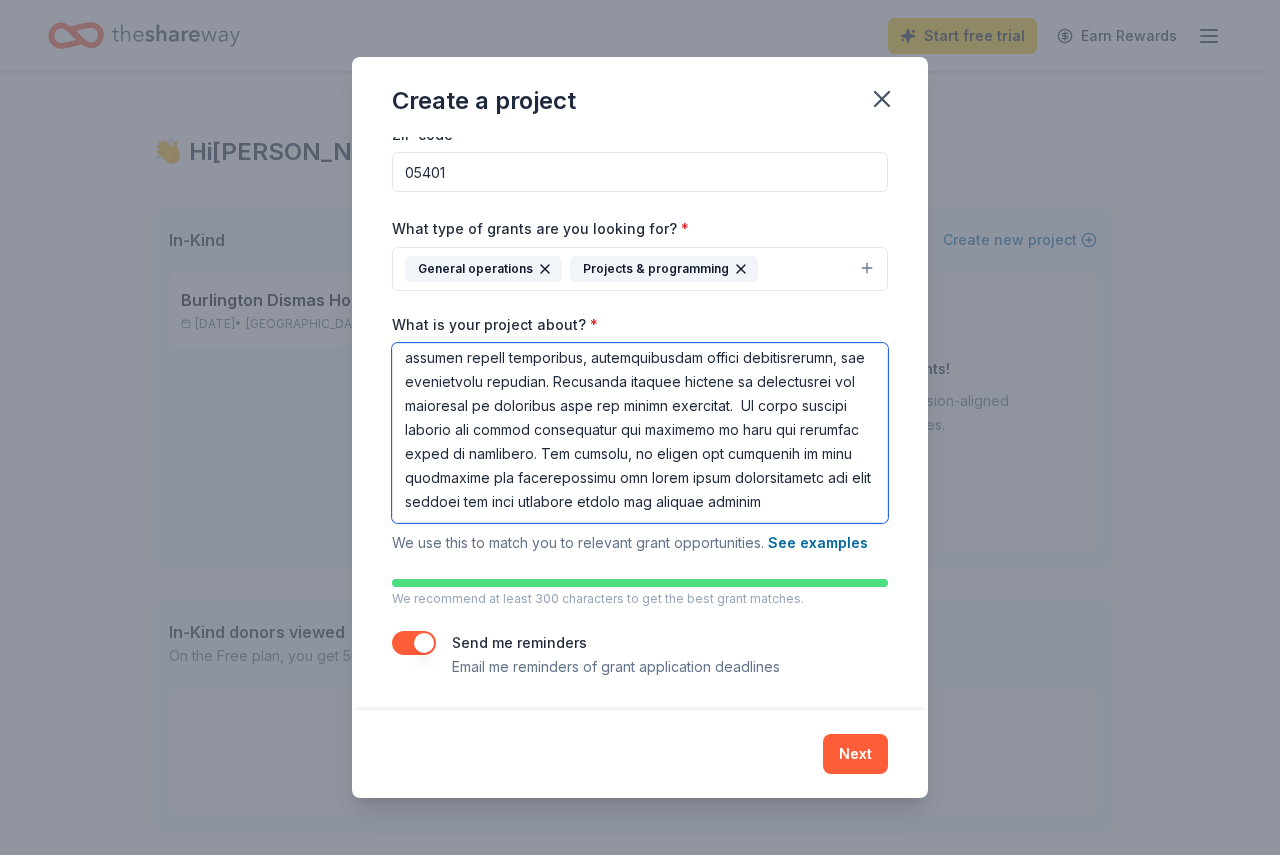 drag, startPoint x: 402, startPoint y: 473, endPoint x: 917, endPoint y: 731, distance: 576.0113 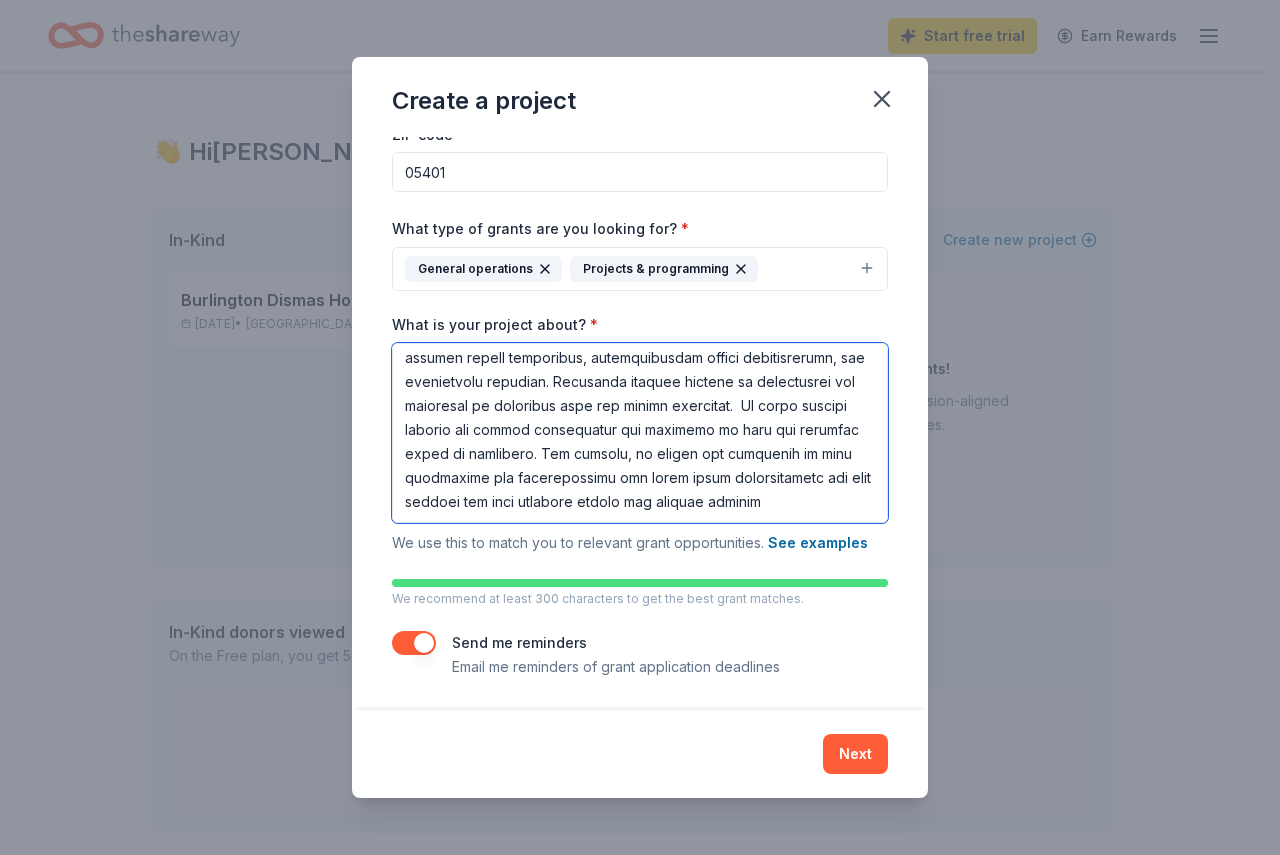 click on "Create a project Project name * Burlington Dismas House ZIP code * 05401 What type of grants are you looking for? * General operations Projects & programming What is your project about? * We use this to match you to relevant grant opportunities.   See examples We recommend at least 300 characters to get the best grant matches. Send me reminders Email me reminders of grant application deadlines Next" at bounding box center [640, 427] 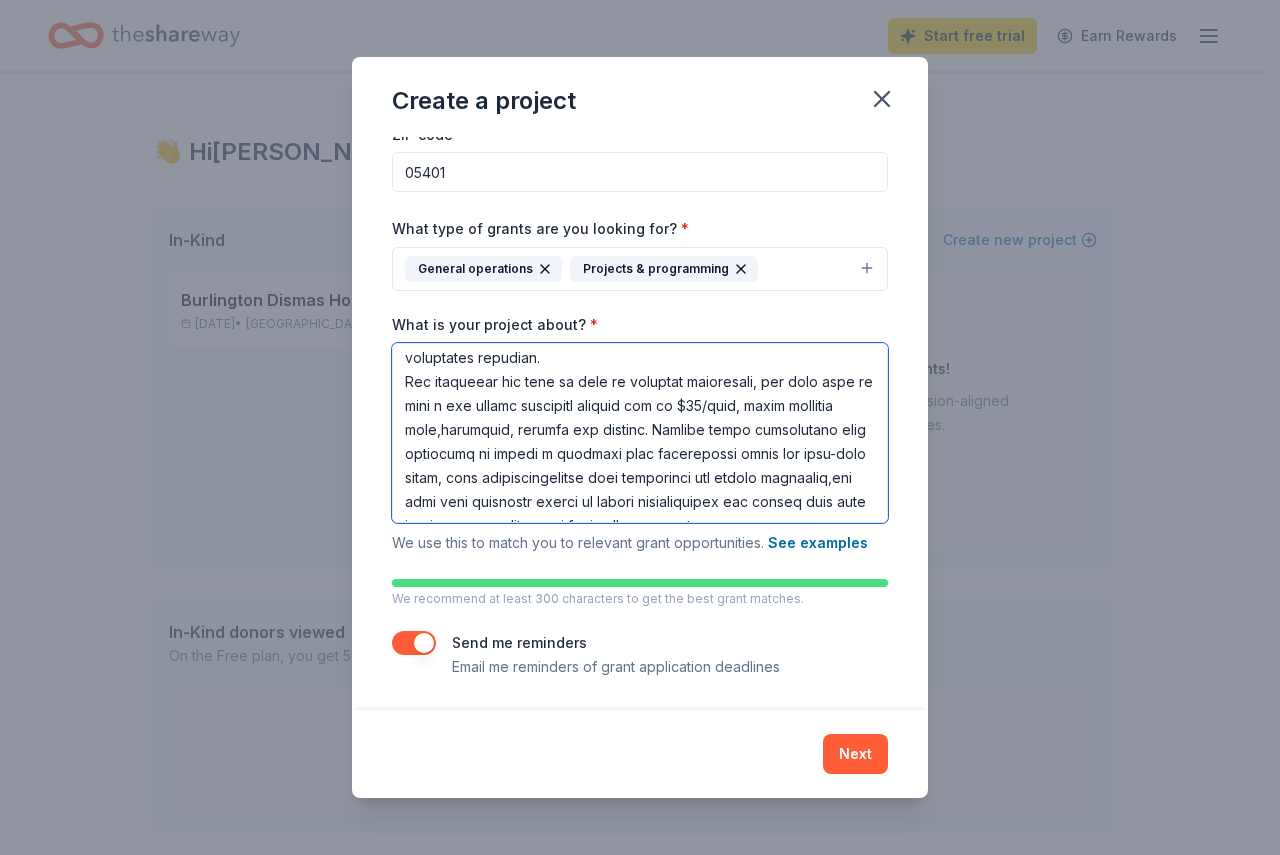 scroll, scrollTop: 738, scrollLeft: 0, axis: vertical 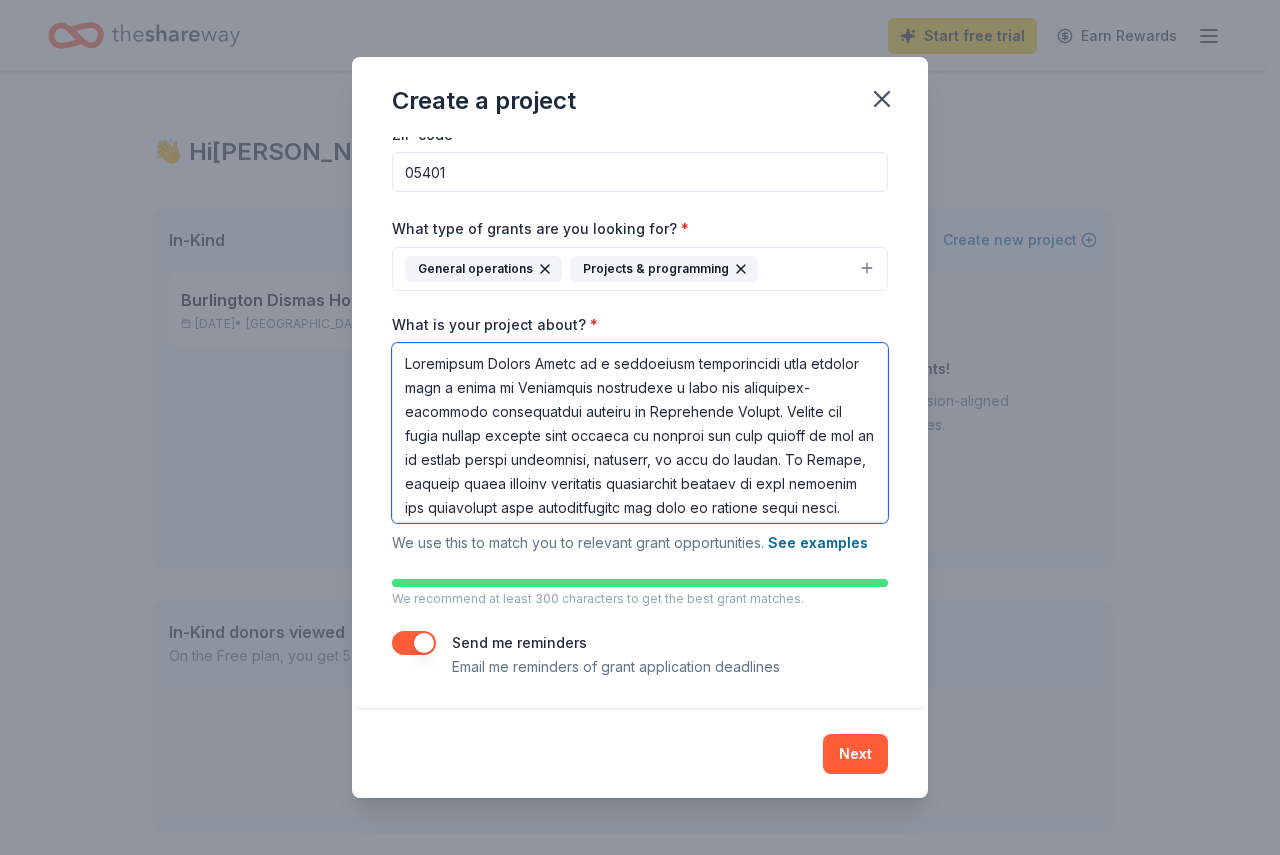 click on "What is your project about? *" at bounding box center [640, 433] 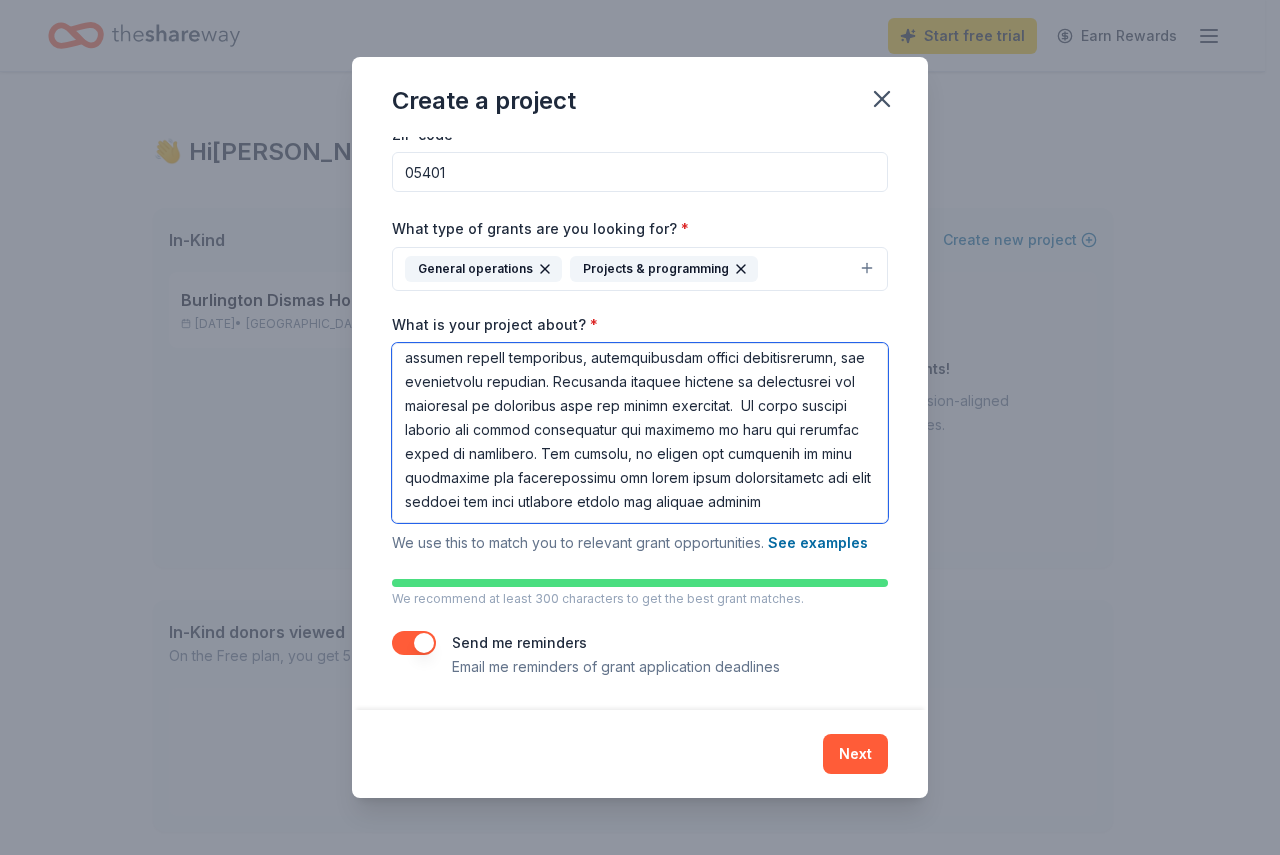 scroll, scrollTop: 246, scrollLeft: 0, axis: vertical 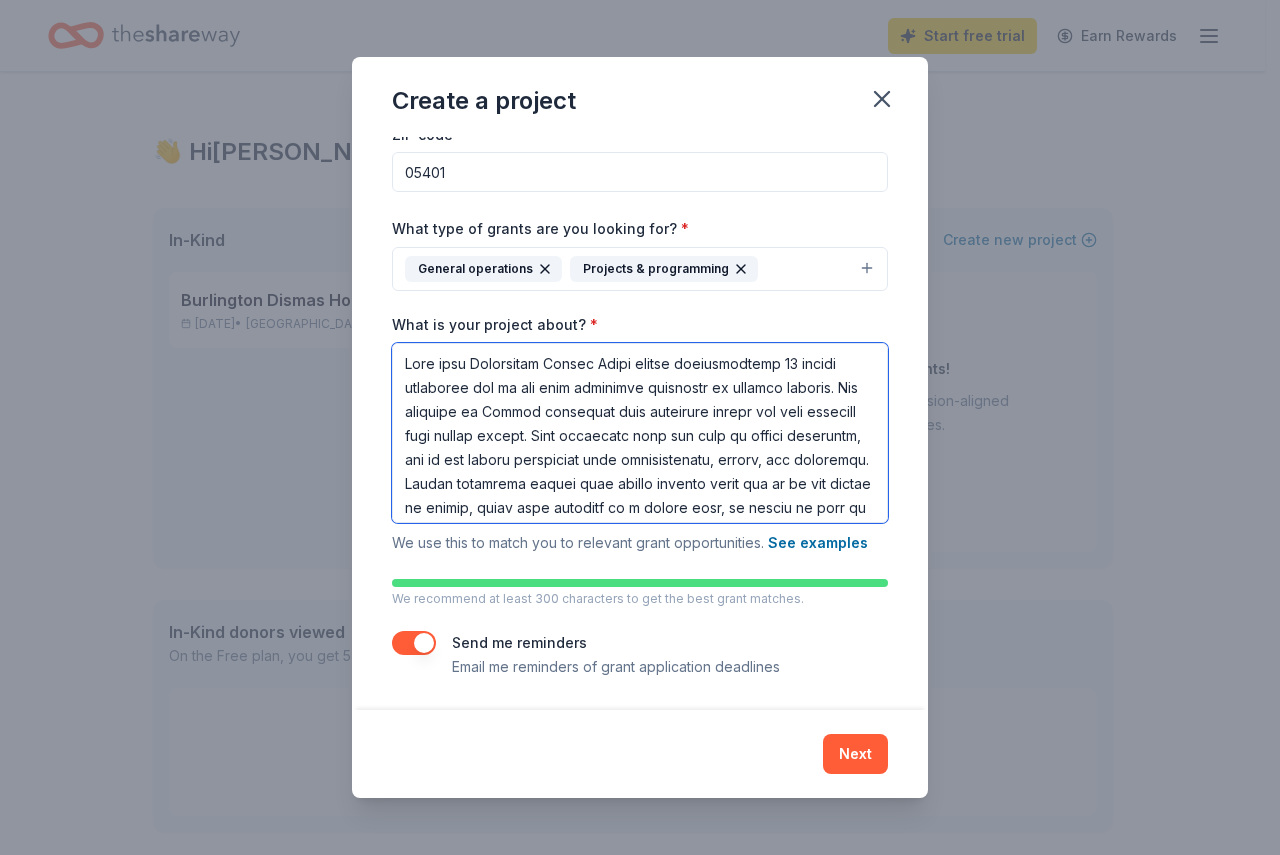 type on "Each year Burlington Dismas House serves approximately 40 former prisoners who do not have financial resources or housing options. The majority of Dismas residents have addiction issues and many struggle with mental health. Many landlords will not rent to former prisoners, due to the stigma associated with incarceration, parole, and probation. Former prisoners unable find stable housing often end up in the street or hotels, where they reoffend at a higher rate, or remain in jail at a cost to taxpayers of approximately $67,000 per year.
Burlington Dismas House provides housing, meals, and supportive services to former prisoners as they make the transition back into their community. Program staff work with residents to set goals and meet with them weekly to review their progress. We help residents dealing with mental and physical health issues connect with resources that address their needs.  Applicants are able to move in with no job or money, and are given time to find work before paying program fees of ..." 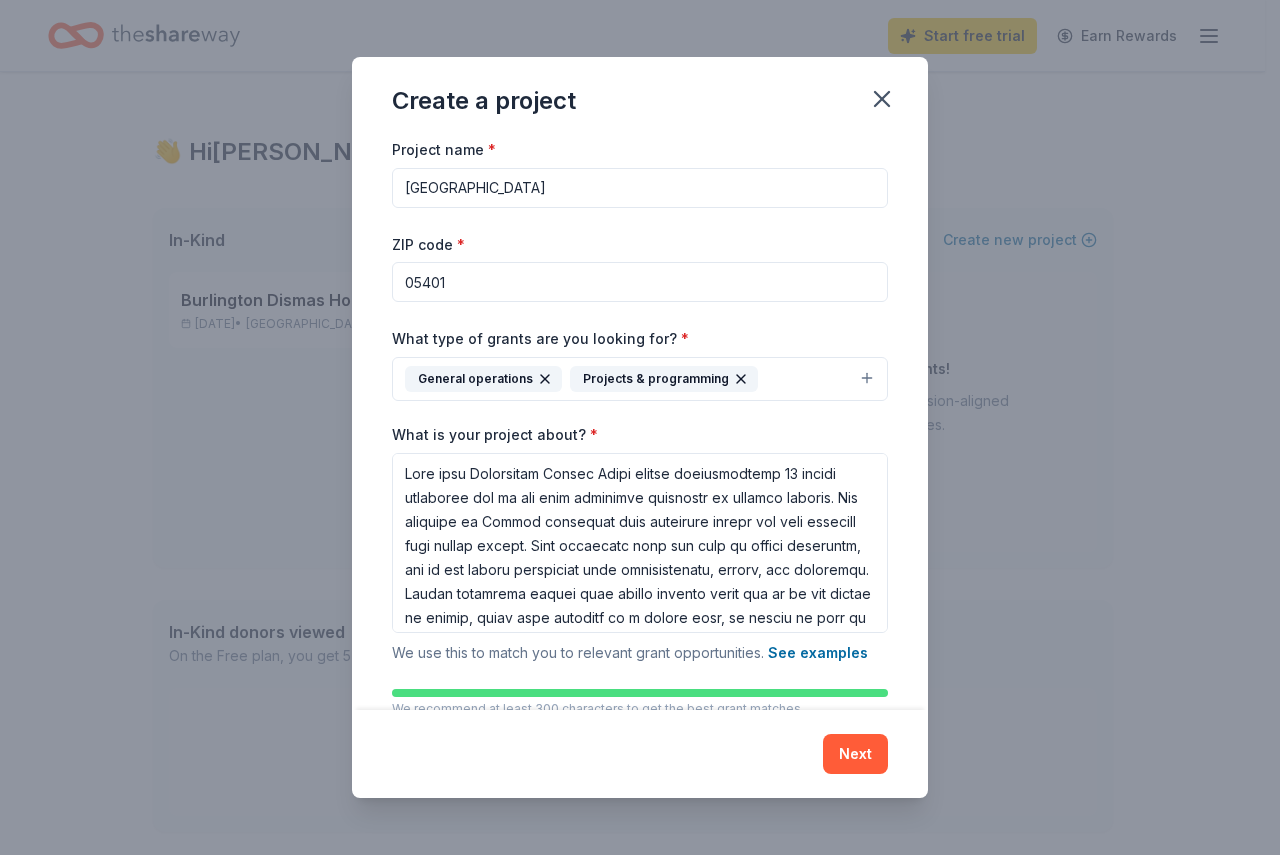 scroll, scrollTop: 110, scrollLeft: 0, axis: vertical 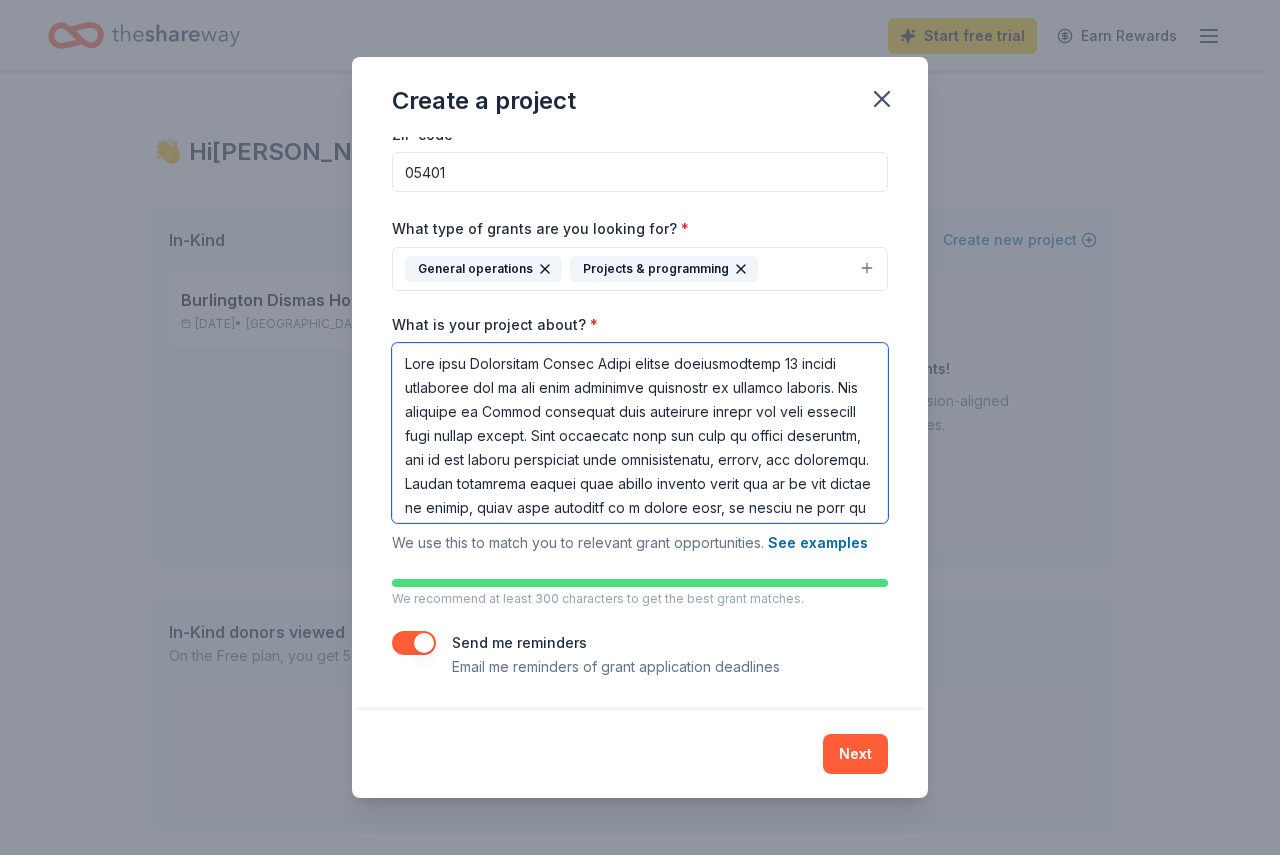 drag, startPoint x: 810, startPoint y: 365, endPoint x: 696, endPoint y: 366, distance: 114.00439 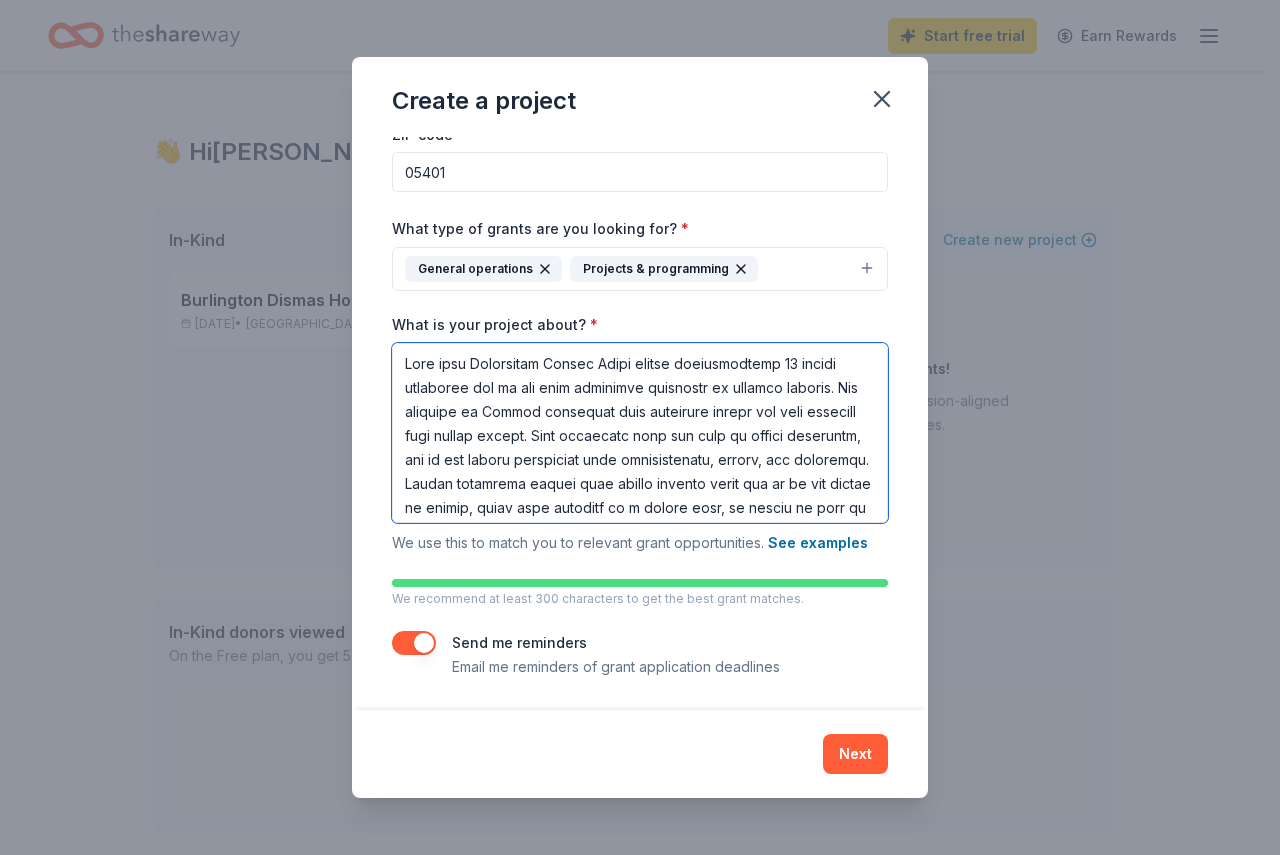 click on "What is your project about? *" at bounding box center (640, 433) 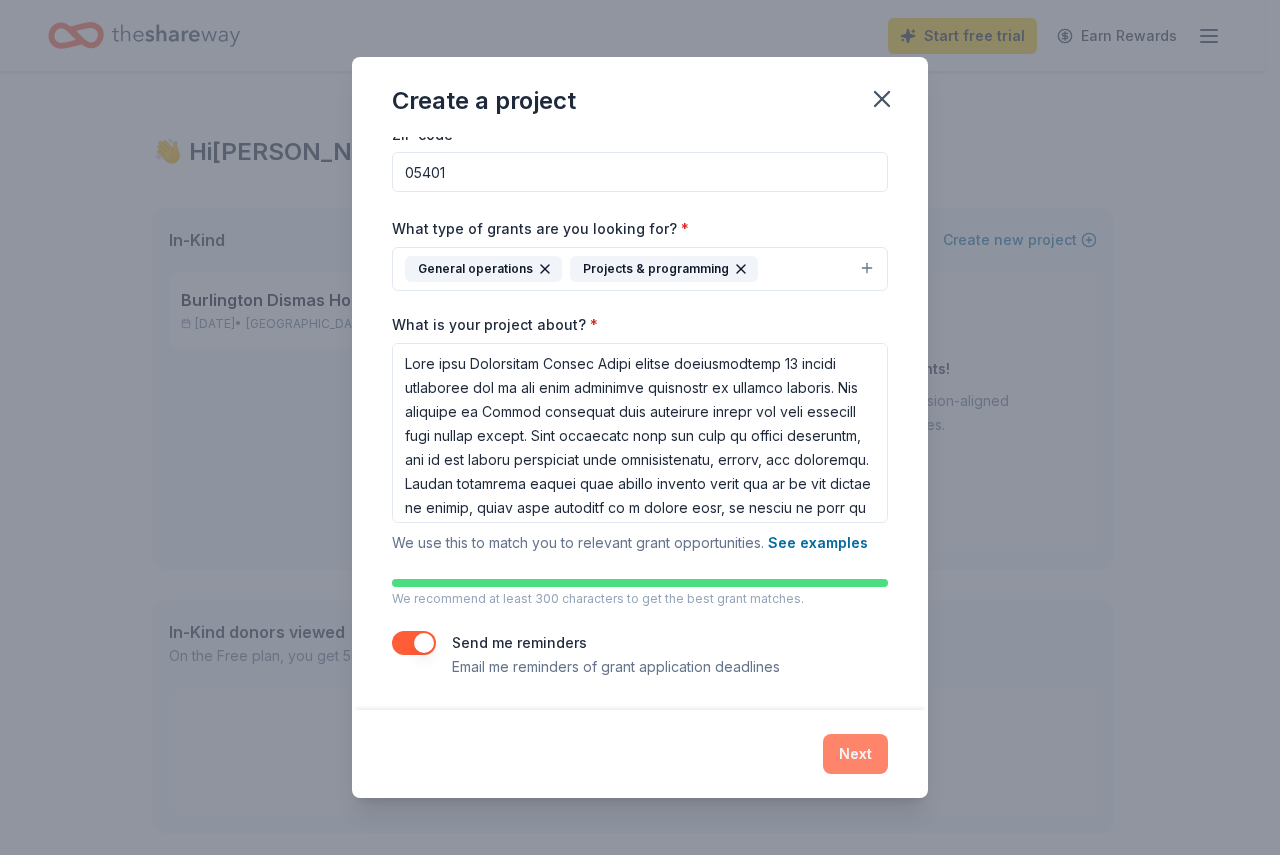 click on "Next" at bounding box center [855, 754] 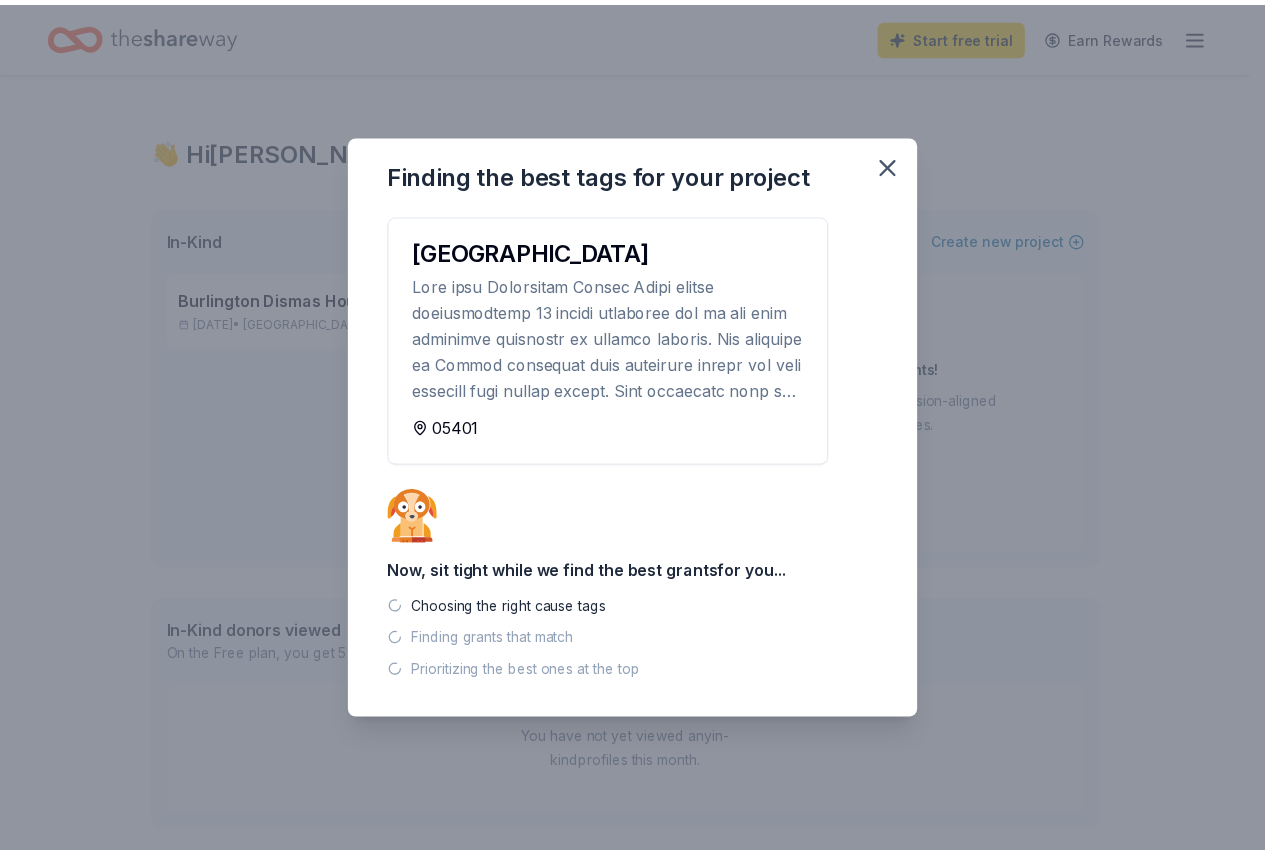 scroll, scrollTop: 0, scrollLeft: 0, axis: both 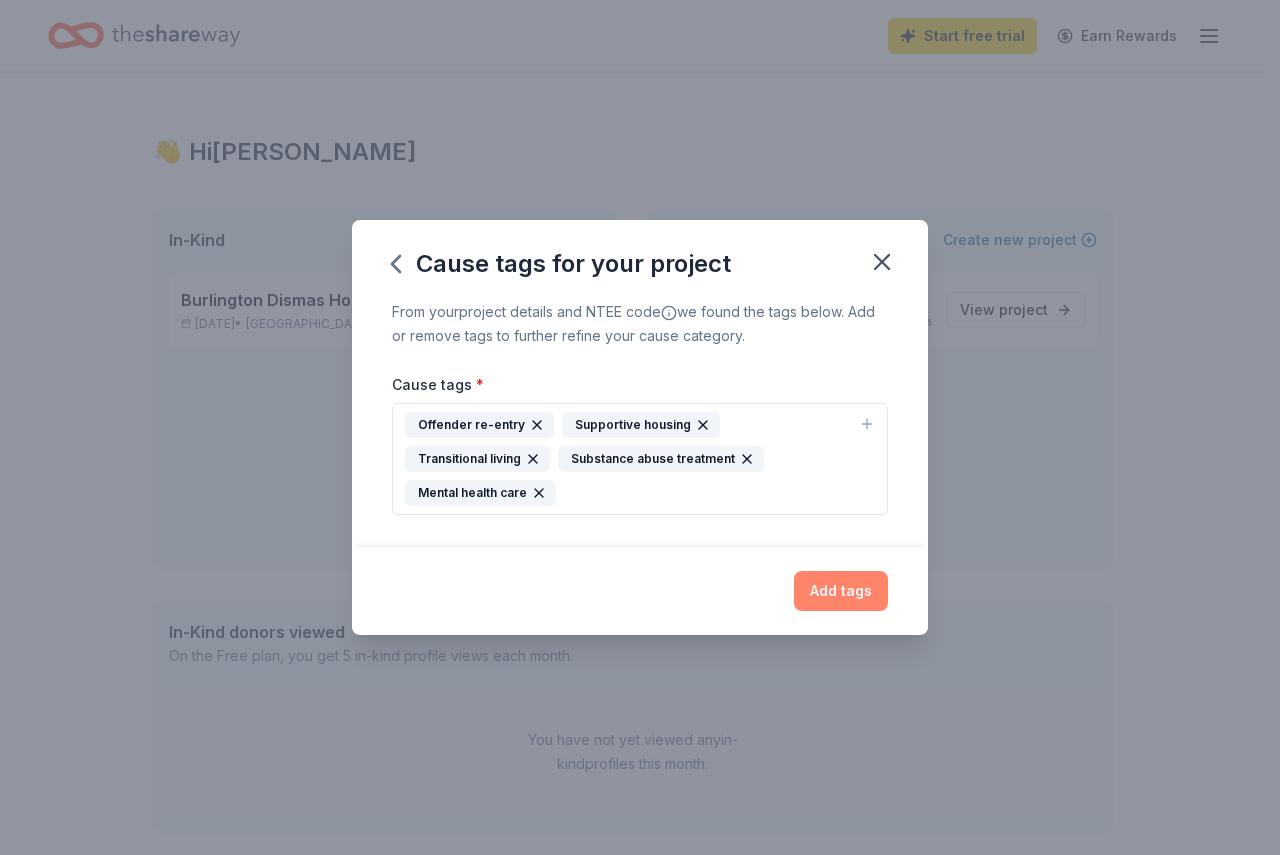 click on "Add tags" at bounding box center [841, 591] 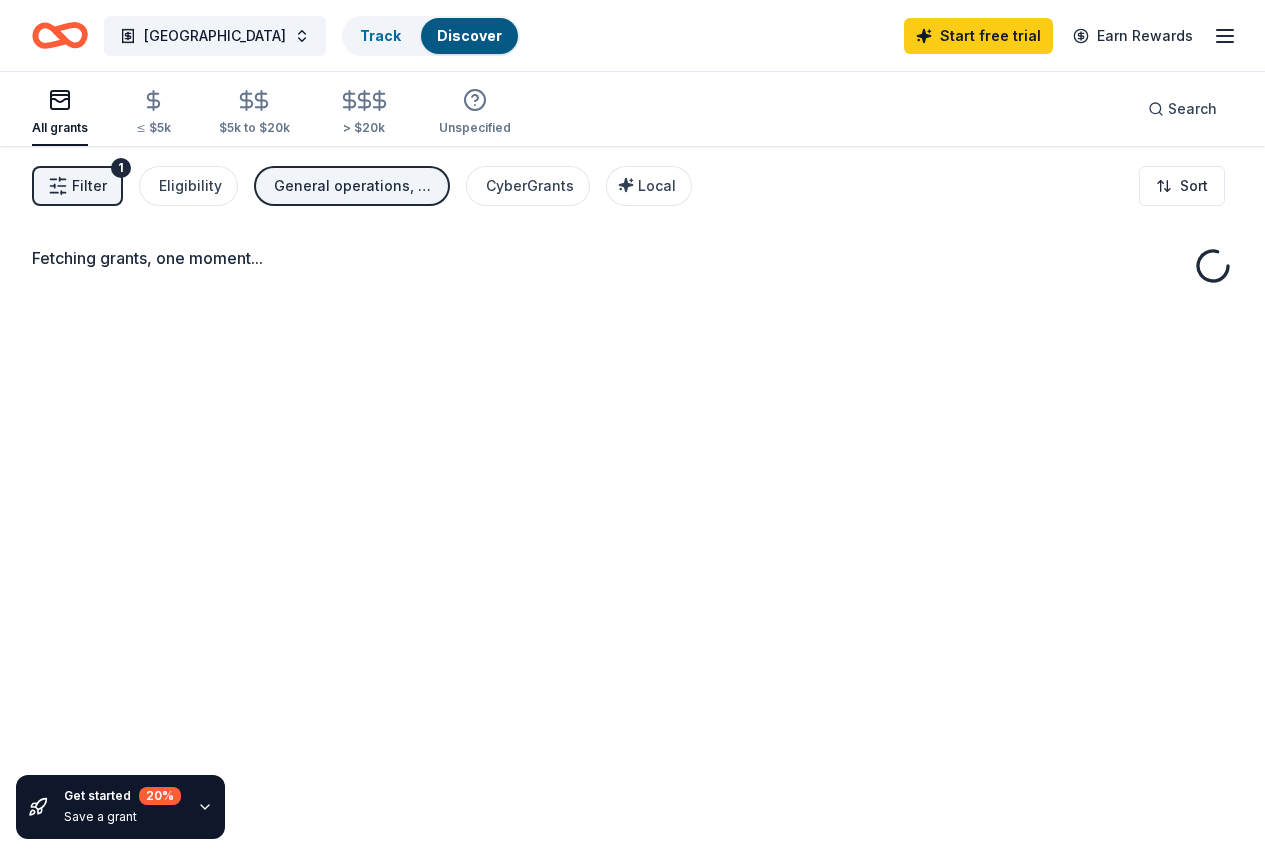 scroll, scrollTop: 0, scrollLeft: 0, axis: both 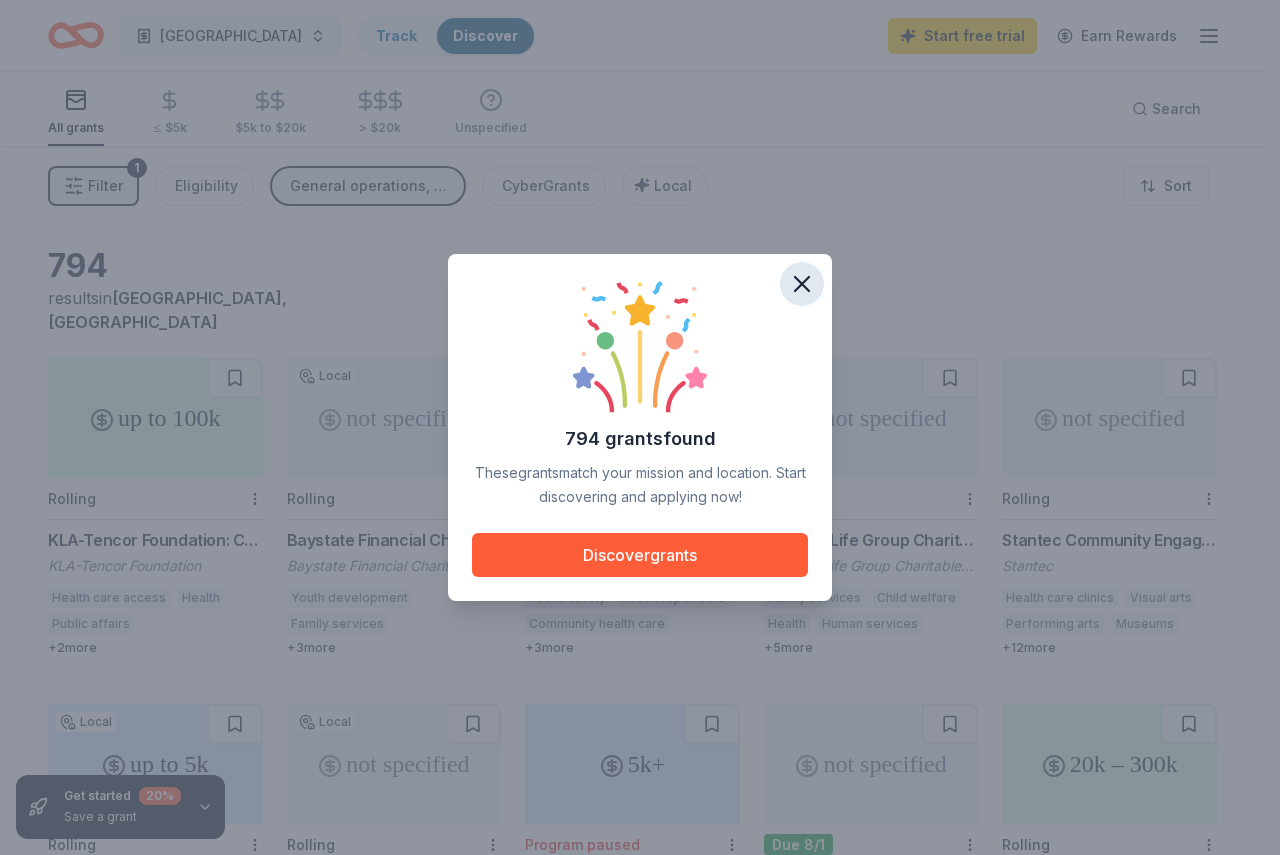 click 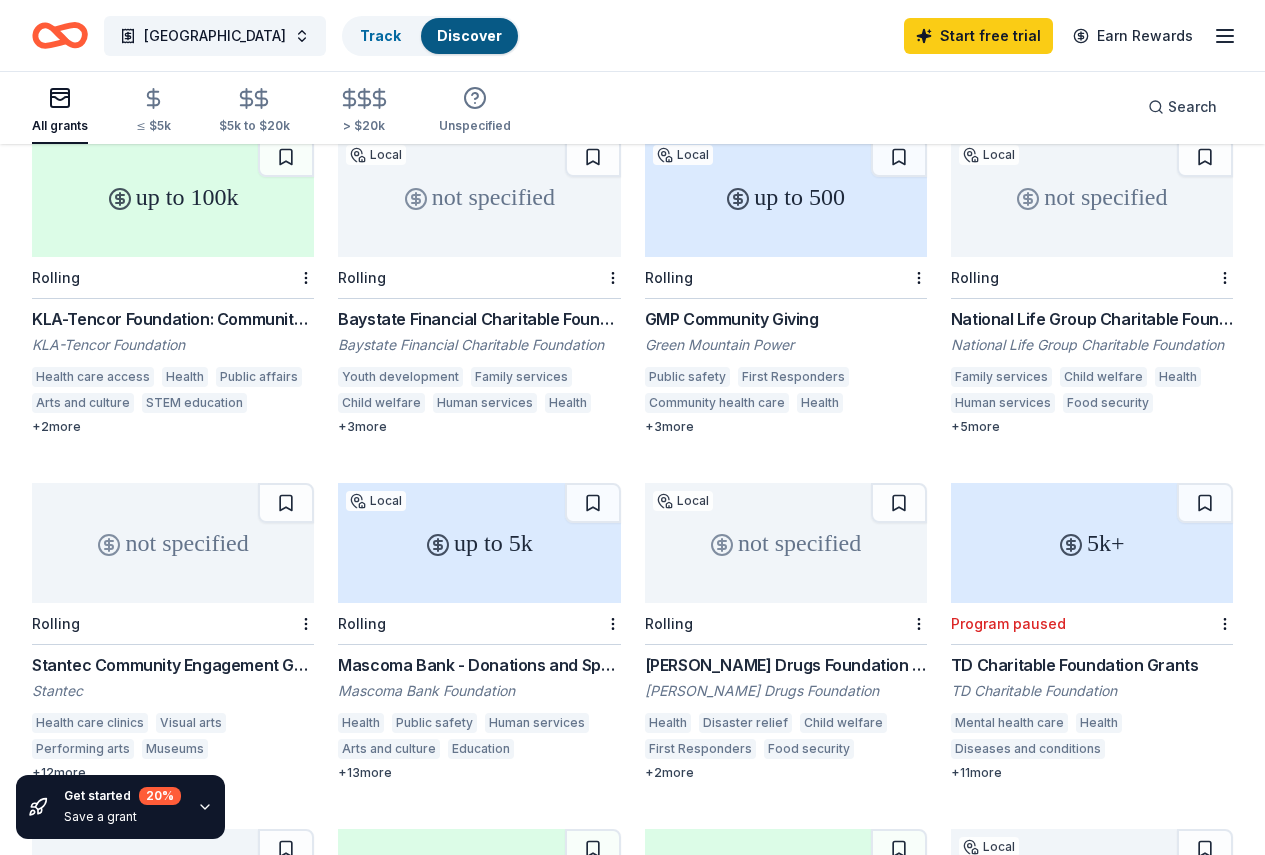 scroll, scrollTop: 479, scrollLeft: 0, axis: vertical 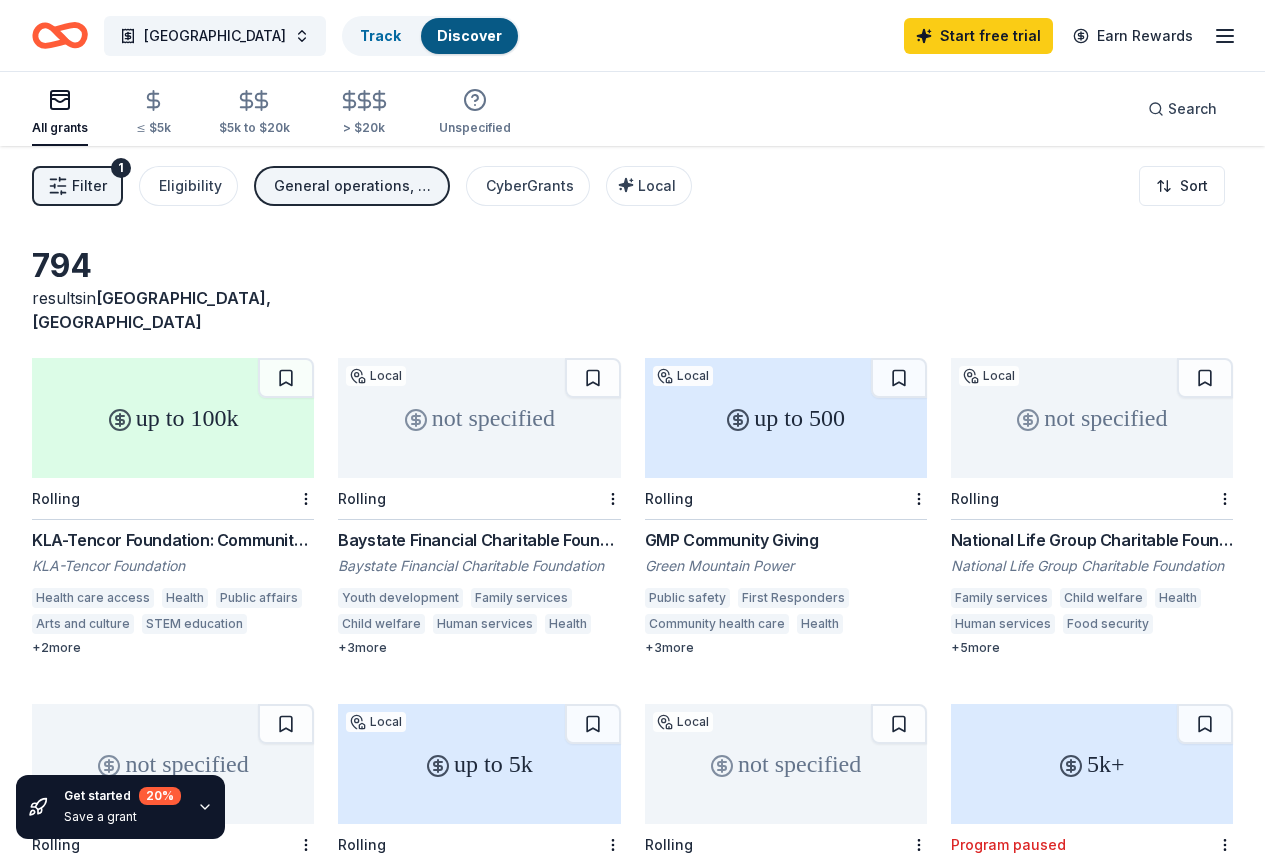 click on "Filter" at bounding box center (89, 186) 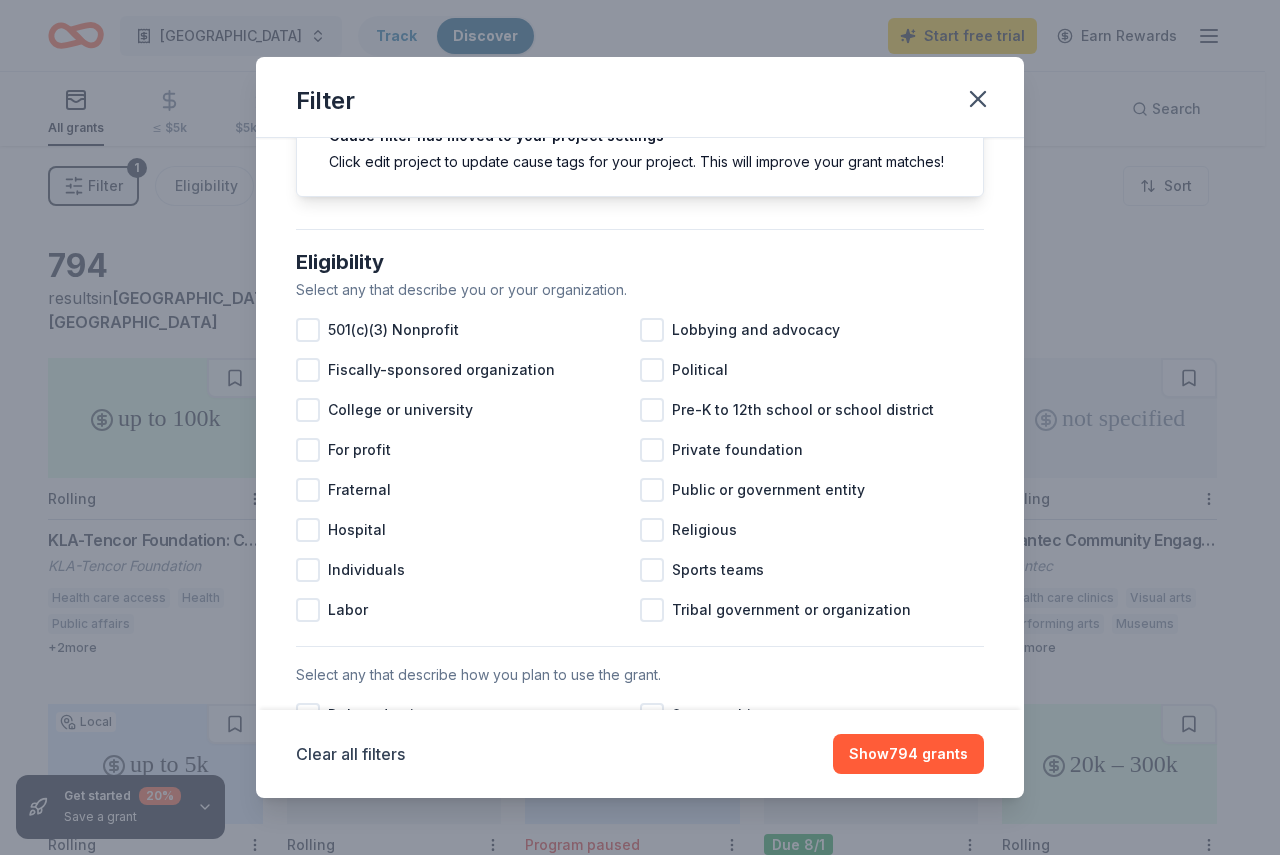 scroll, scrollTop: 109, scrollLeft: 0, axis: vertical 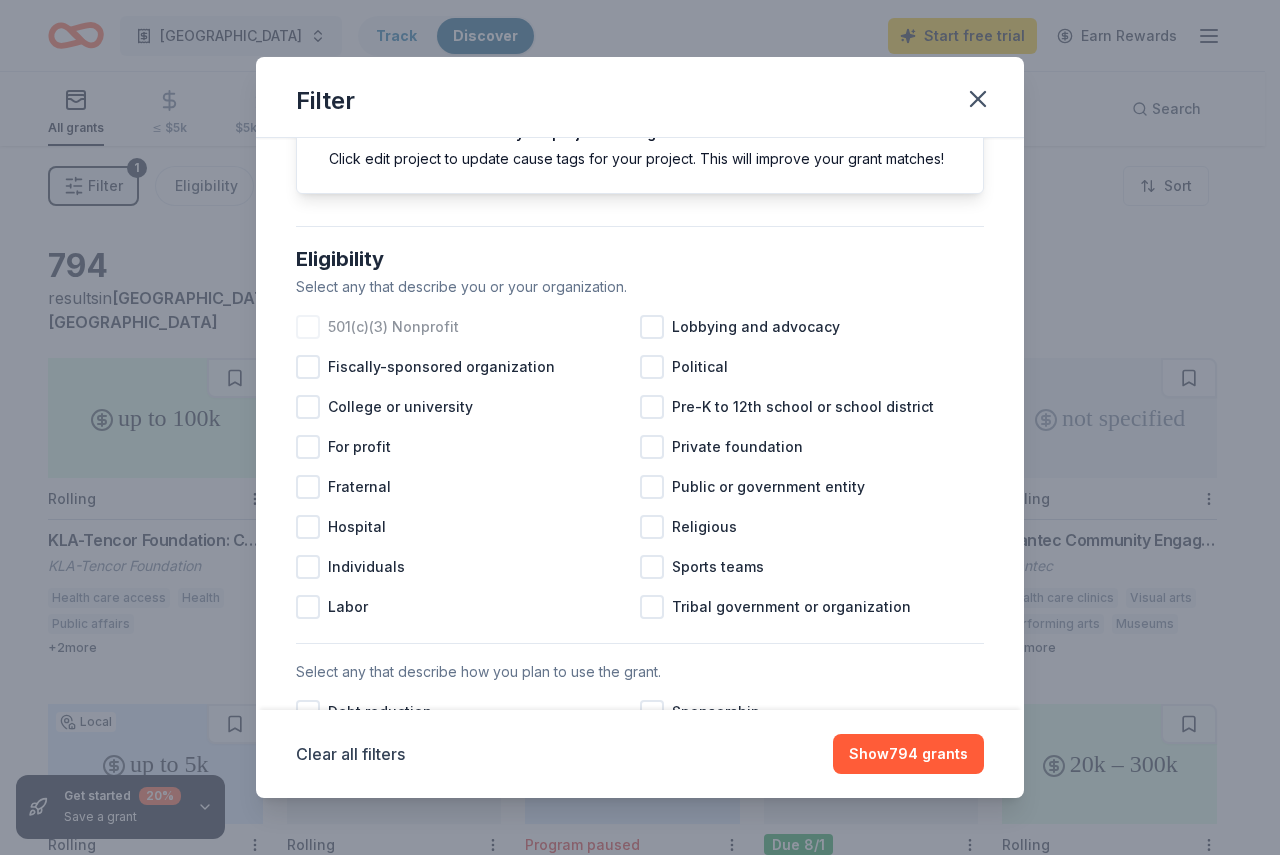 click at bounding box center [308, 327] 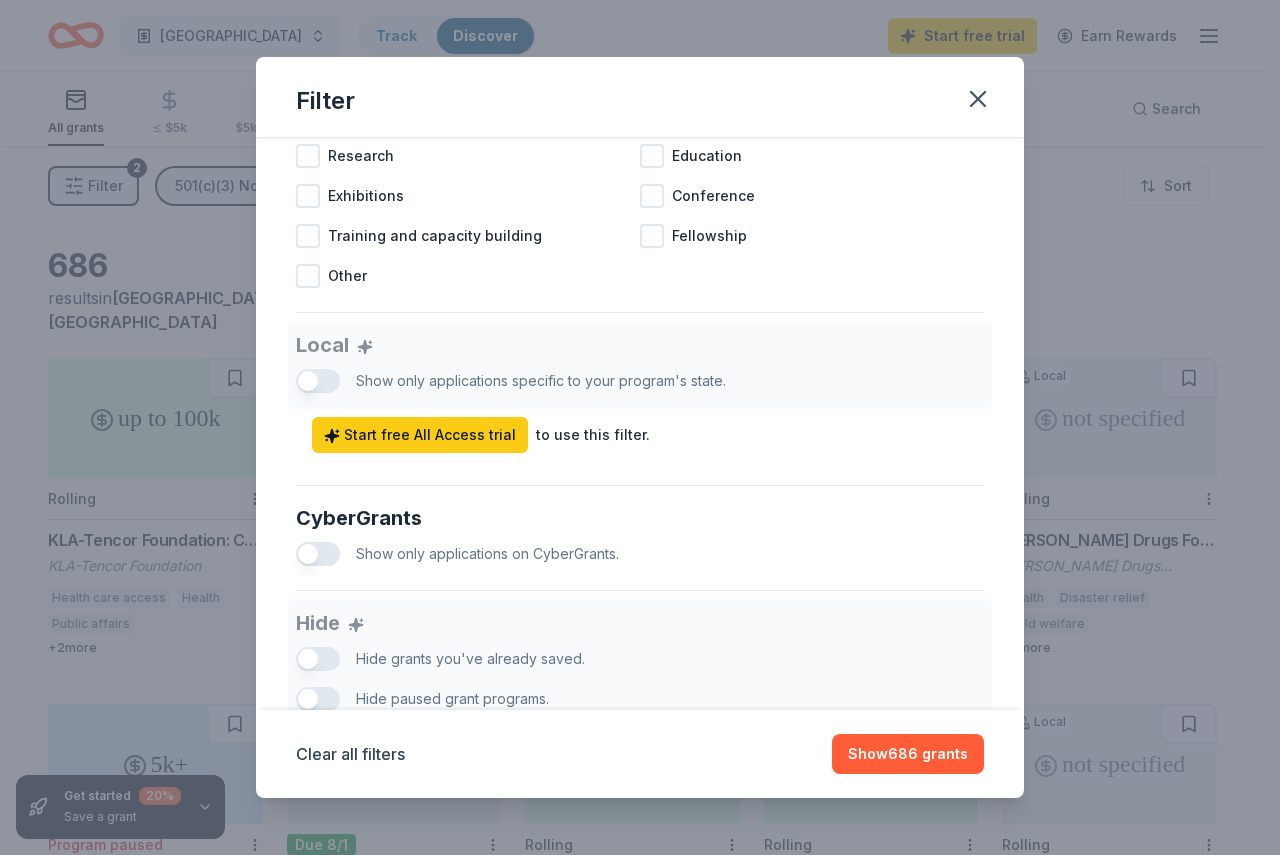 scroll, scrollTop: 1023, scrollLeft: 0, axis: vertical 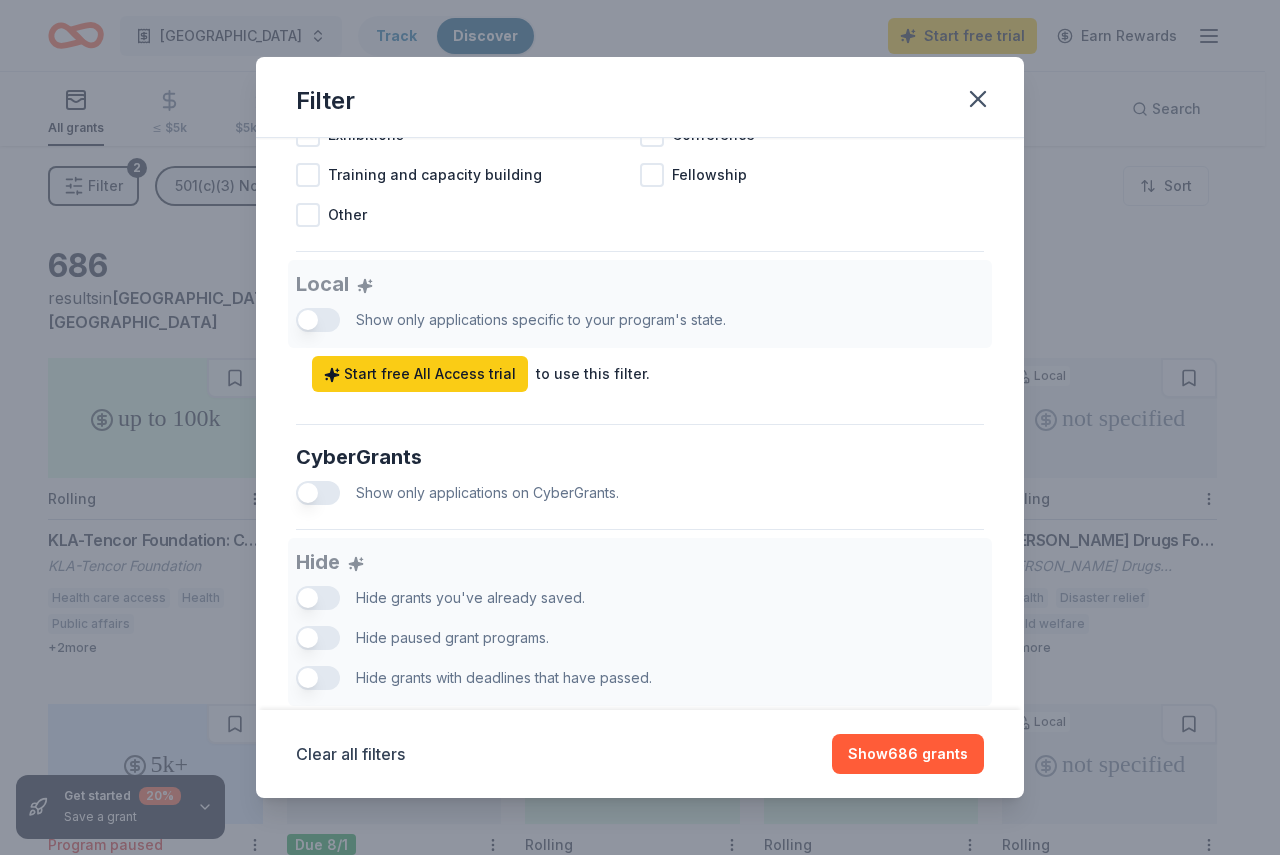click on "Local Show only applications specific to your program's state.   Start free All Access trial to use this filter." at bounding box center (640, 326) 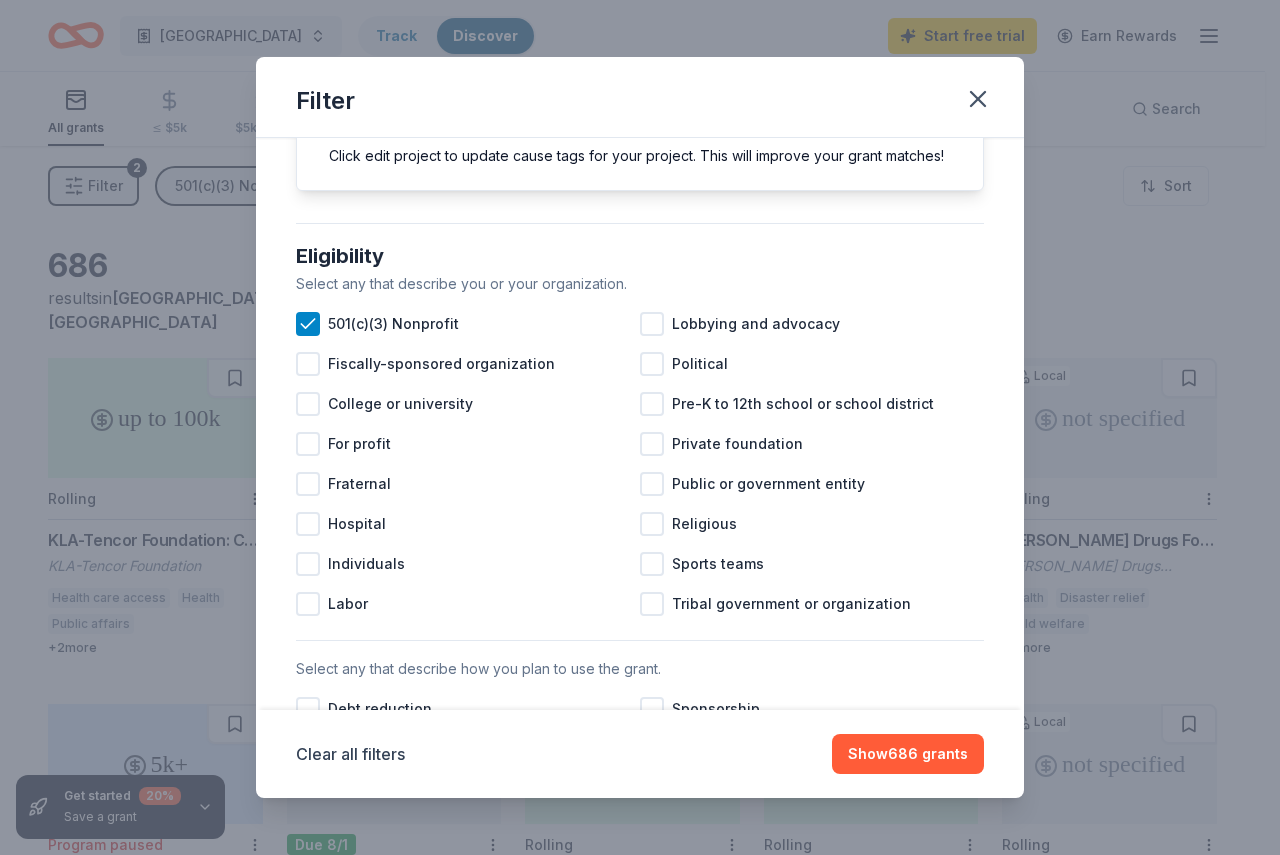scroll, scrollTop: 151, scrollLeft: 0, axis: vertical 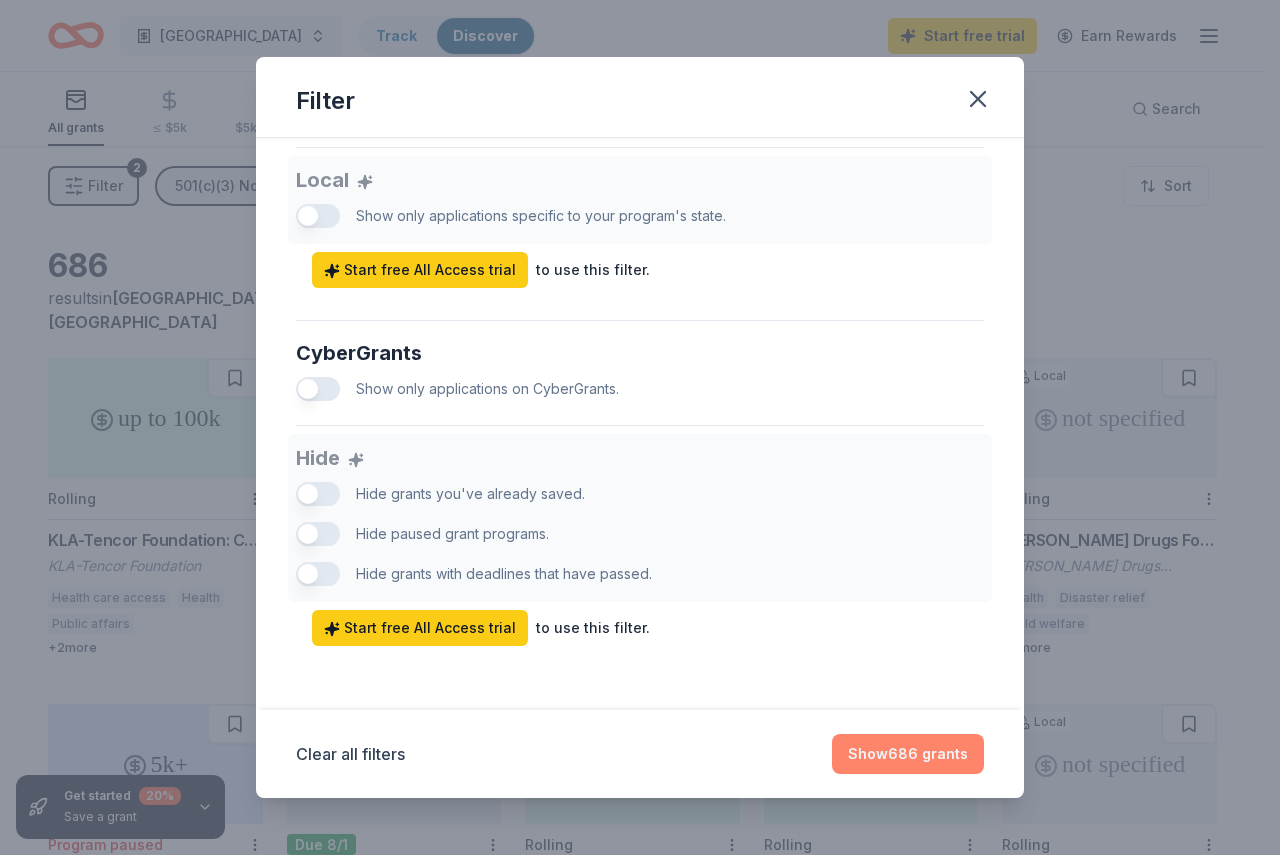 click on "Show  686   grants" at bounding box center (908, 754) 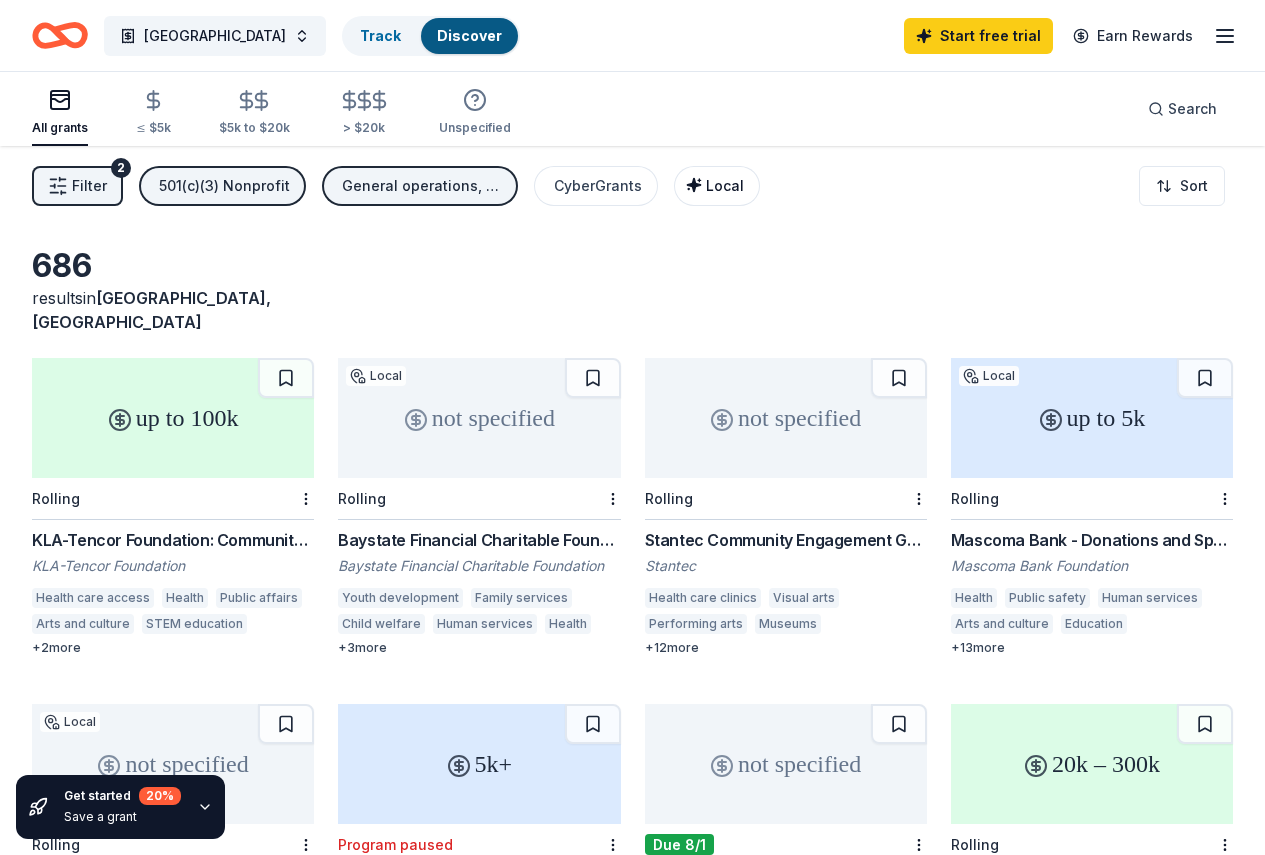 click on "Local" at bounding box center [725, 185] 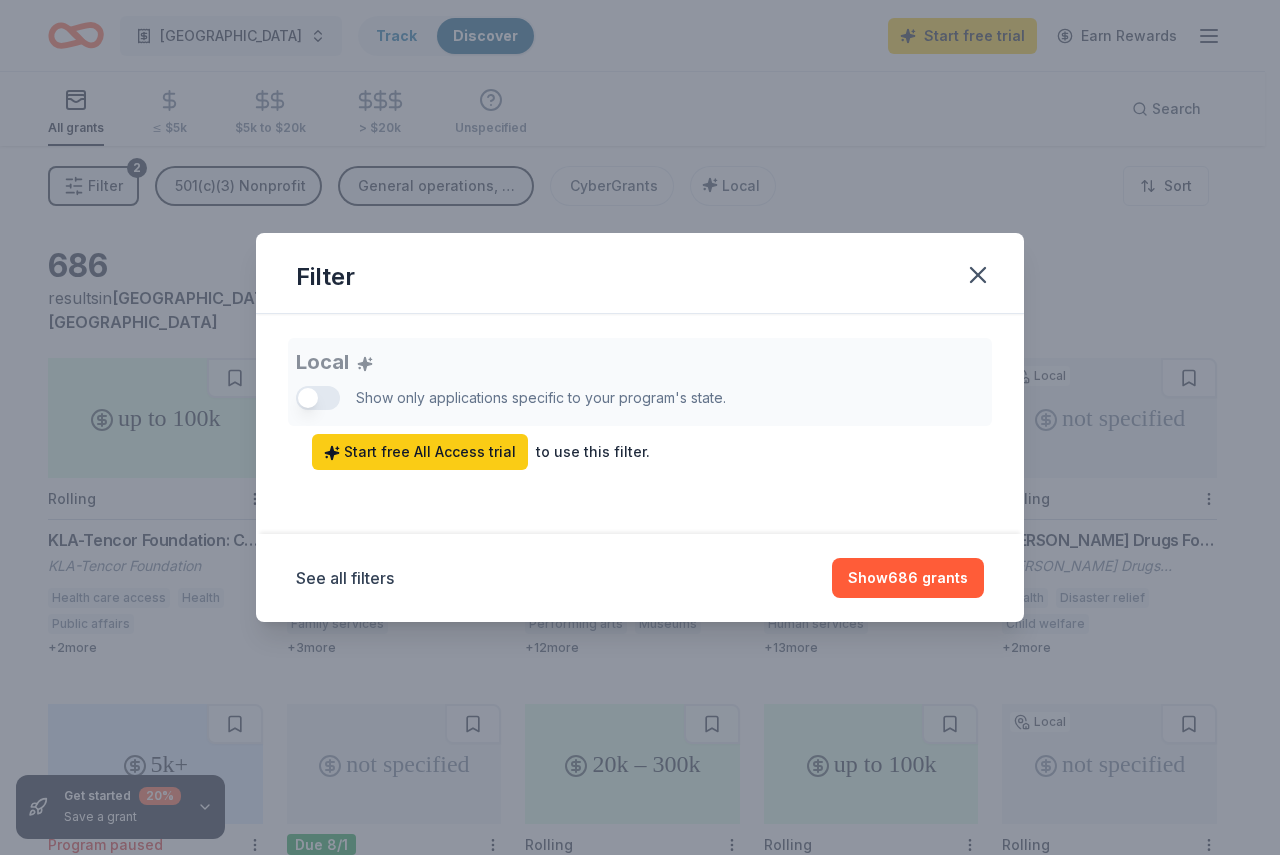 click on "Local Show only applications specific to your program's state.   Start free All Access trial to use this filter." at bounding box center (640, 404) 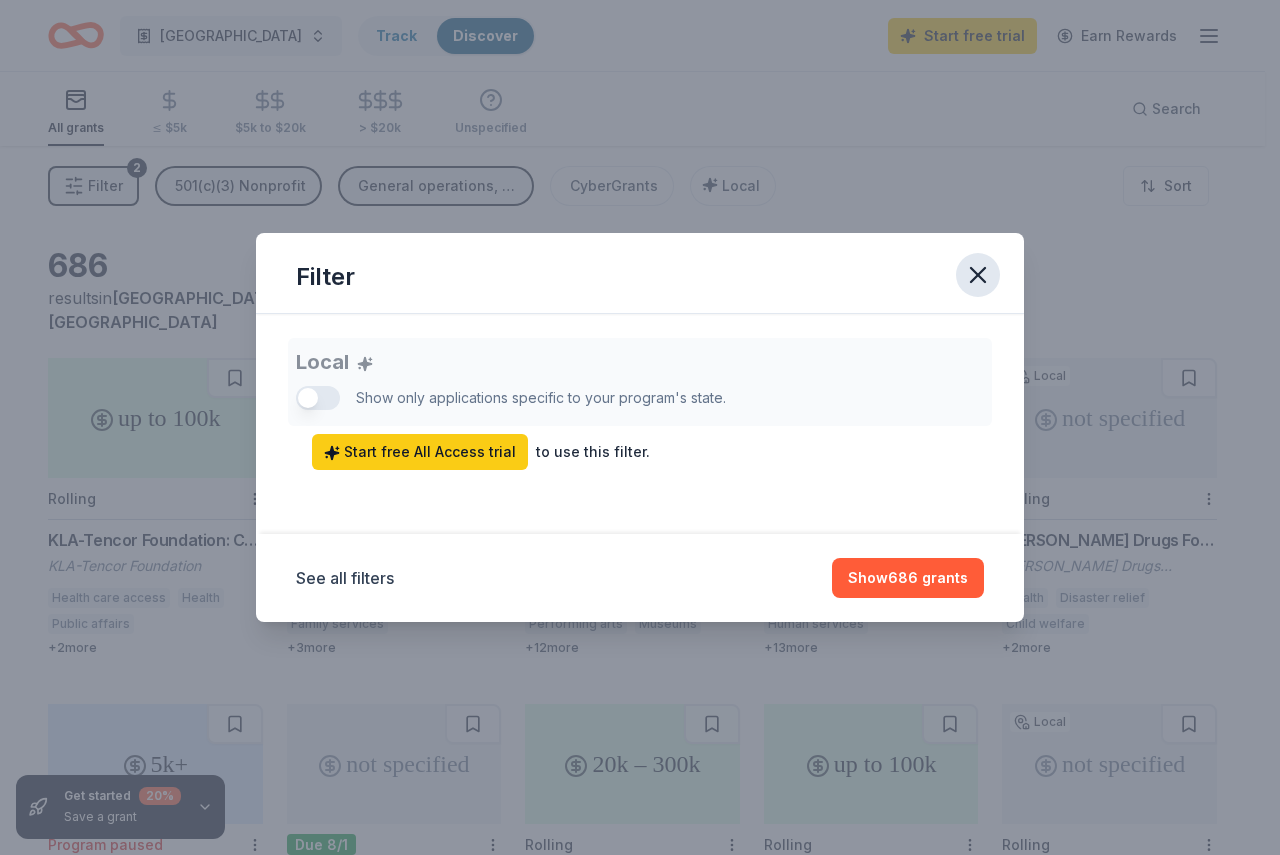 click 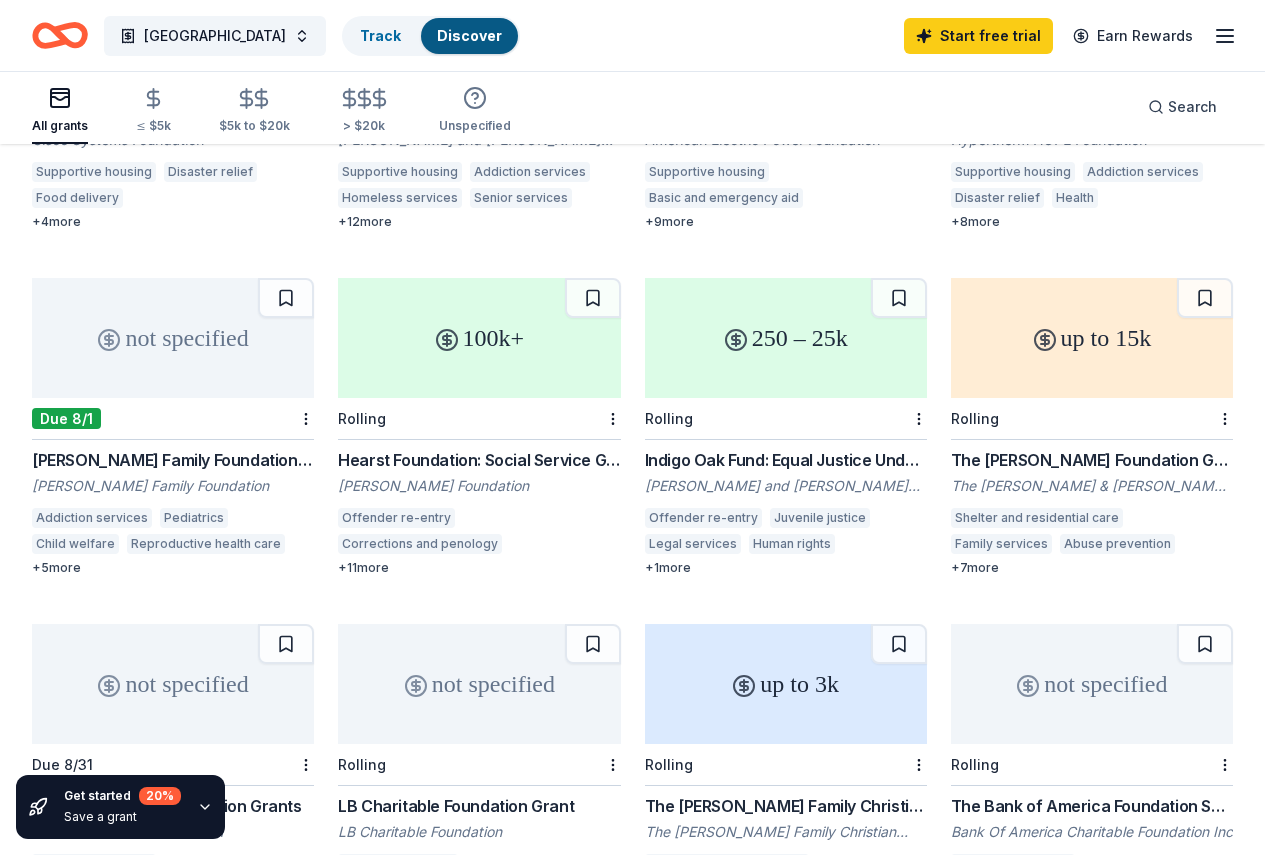 scroll, scrollTop: 0, scrollLeft: 0, axis: both 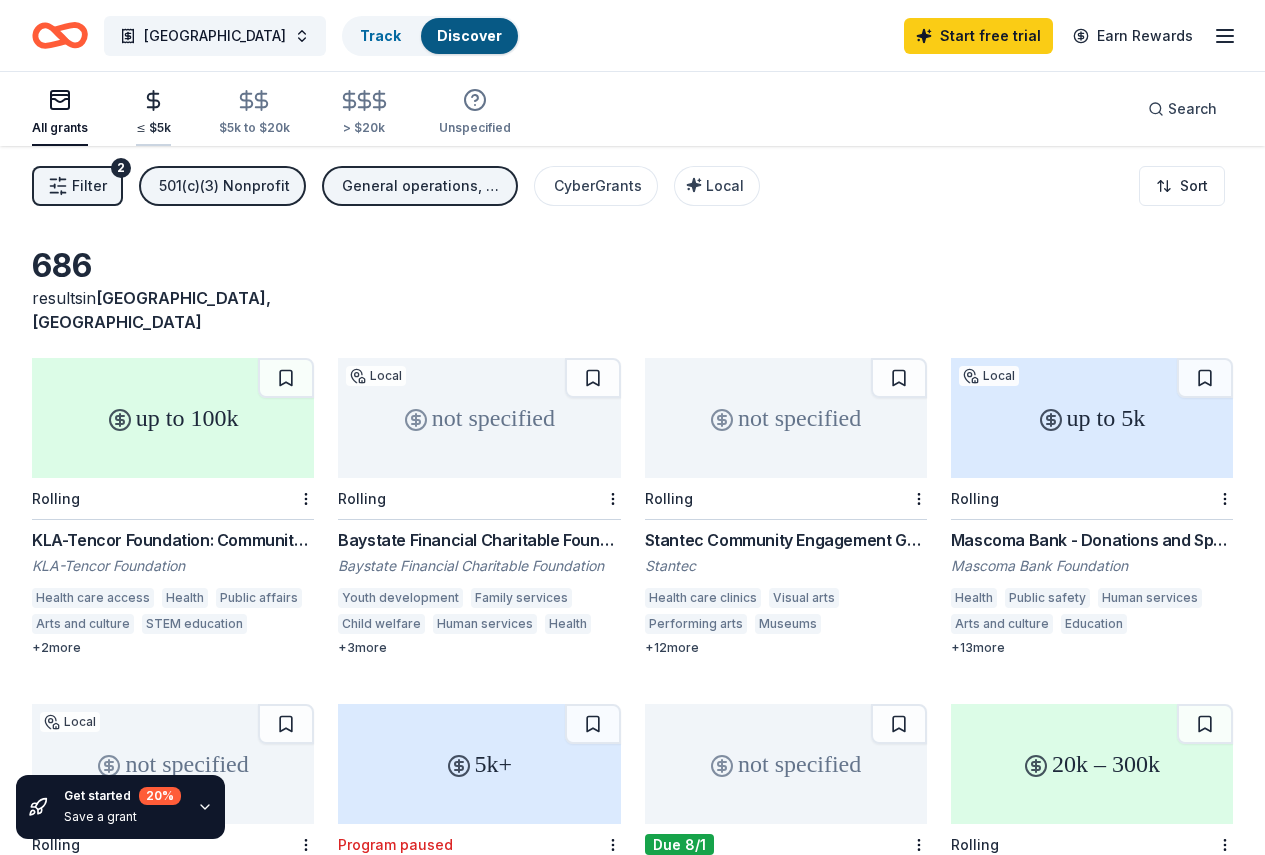 click 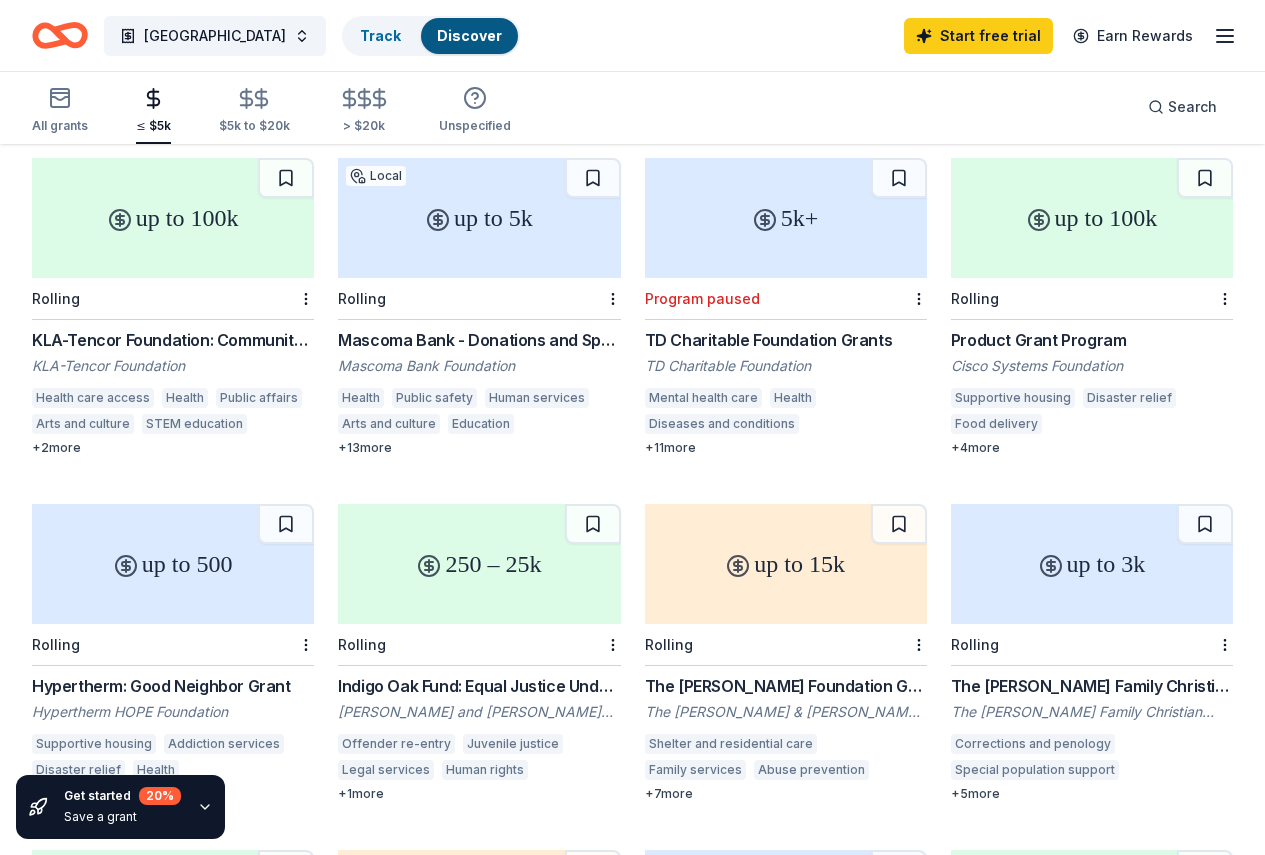 scroll, scrollTop: 0, scrollLeft: 0, axis: both 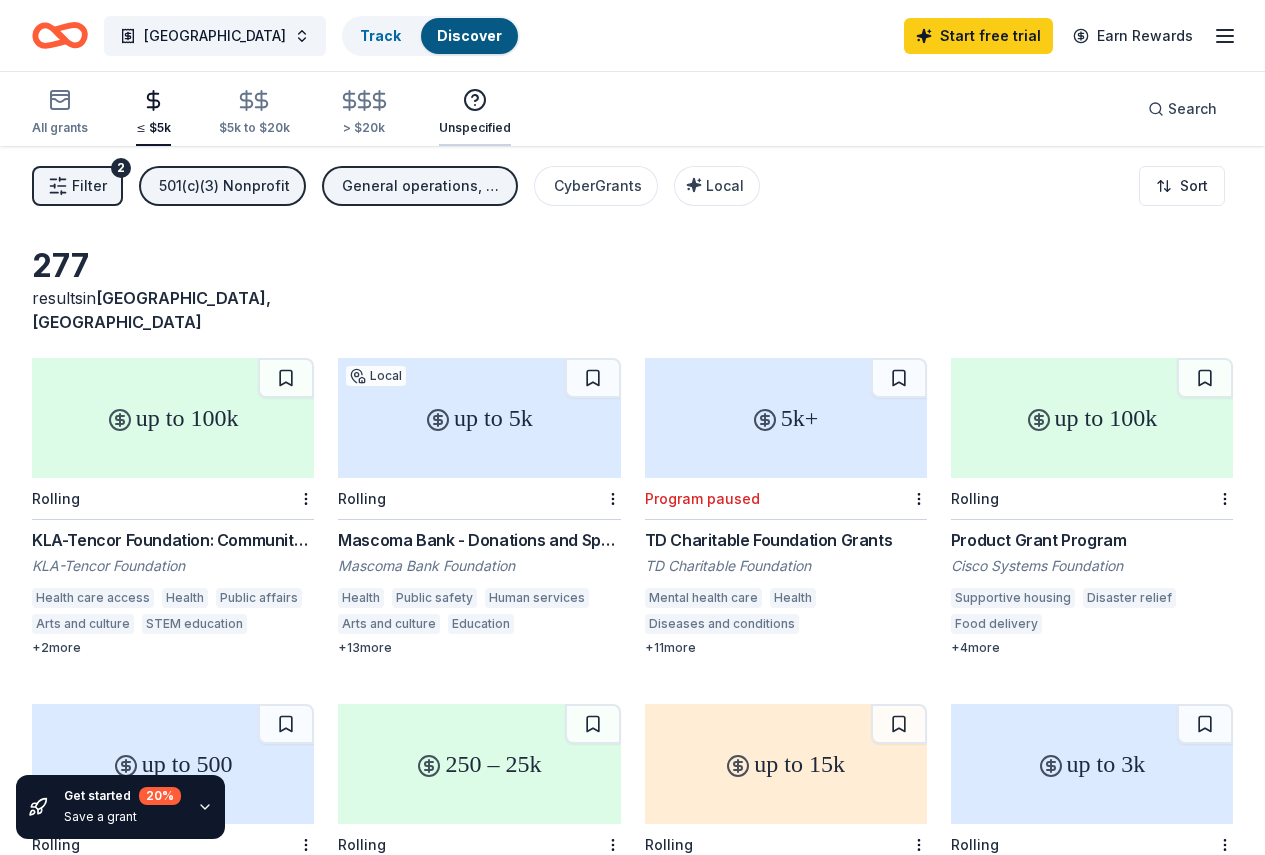 click on "Unspecified" at bounding box center [475, 112] 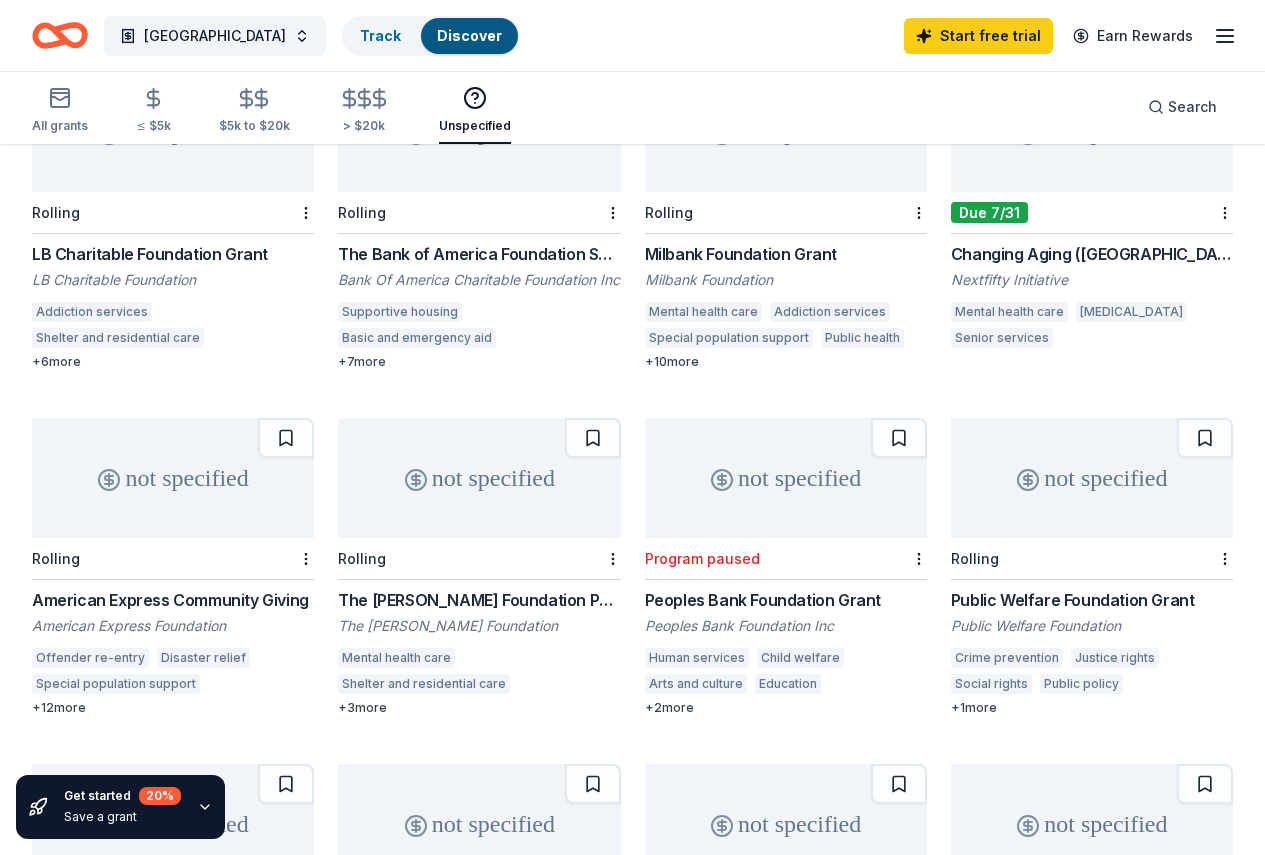 scroll, scrollTop: 1147, scrollLeft: 0, axis: vertical 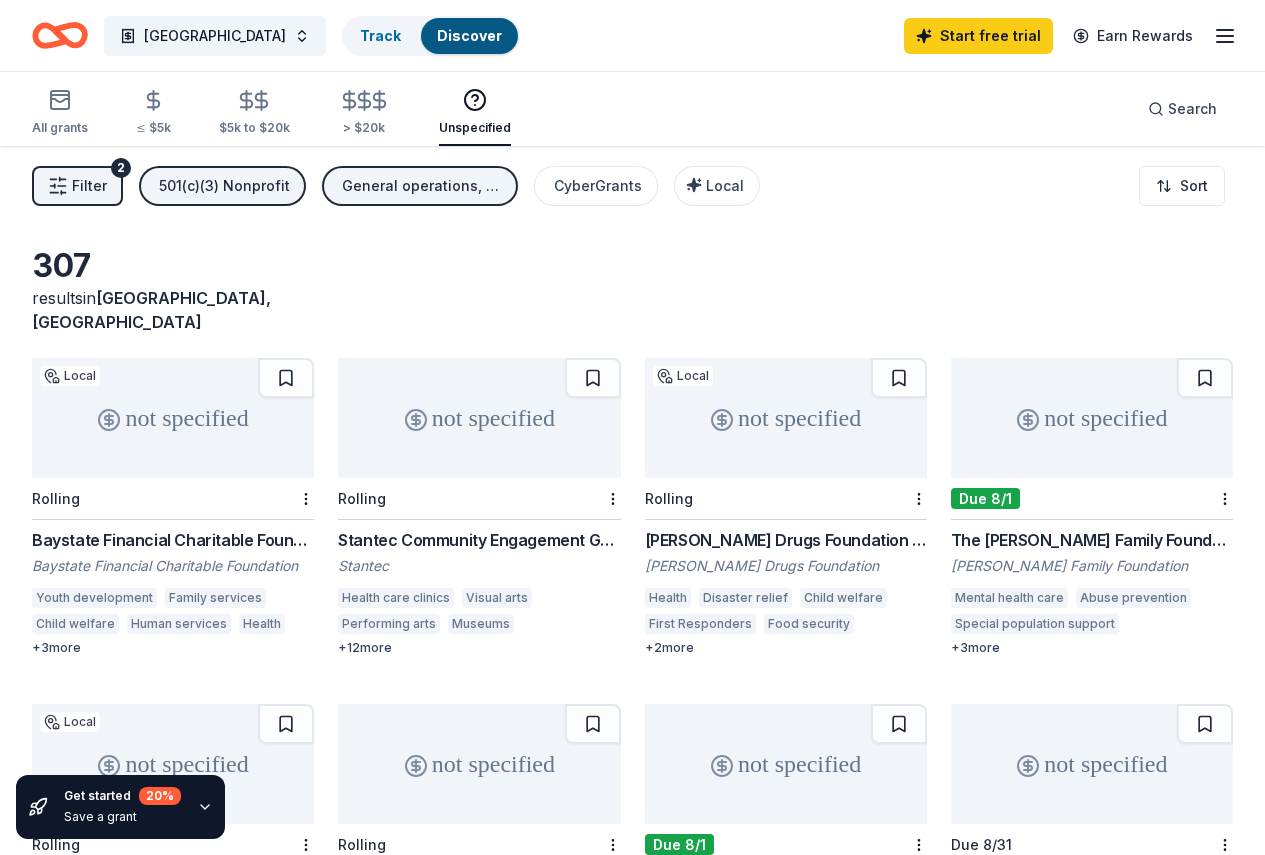 click on "Filter 2" at bounding box center [77, 186] 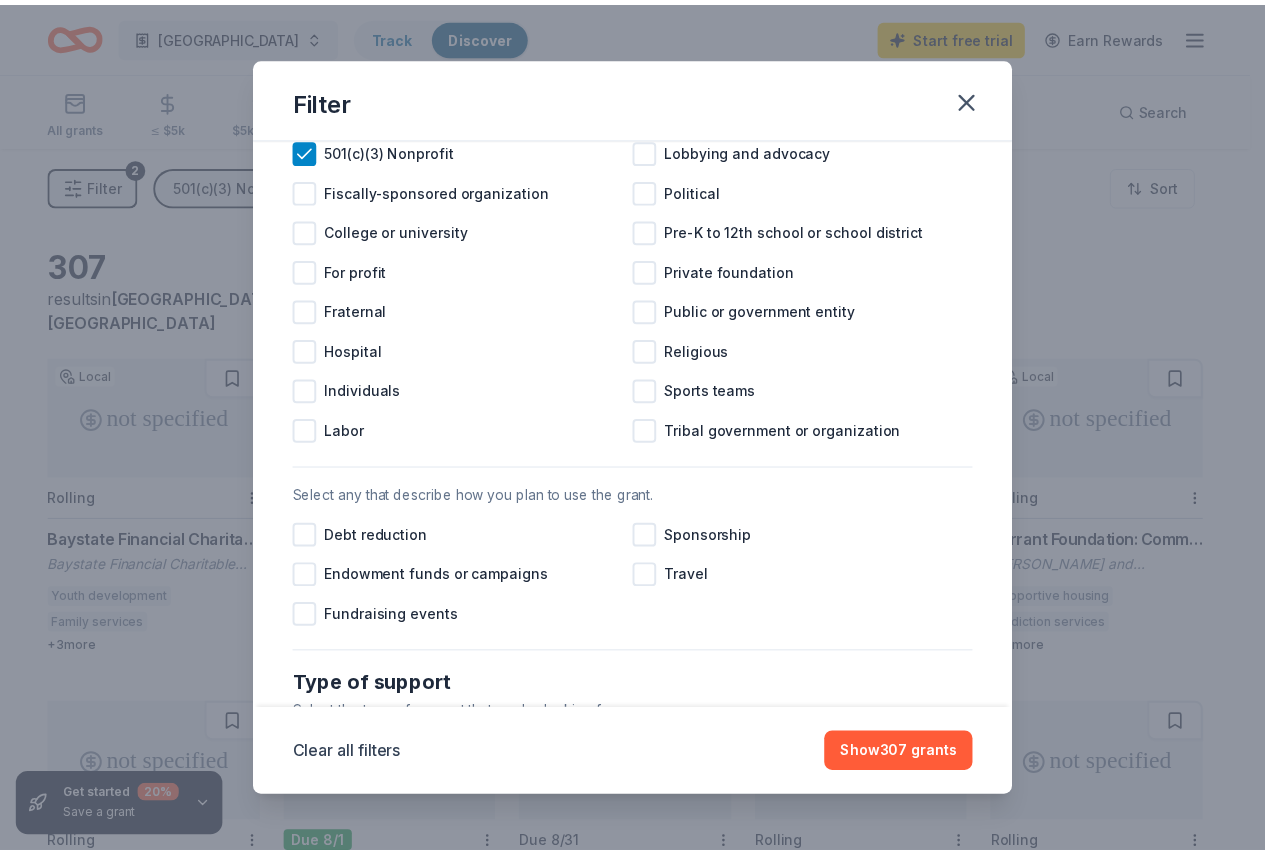 scroll, scrollTop: 0, scrollLeft: 0, axis: both 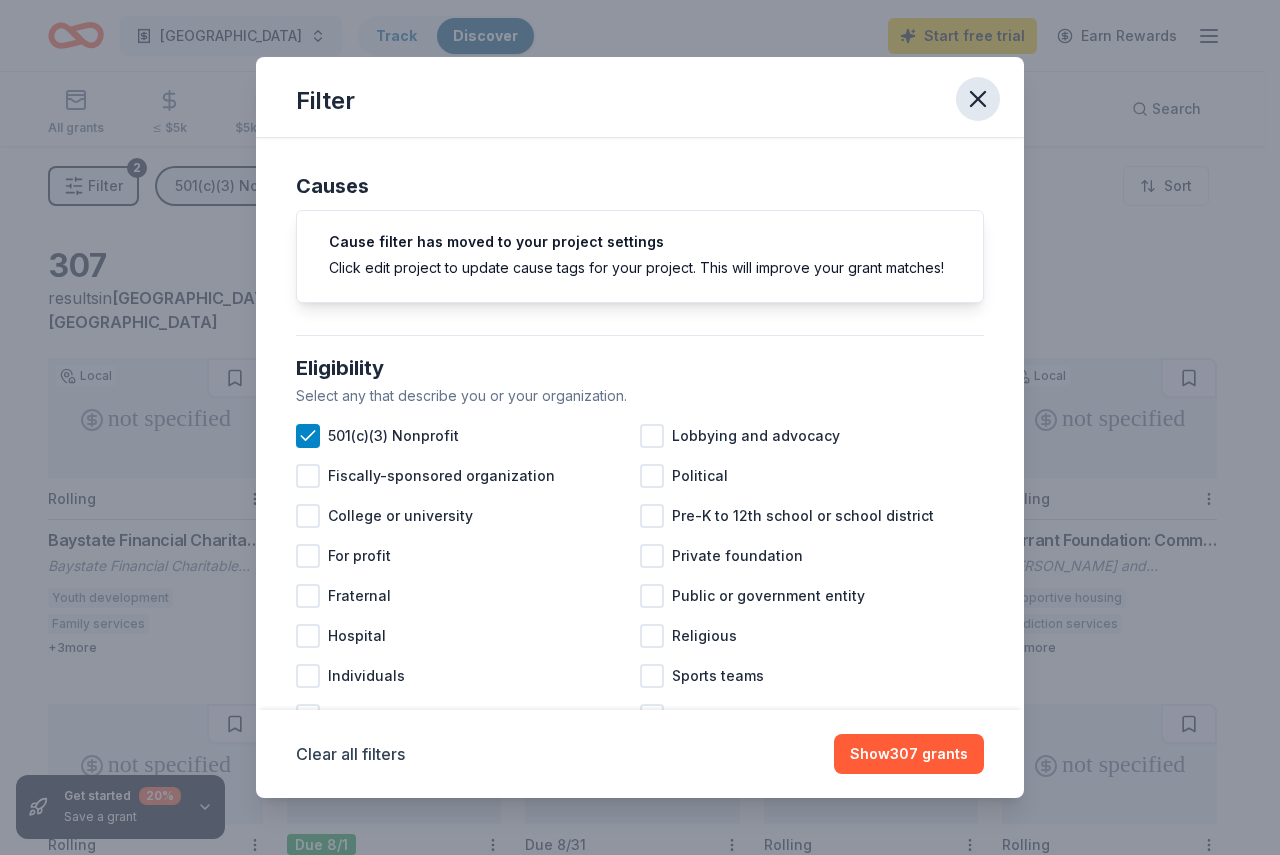 click 